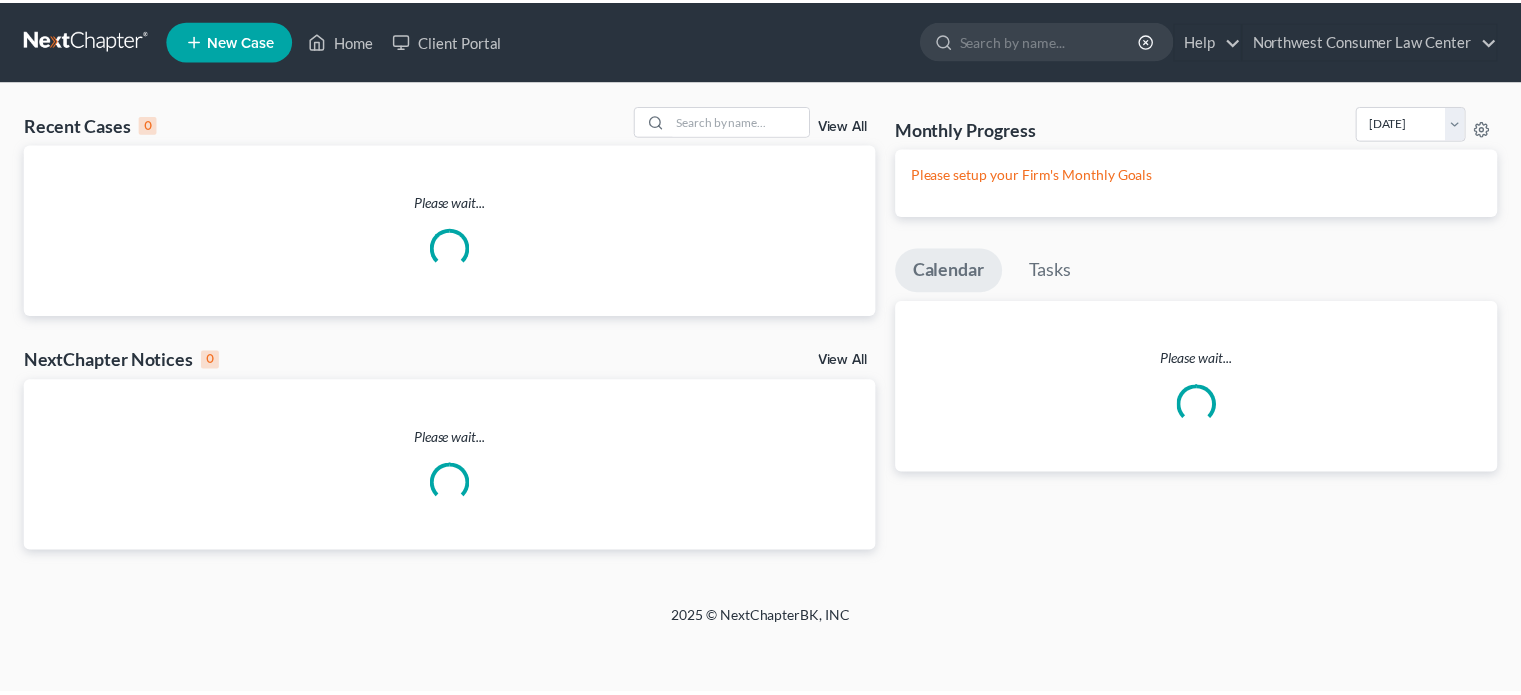 scroll, scrollTop: 0, scrollLeft: 0, axis: both 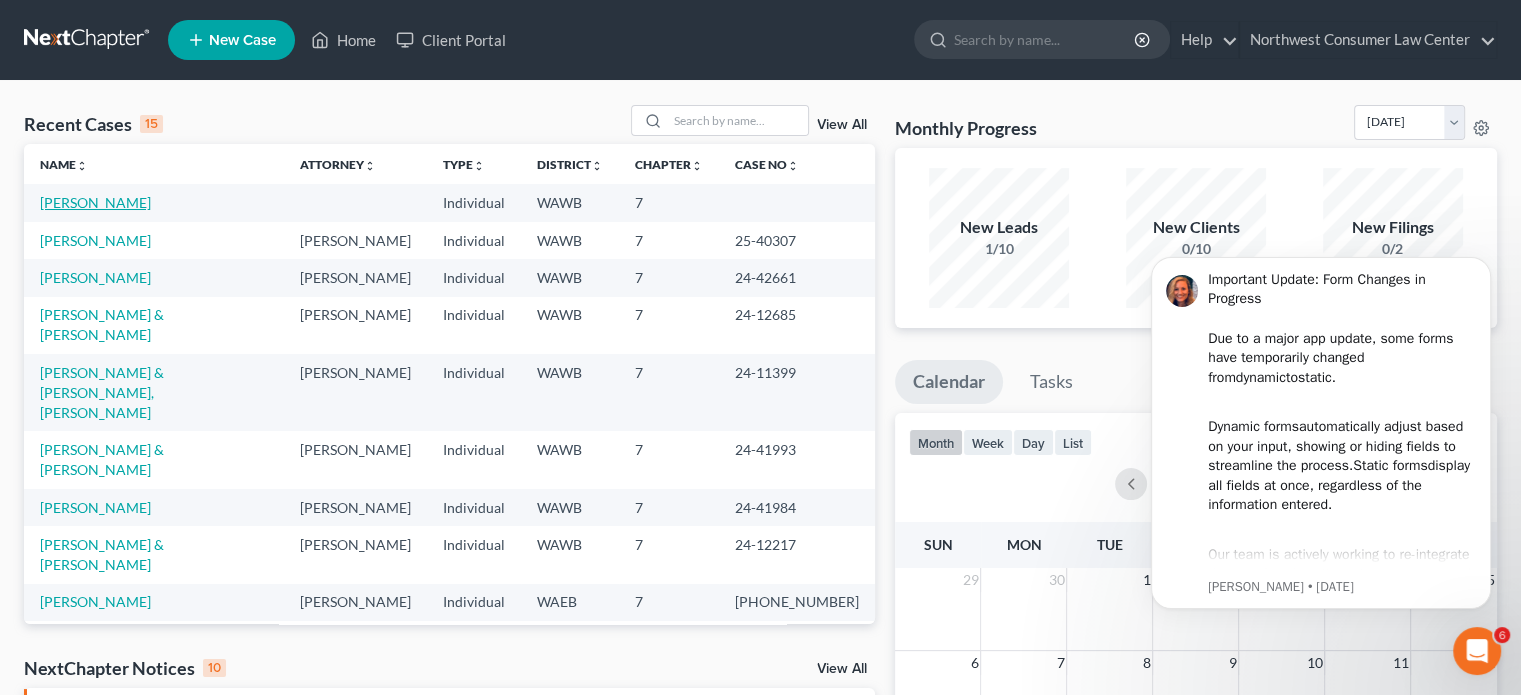 click on "[PERSON_NAME]" at bounding box center [95, 202] 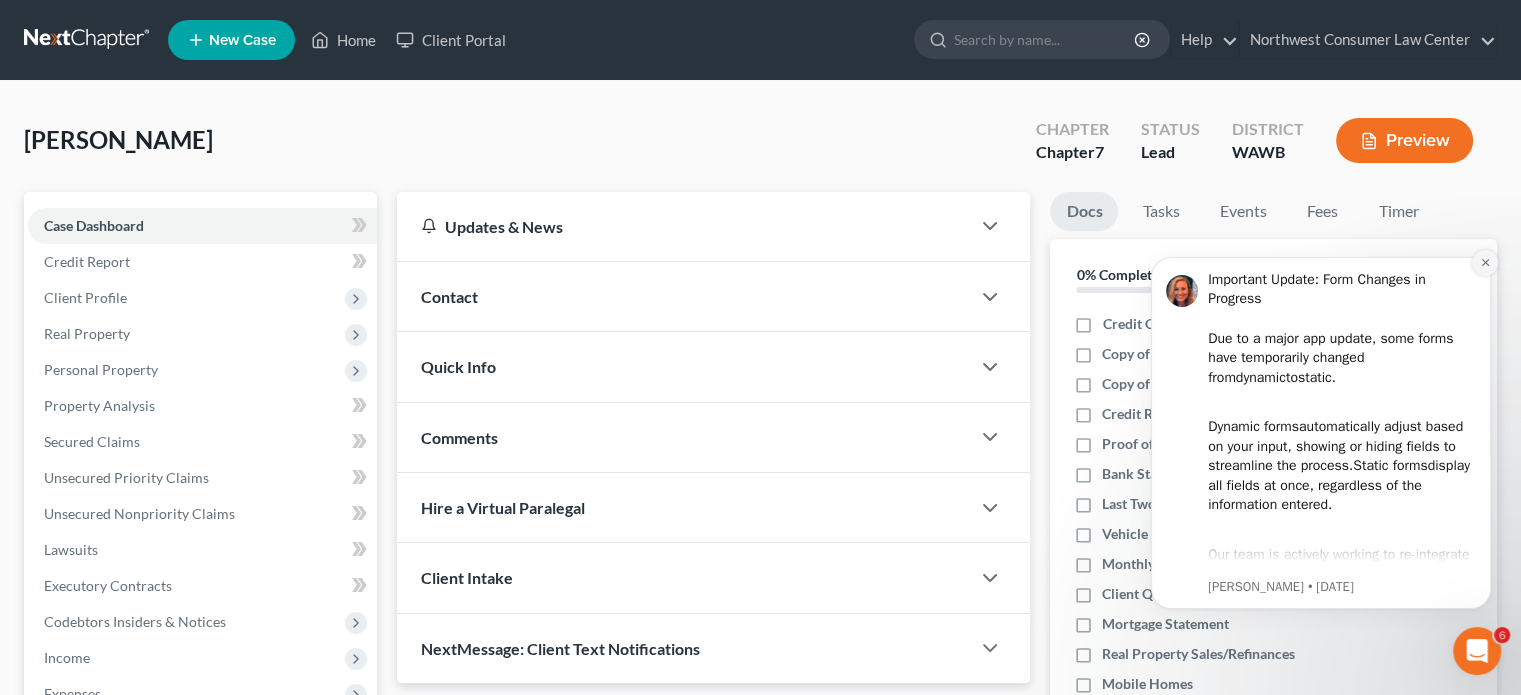 click at bounding box center (1485, 263) 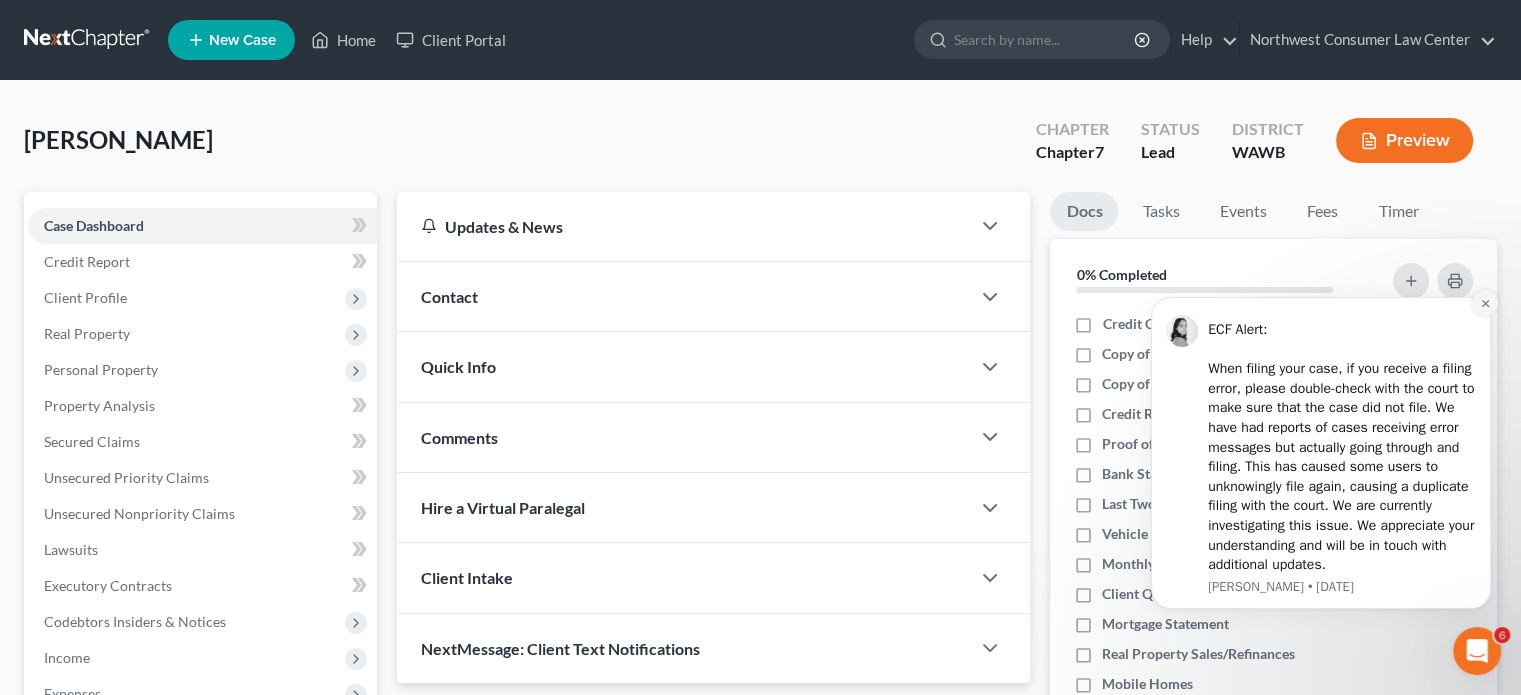 click at bounding box center [1485, 303] 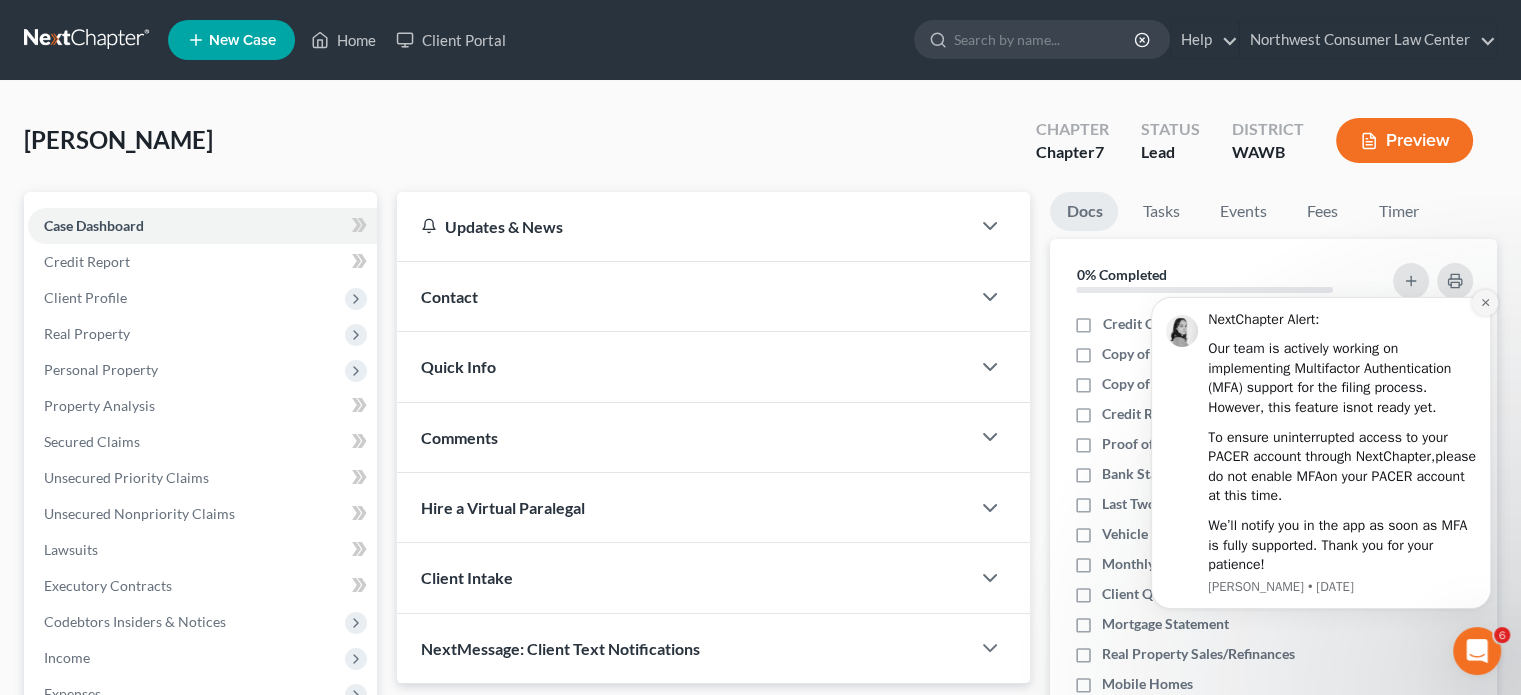 click at bounding box center [1485, 303] 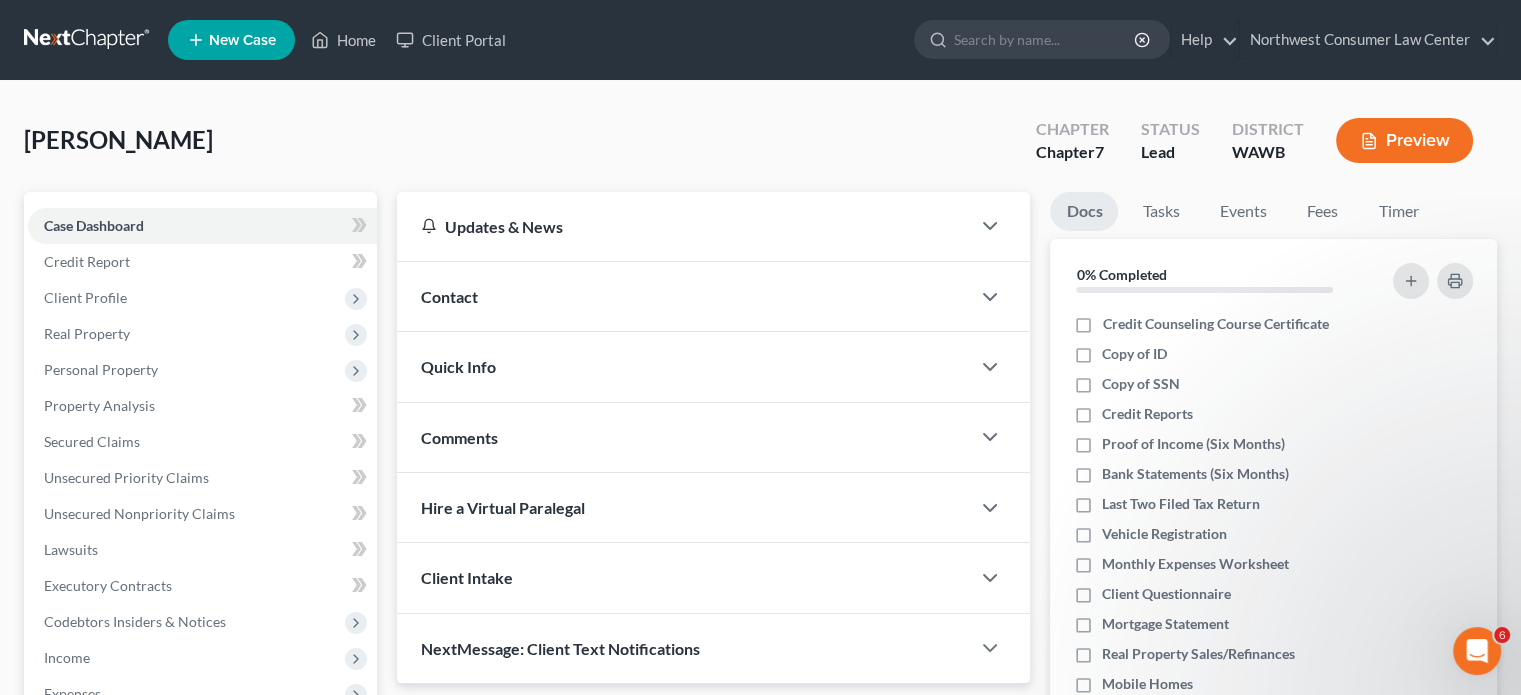 click 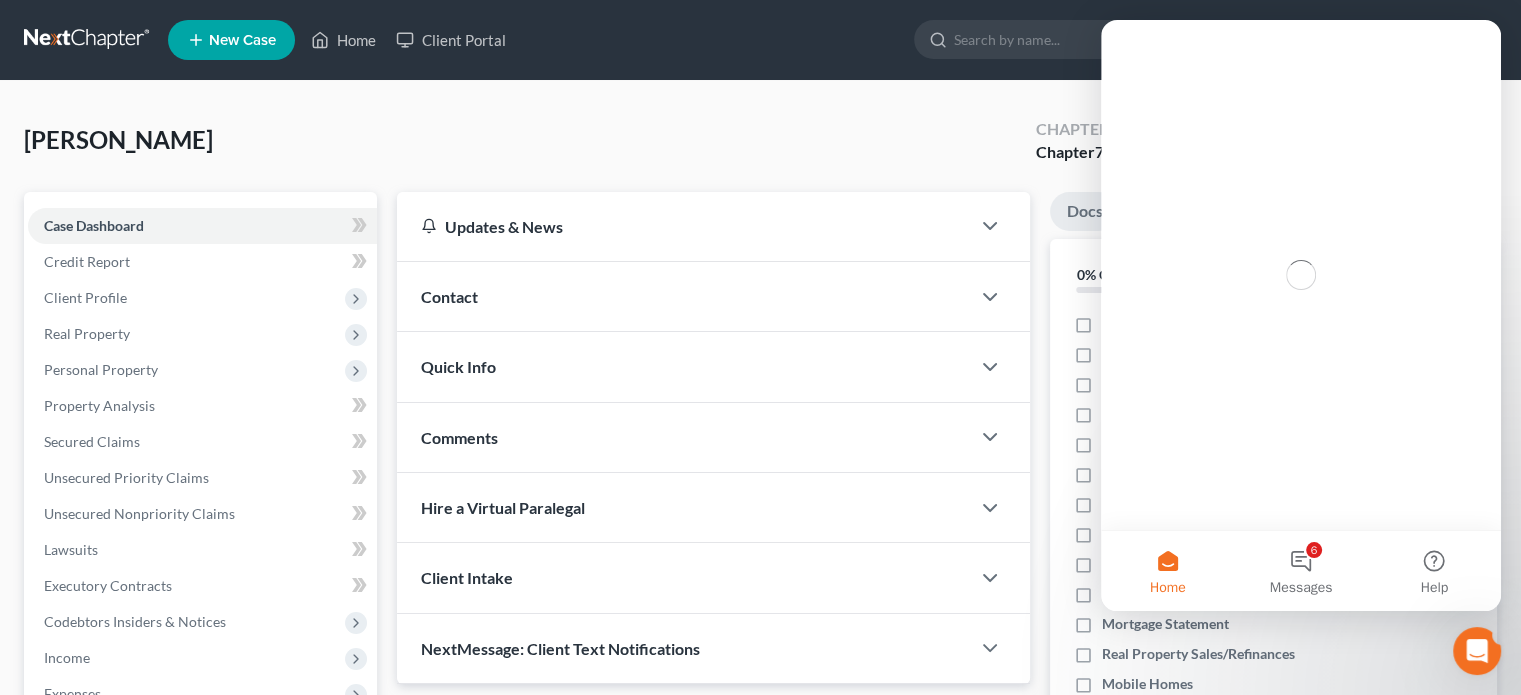 scroll, scrollTop: 0, scrollLeft: 0, axis: both 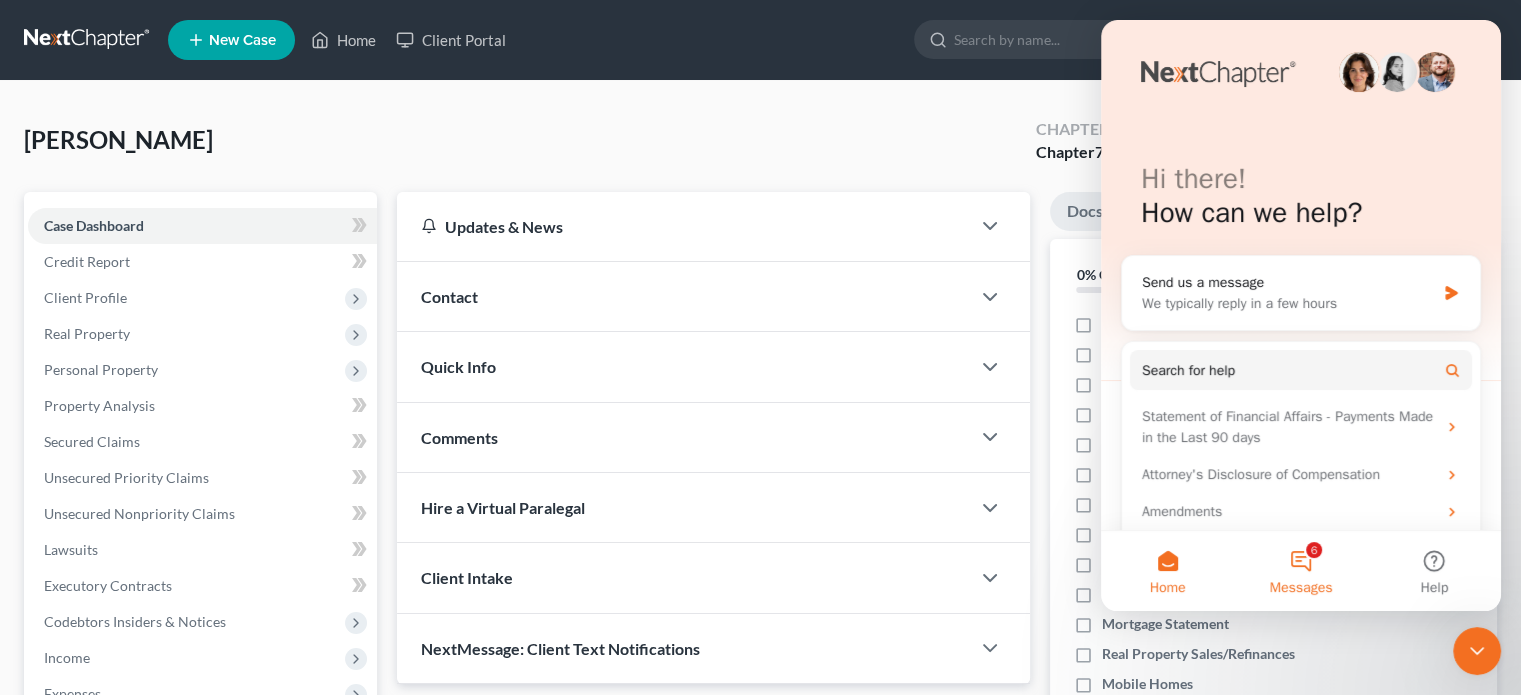 click on "6 Messages" at bounding box center (1300, 571) 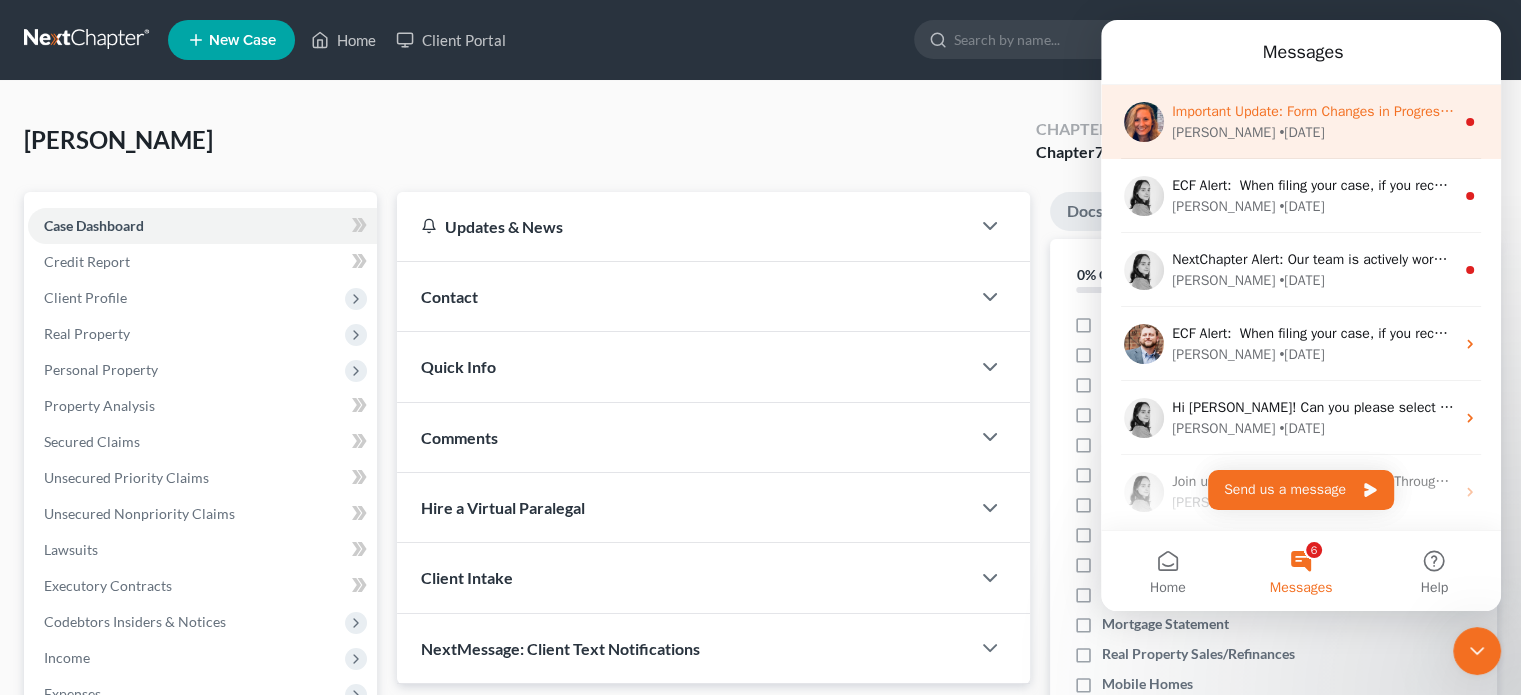 click on "[PERSON_NAME] •  [DATE]" at bounding box center [1313, 132] 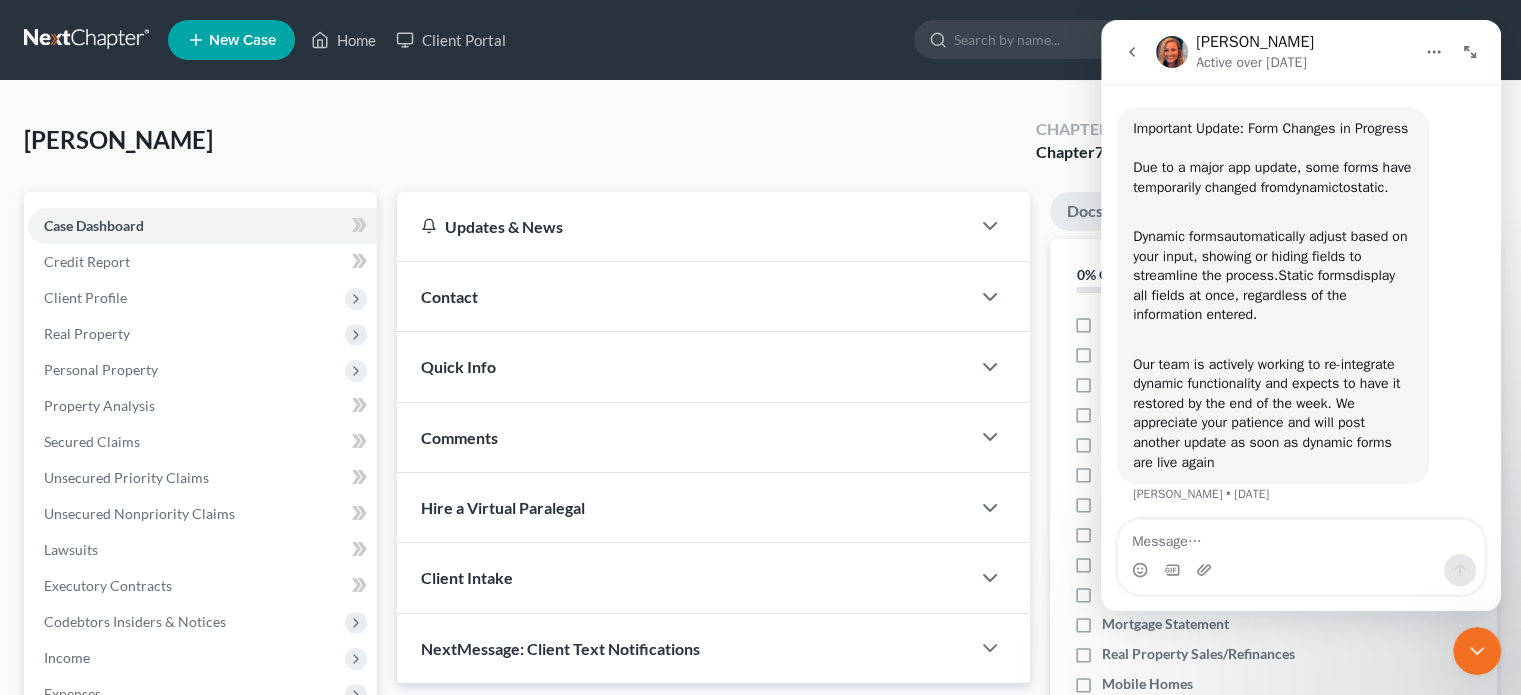 scroll, scrollTop: 105, scrollLeft: 0, axis: vertical 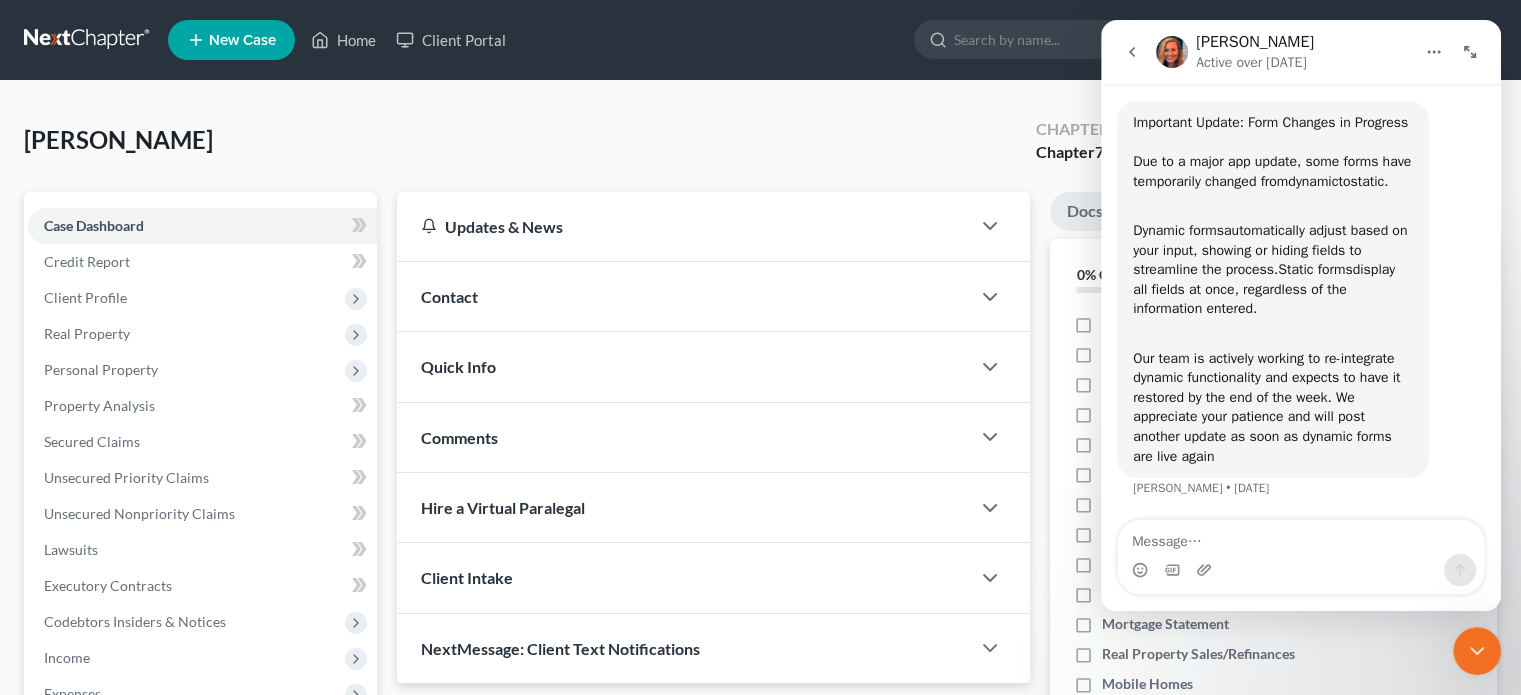 click at bounding box center (1132, 52) 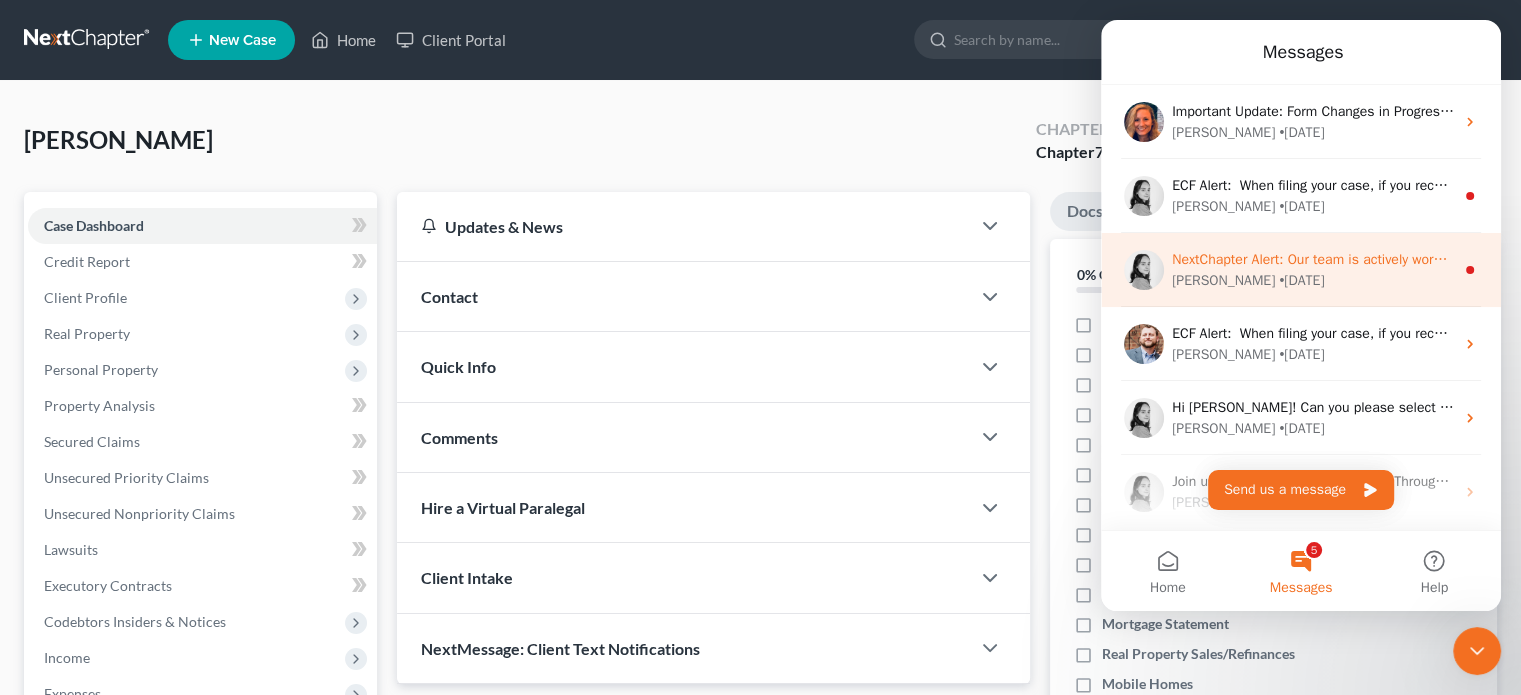 click on "NextChapter Alert:    Our team is actively working on implementing Multifactor Authentication (MFA) support for the filing process. However, this feature is not ready yet.   To ensure uninterrupted access to your PACER account through NextChapter, please do not enable MFA on your PACER account at this time.   We’ll notify you in the app as soon as MFA is fully supported. Thank you for your patience!" at bounding box center [2386, 259] 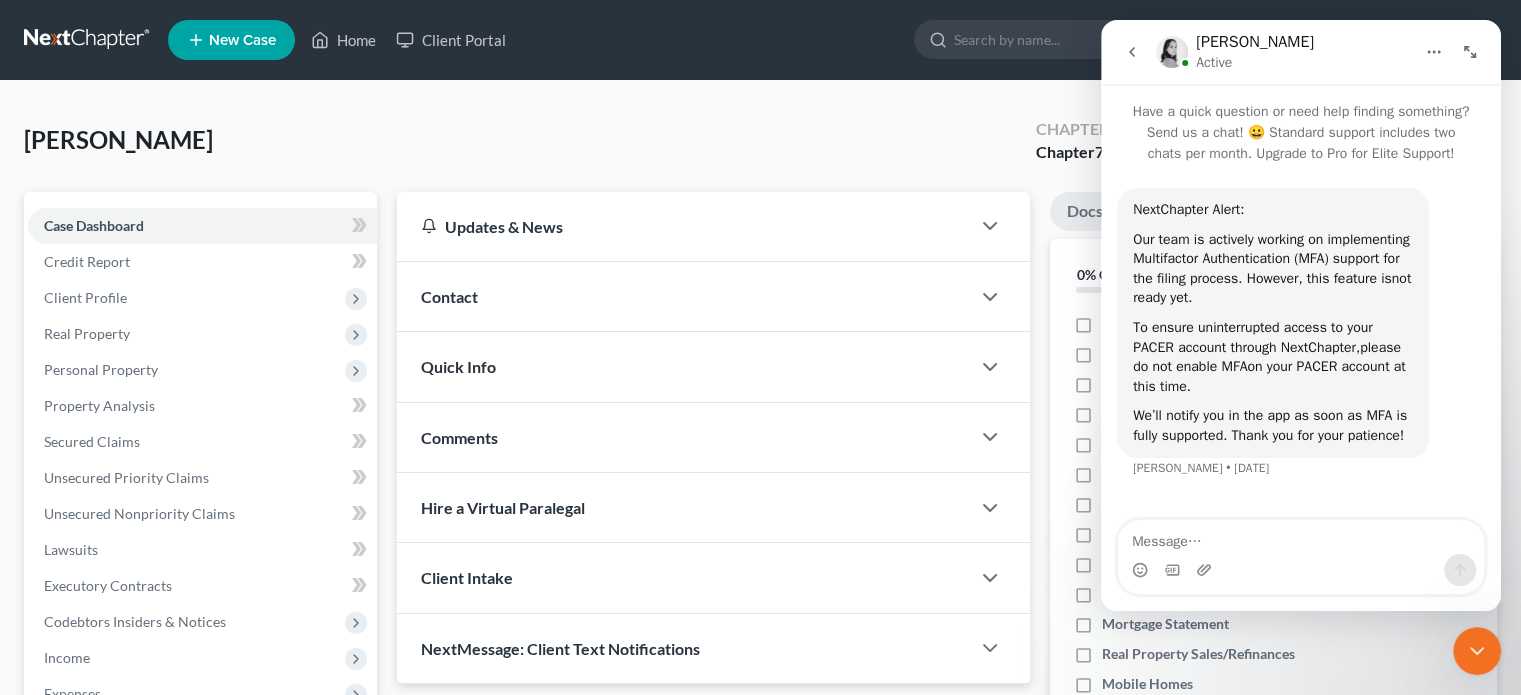 click 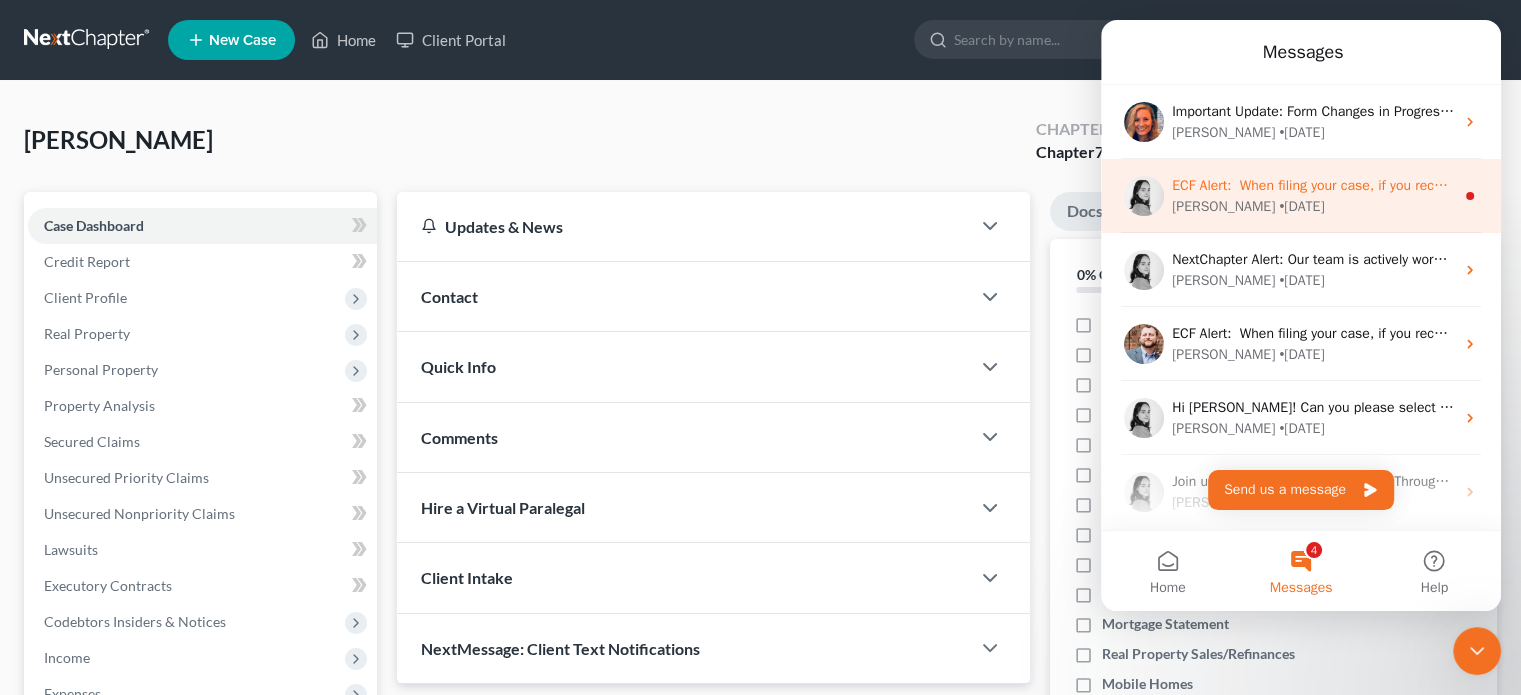 click on "•  [DATE]" at bounding box center [1301, 206] 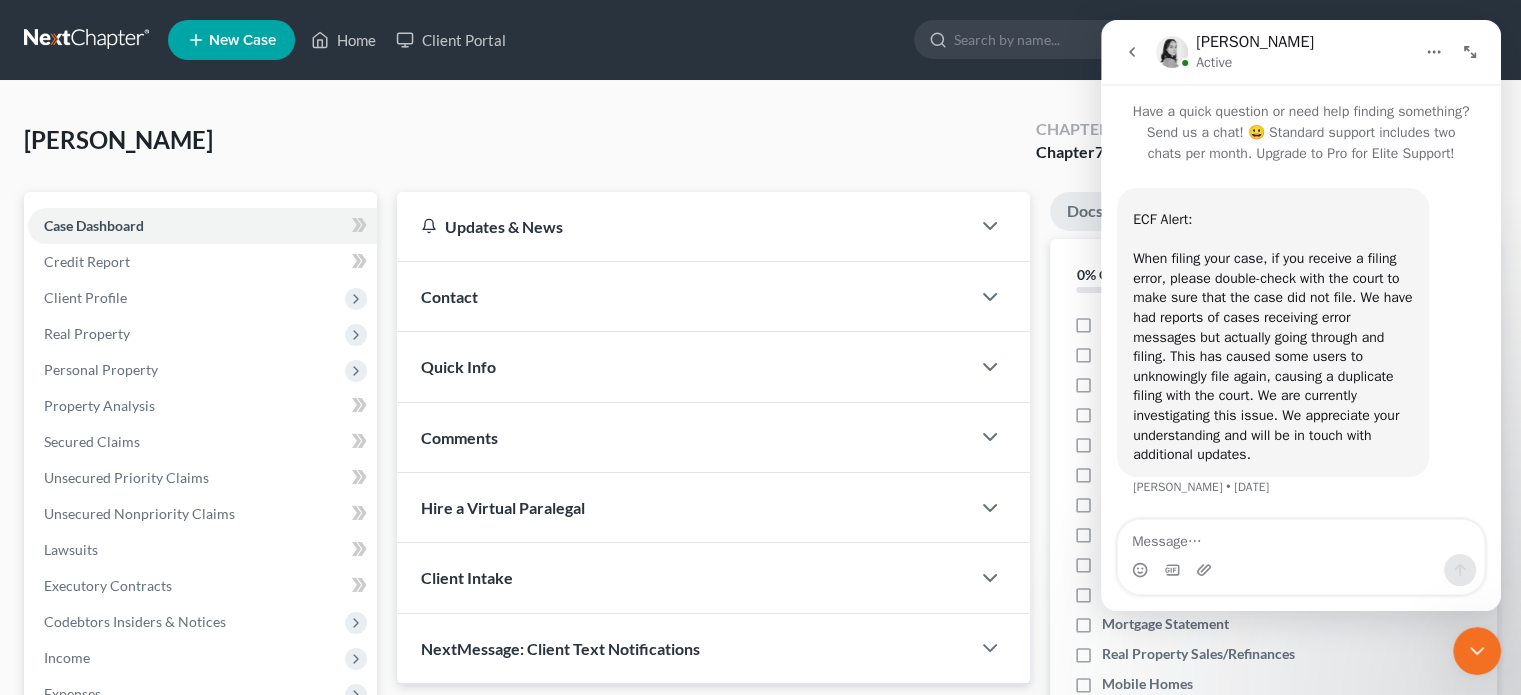 click at bounding box center [1132, 52] 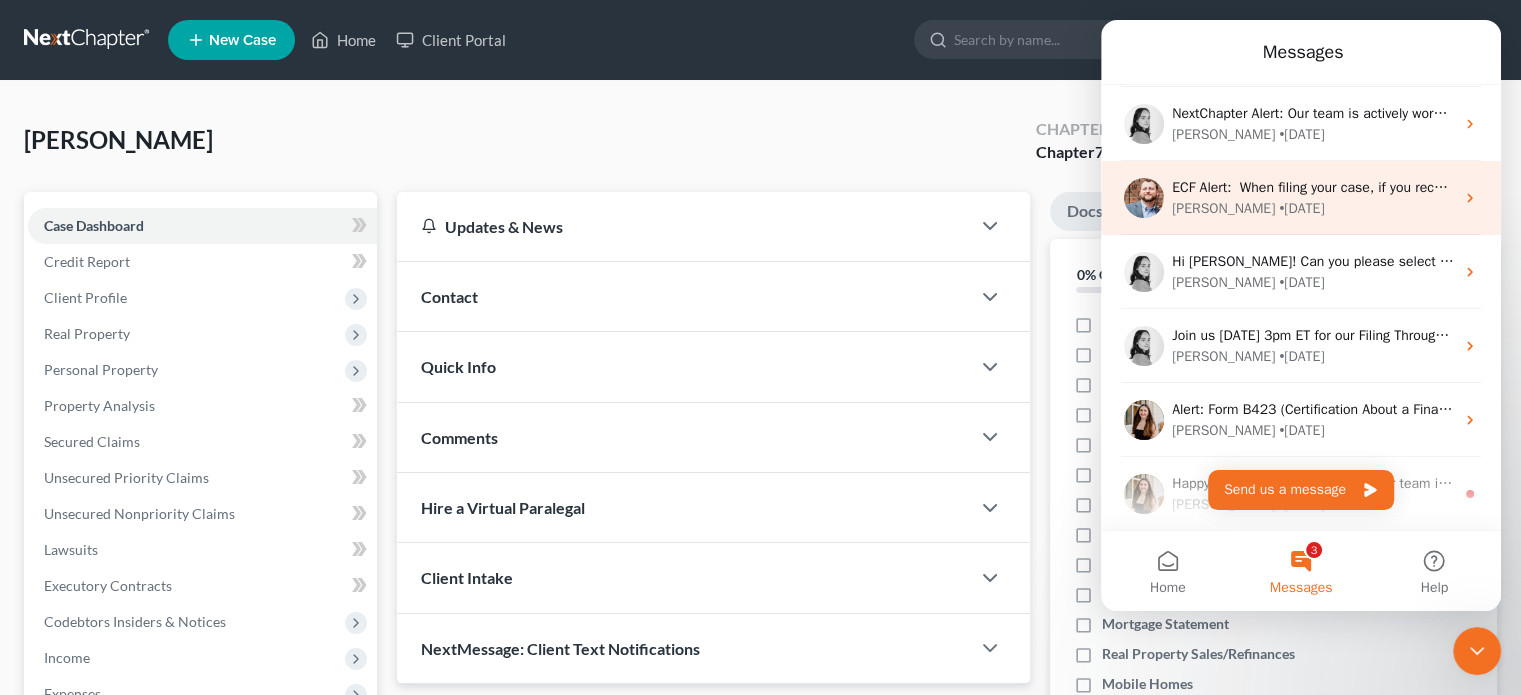 scroll, scrollTop: 374, scrollLeft: 0, axis: vertical 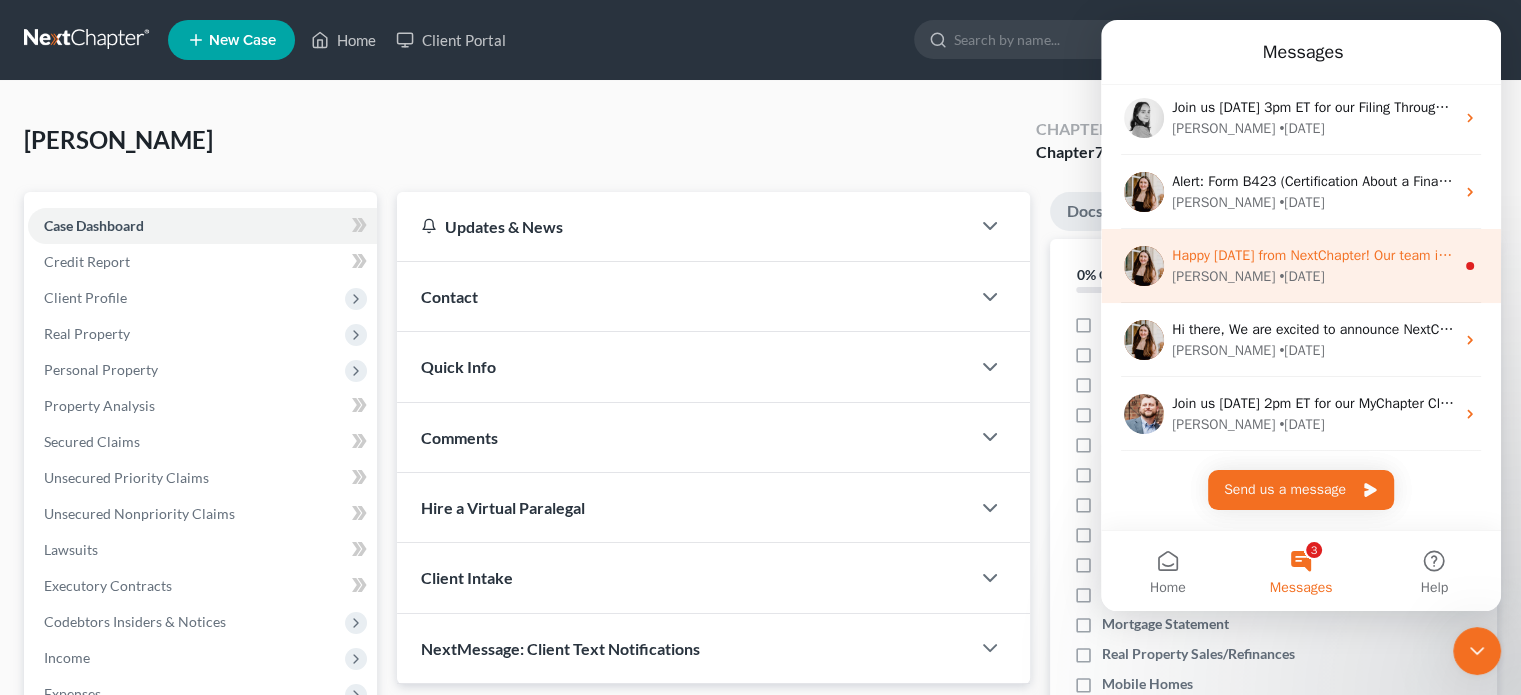 click on "Happy [DATE] from NextChapter!   Our team is out of the office until [DATE]. We encourage you to use the Help Center to answer any questions and we will respond to any unanswered inquiries upon return. ​ Have a safe and happy holiday!" at bounding box center [1894, 255] 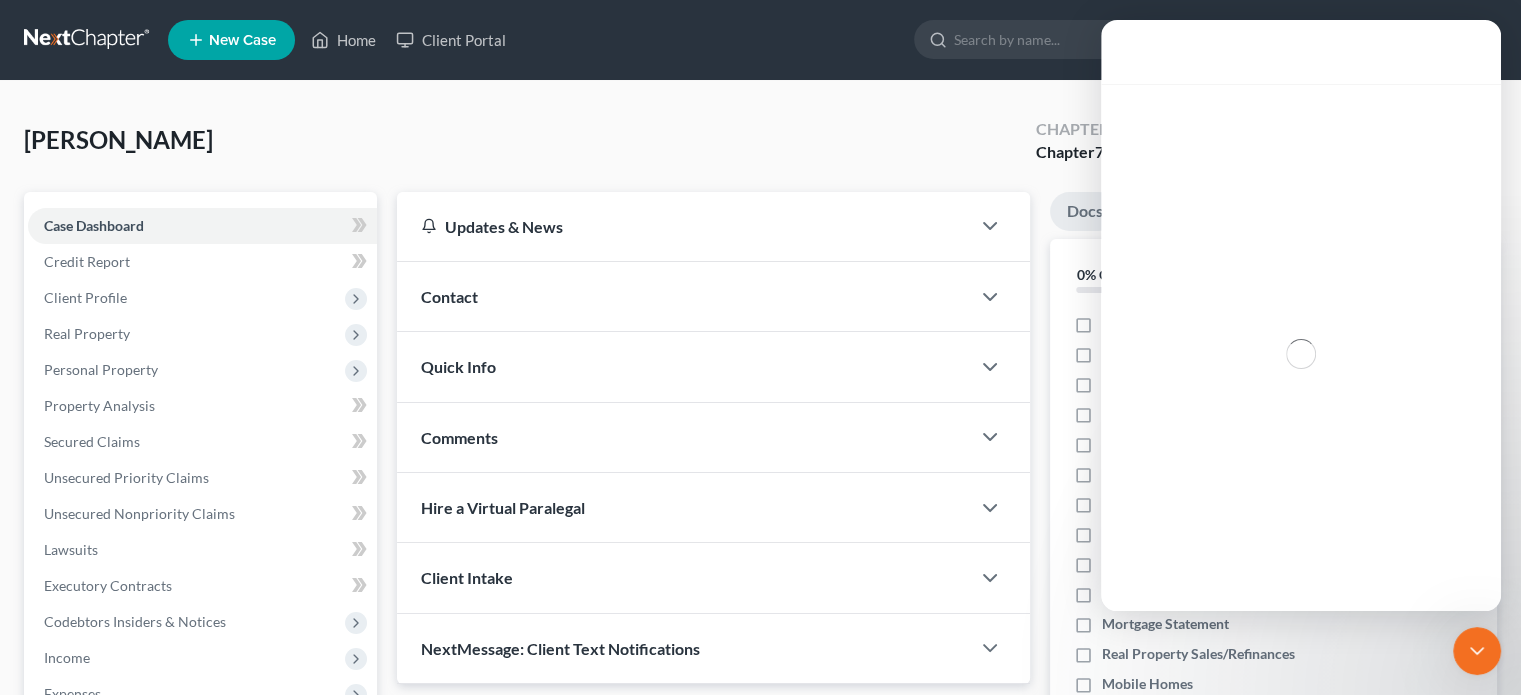 scroll, scrollTop: 293, scrollLeft: 0, axis: vertical 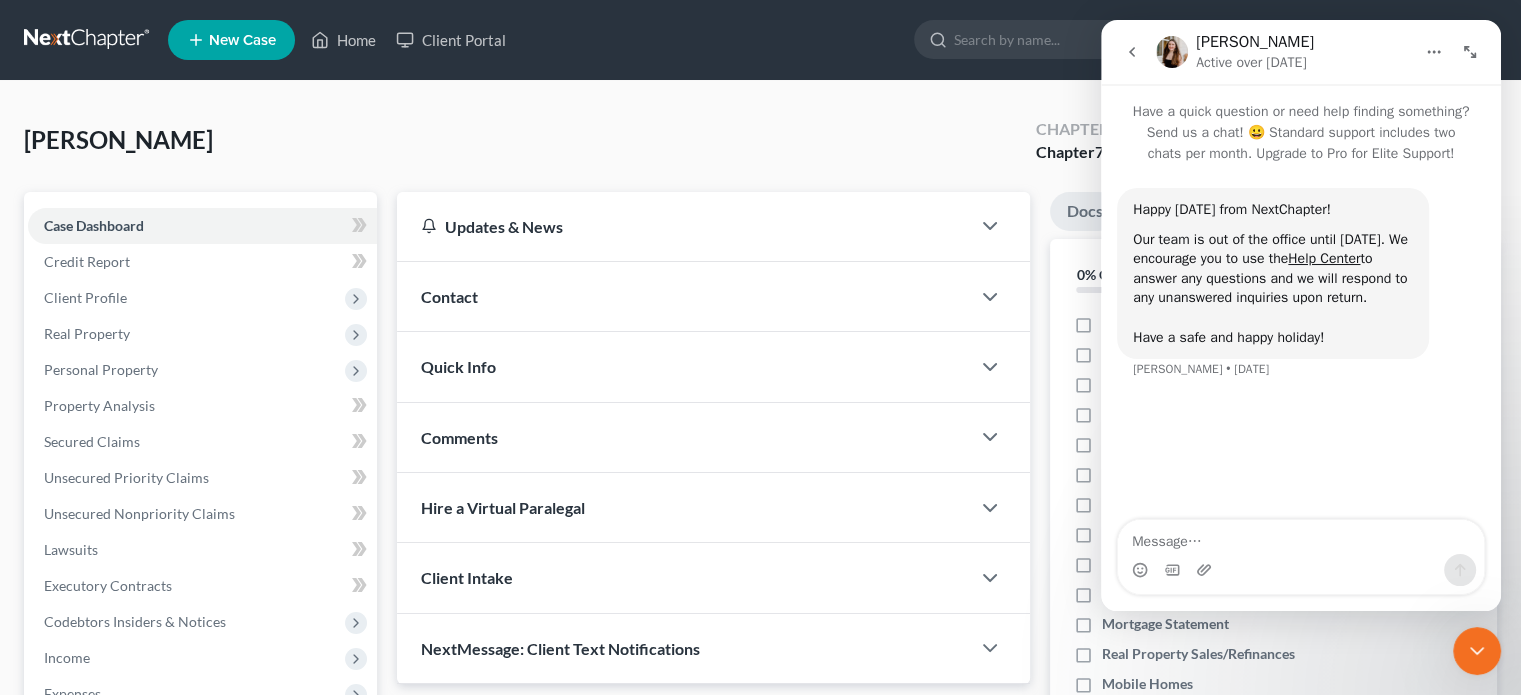 click at bounding box center [1132, 52] 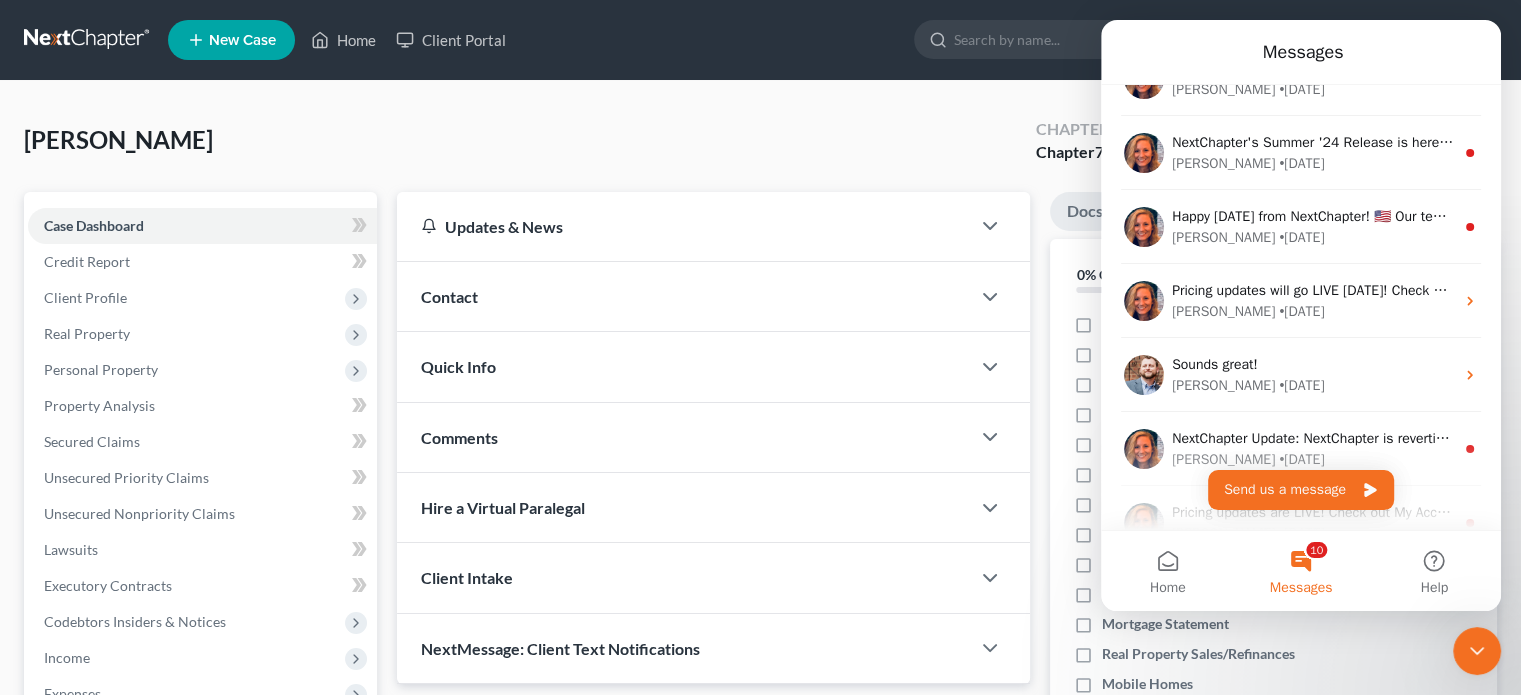 scroll, scrollTop: 1114, scrollLeft: 0, axis: vertical 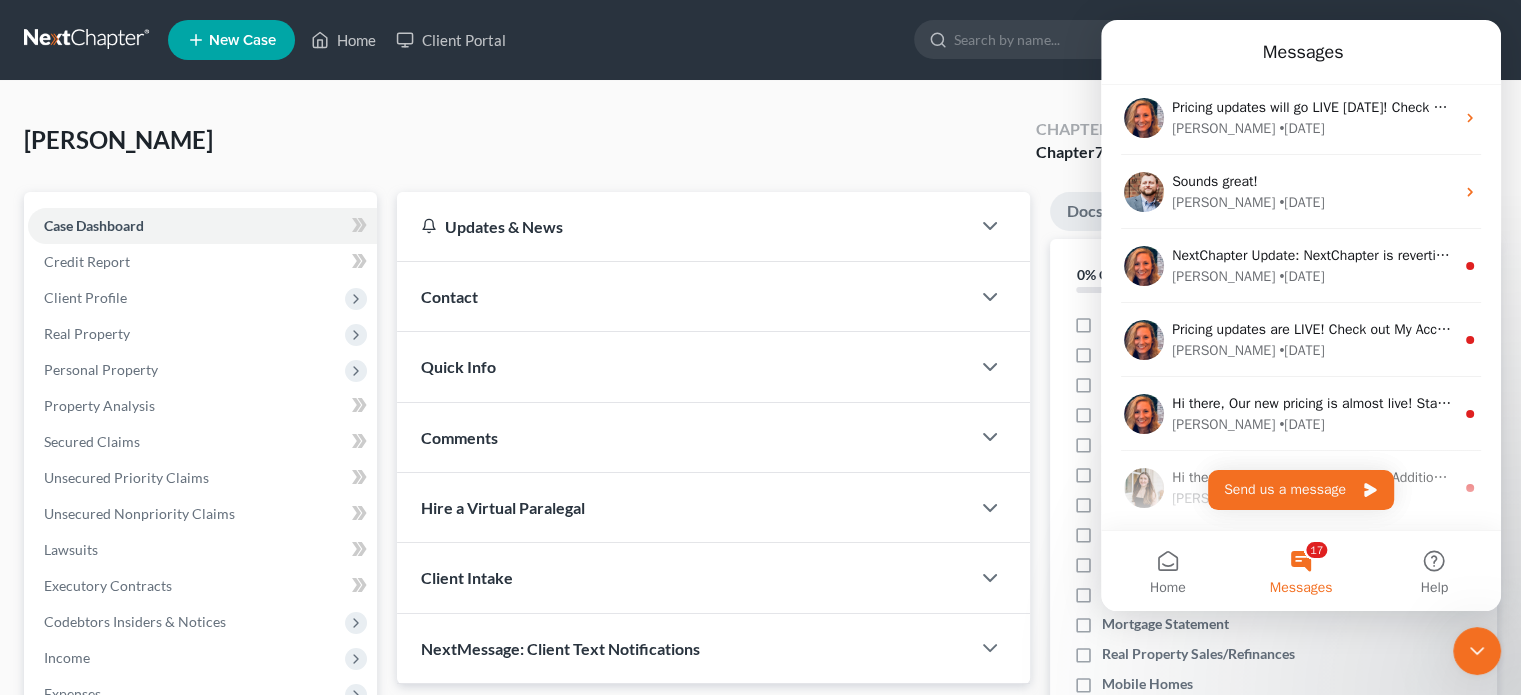 drag, startPoint x: 1490, startPoint y: 659, endPoint x: 2822, endPoint y: 1266, distance: 1463.7872 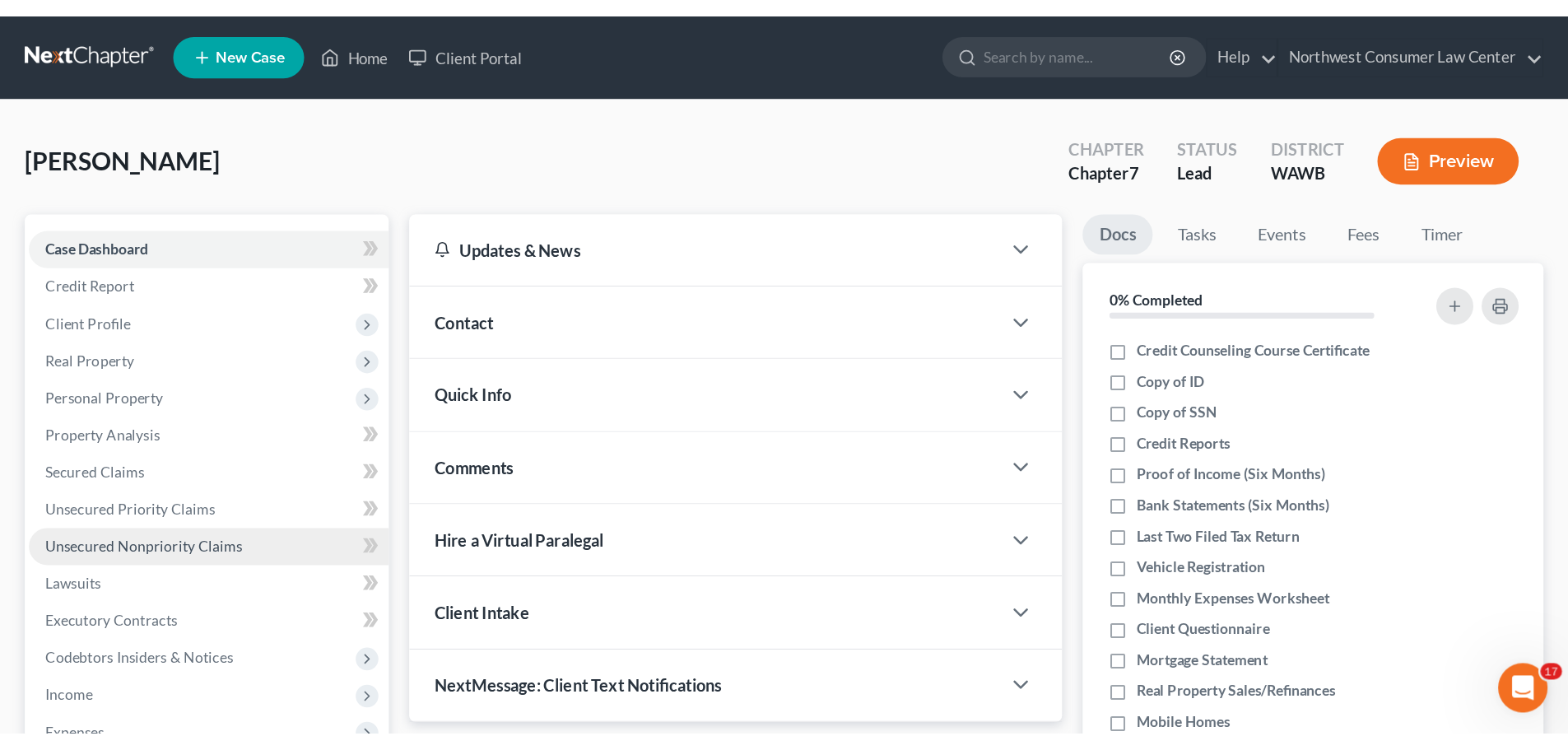 scroll, scrollTop: 0, scrollLeft: 0, axis: both 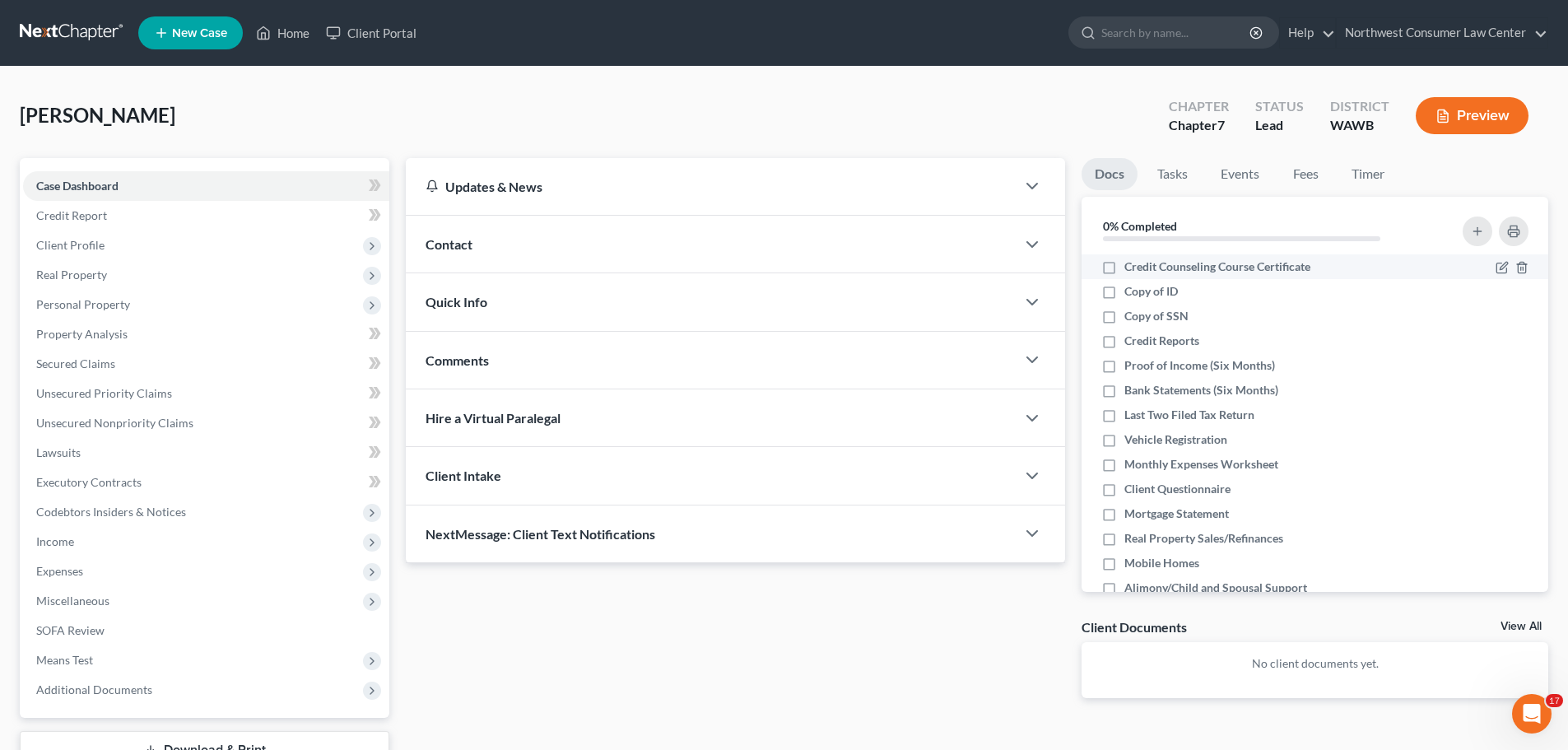 click on "Credit Counseling Course Certificate" at bounding box center (1217, 267) 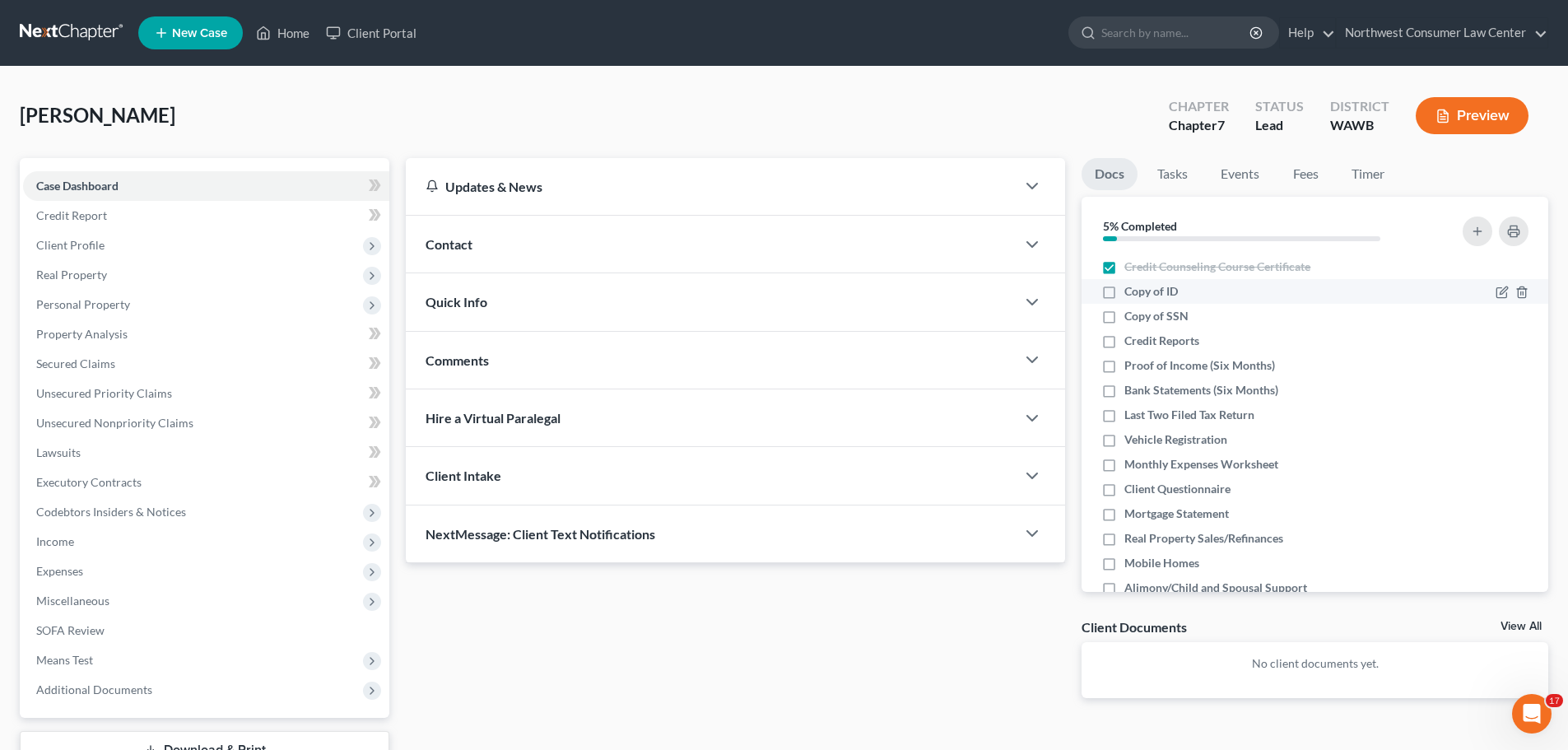 click on "Copy of ID" at bounding box center [1151, 291] 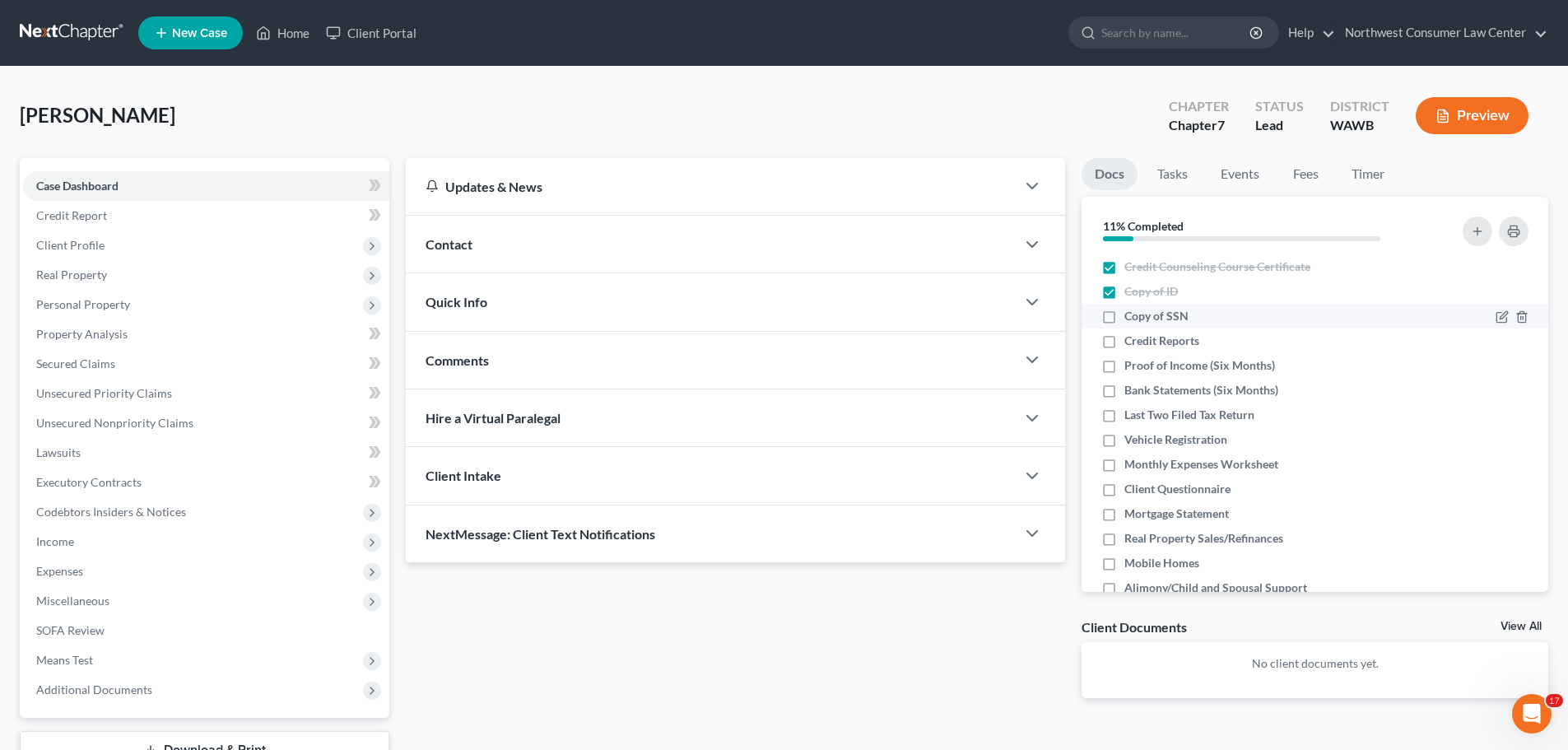 click on "Copy of SSN" at bounding box center (1156, 316) 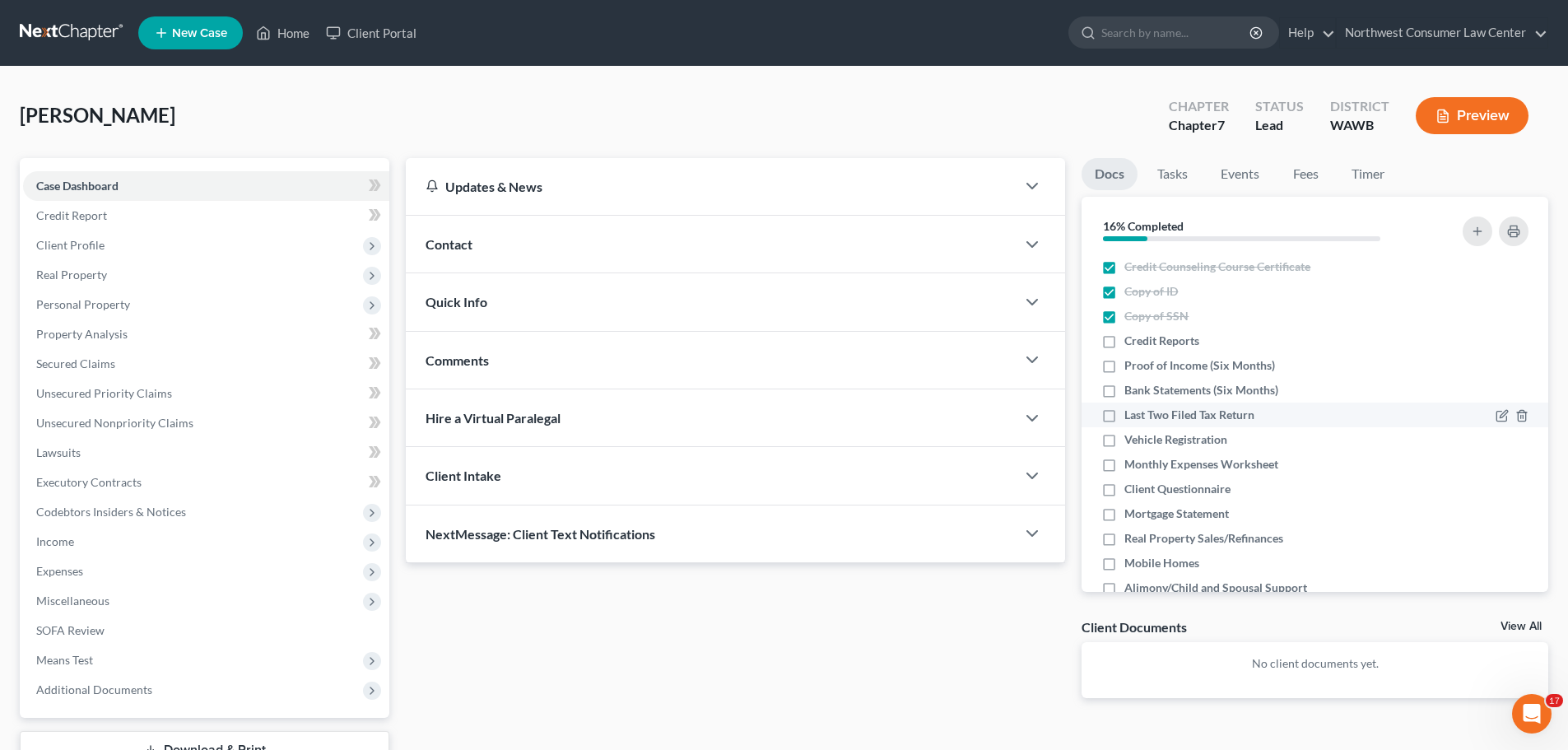 click on "Last Two Filed Tax Return" at bounding box center (1189, 415) 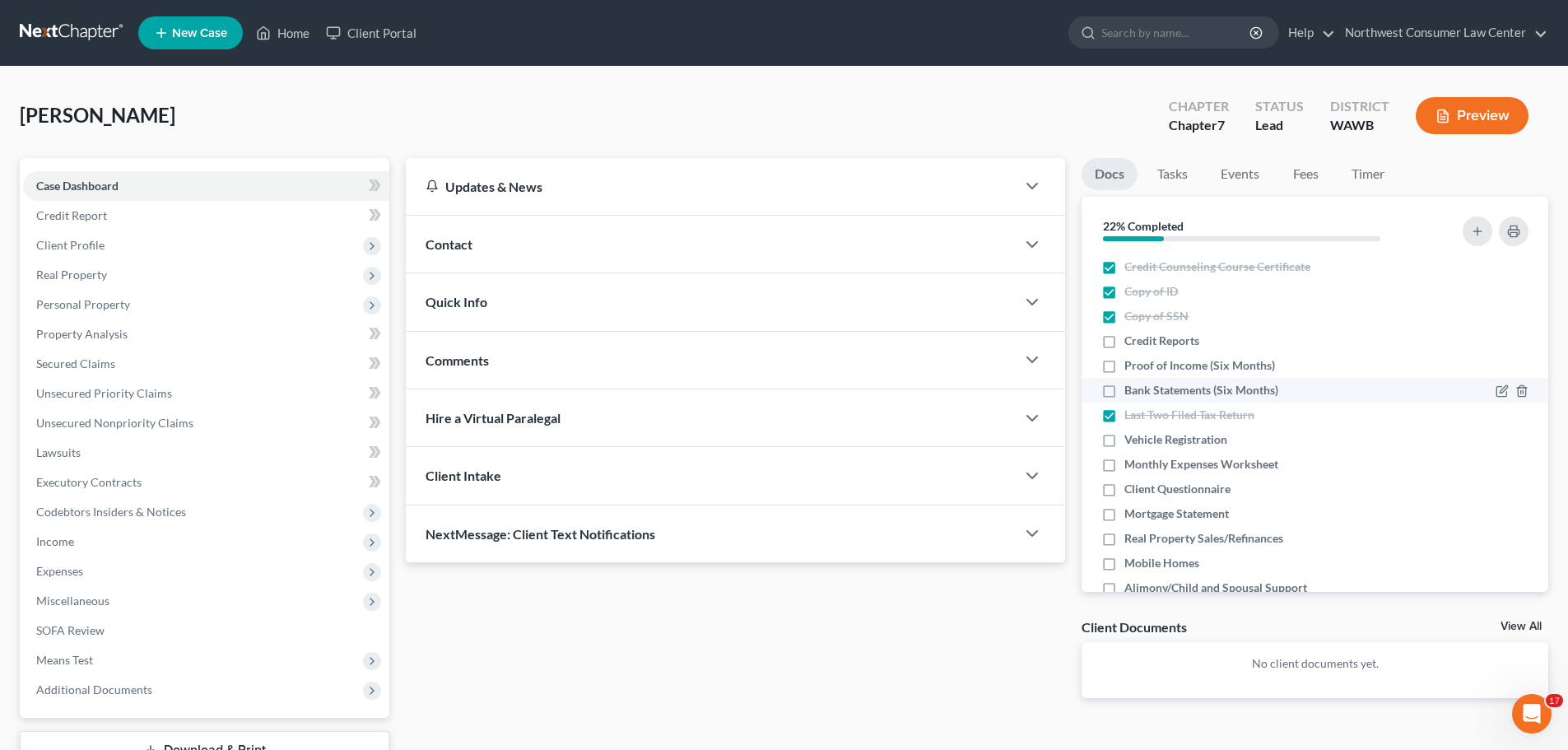 click on "Bank Statements (Six Months)" at bounding box center (1201, 390) 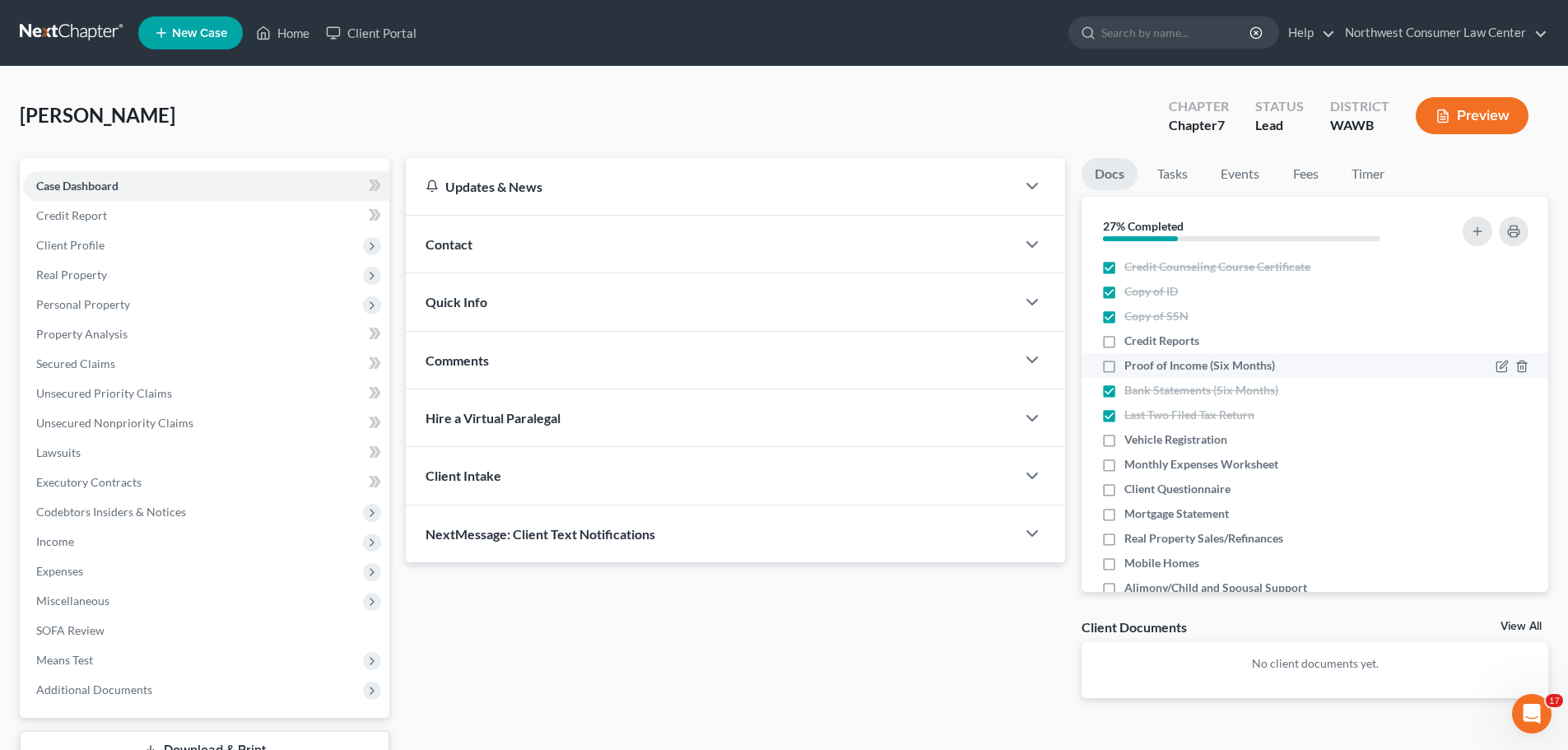click on "Proof of Income (Six Months)" at bounding box center (1314, 366) 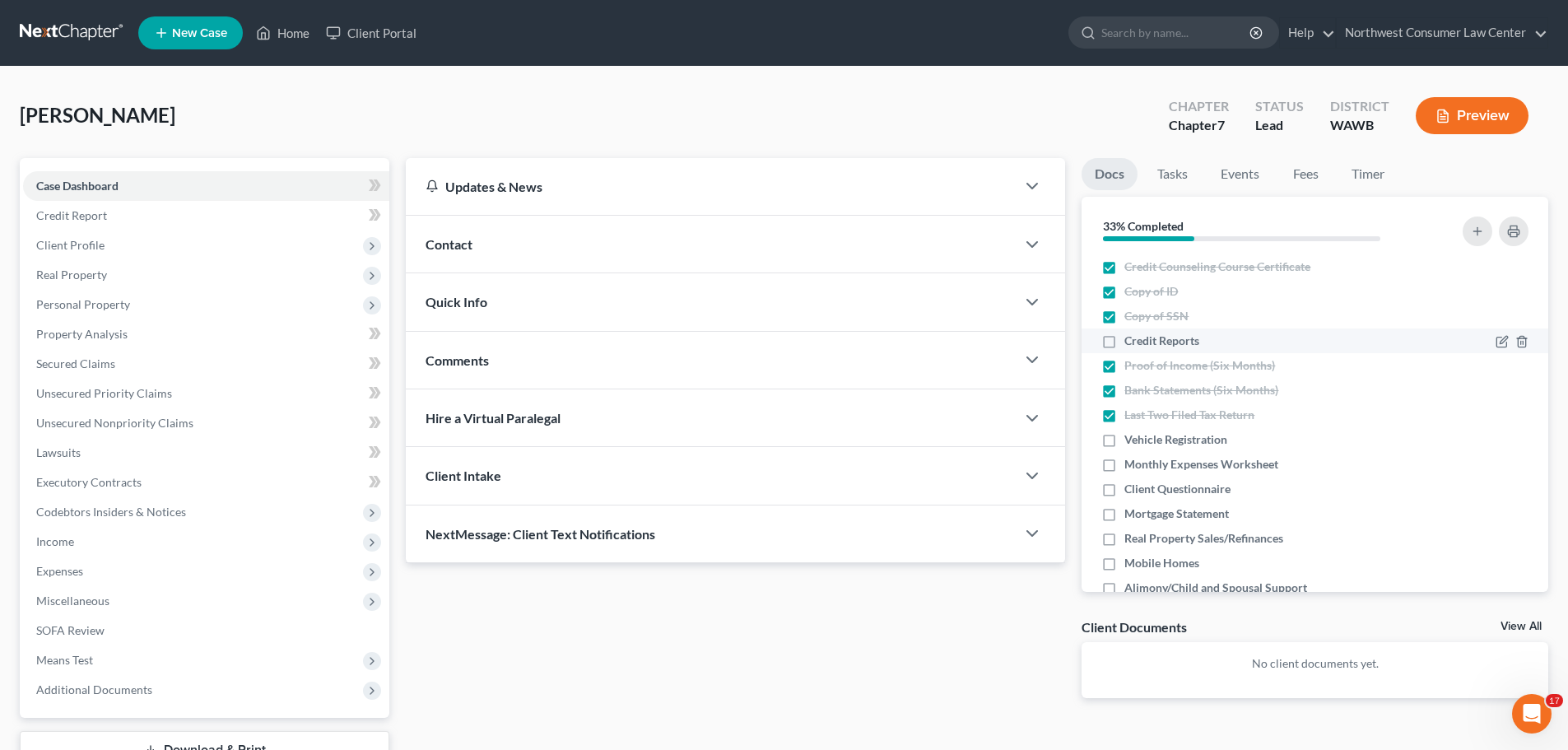 click on "Credit Reports" at bounding box center [1161, 341] 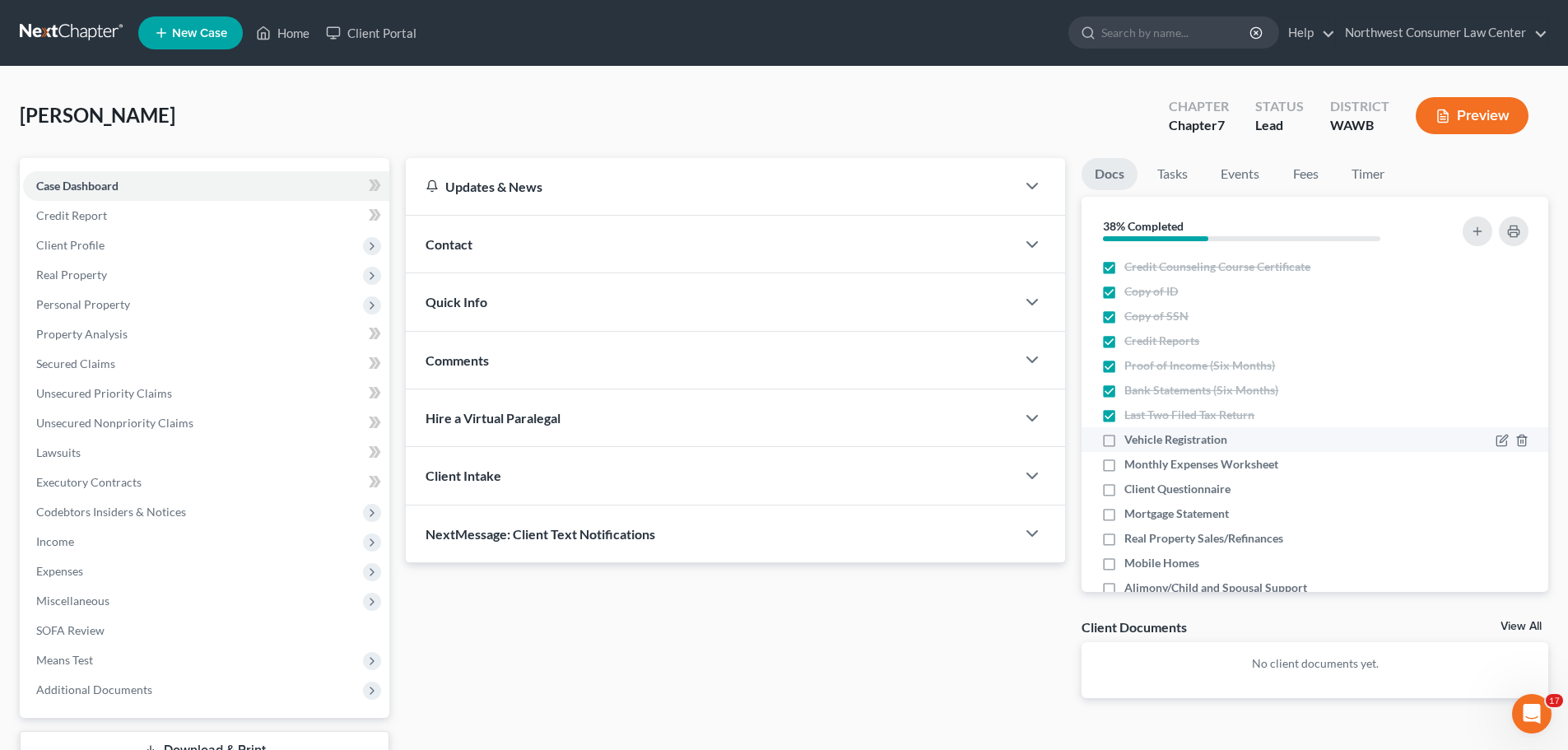 click on "Vehicle Registration" at bounding box center (1175, 440) 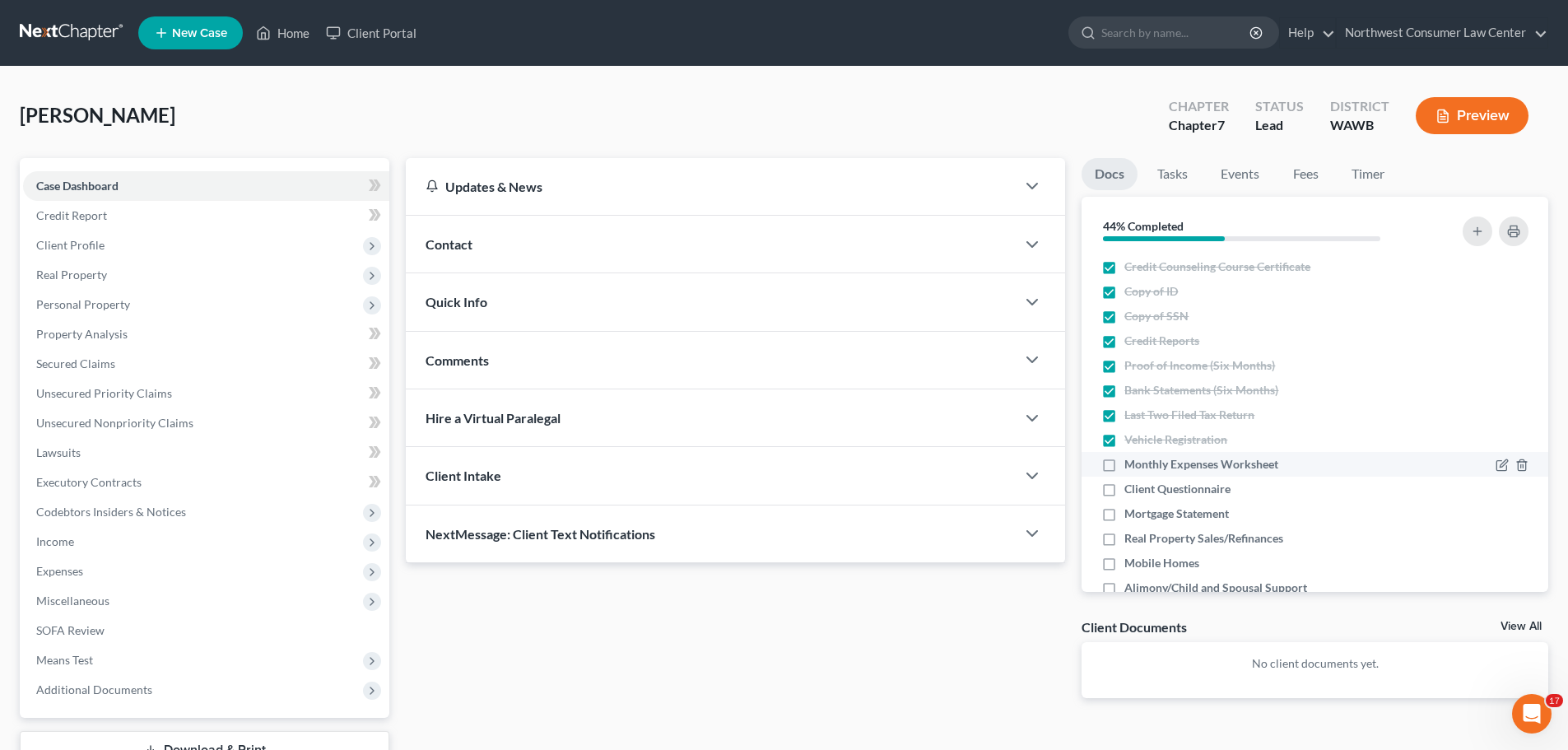 click on "Monthly Expenses Worksheet" at bounding box center [1314, 464] 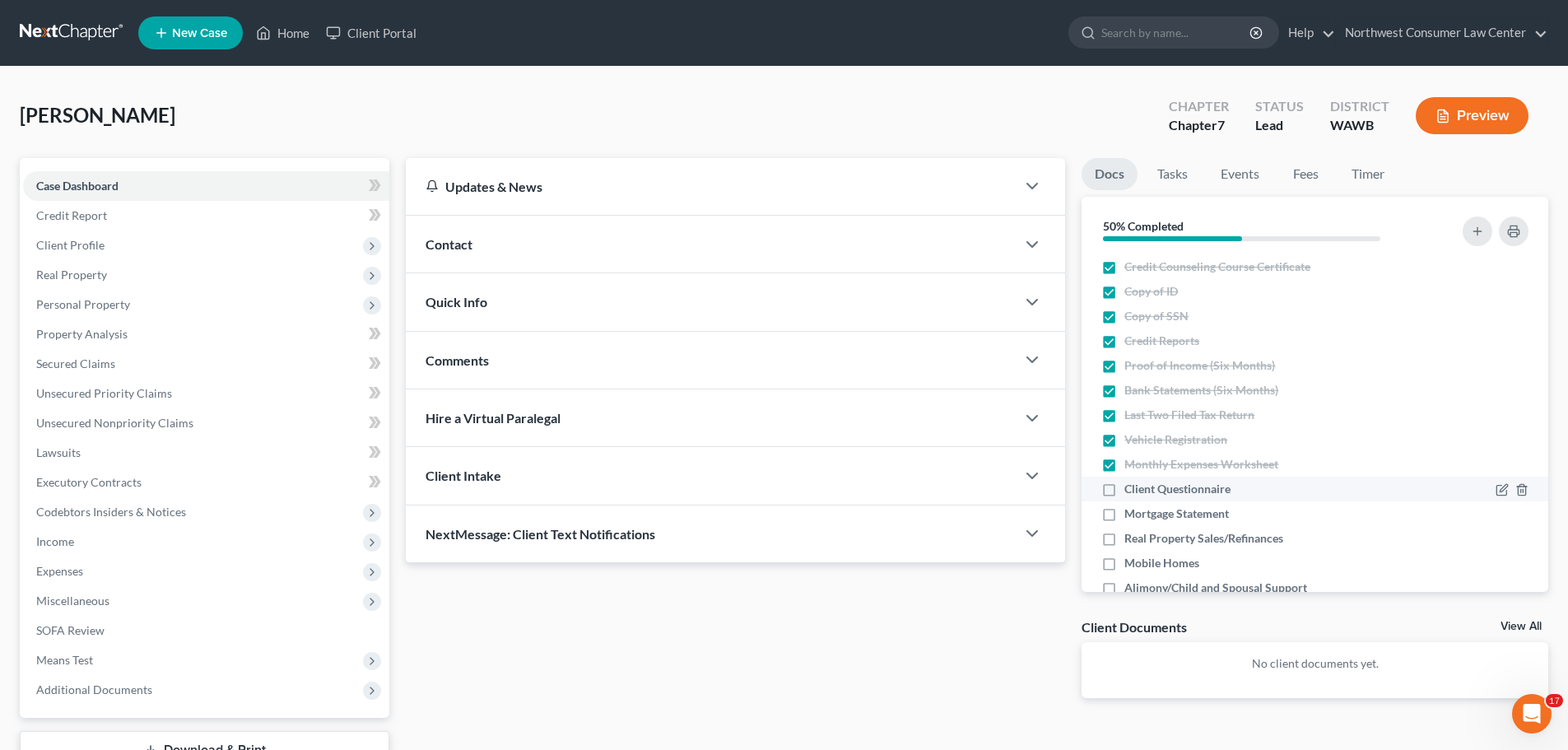 click on "Client Questionnaire" at bounding box center (1177, 489) 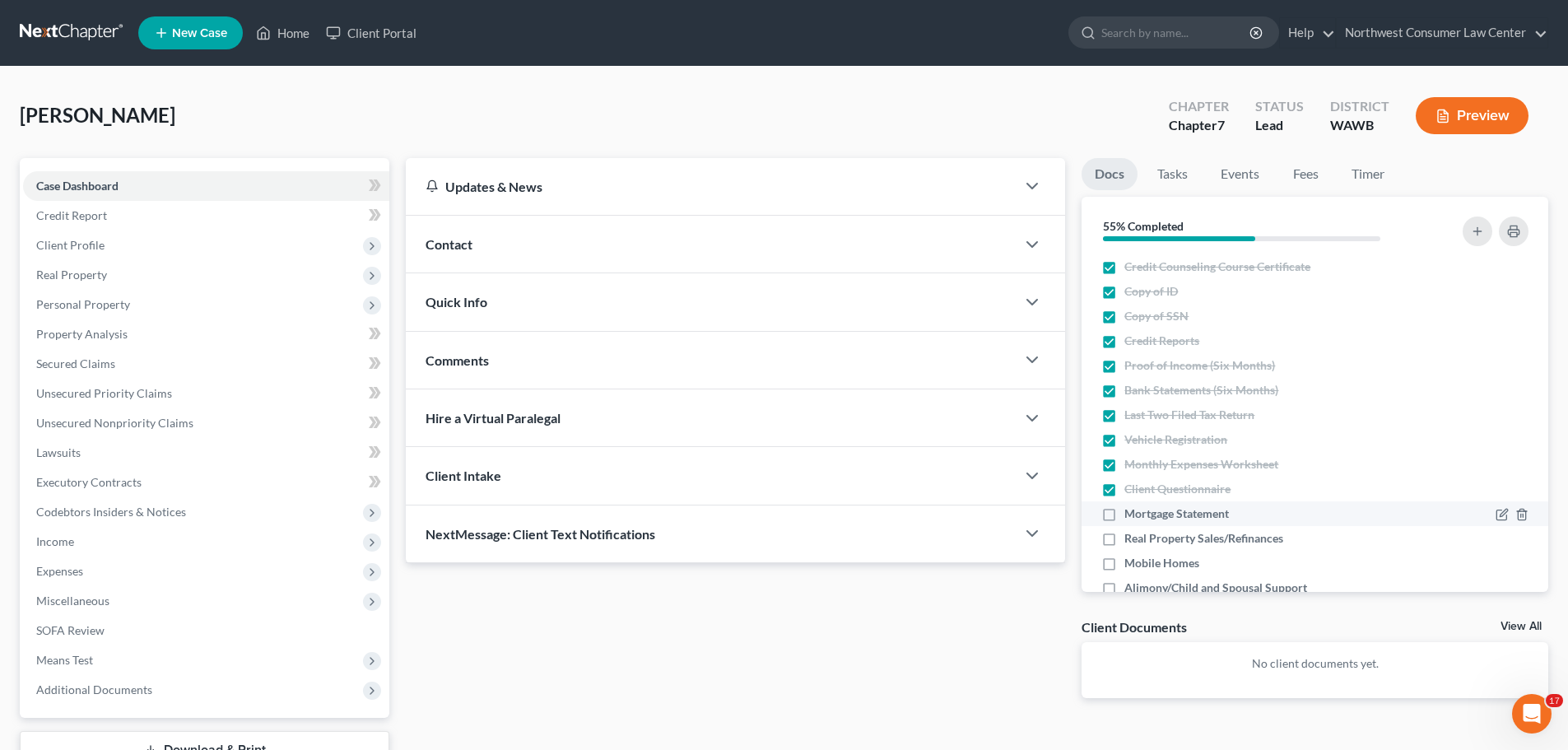 click on "Mortgage Statement" at bounding box center [1176, 514] 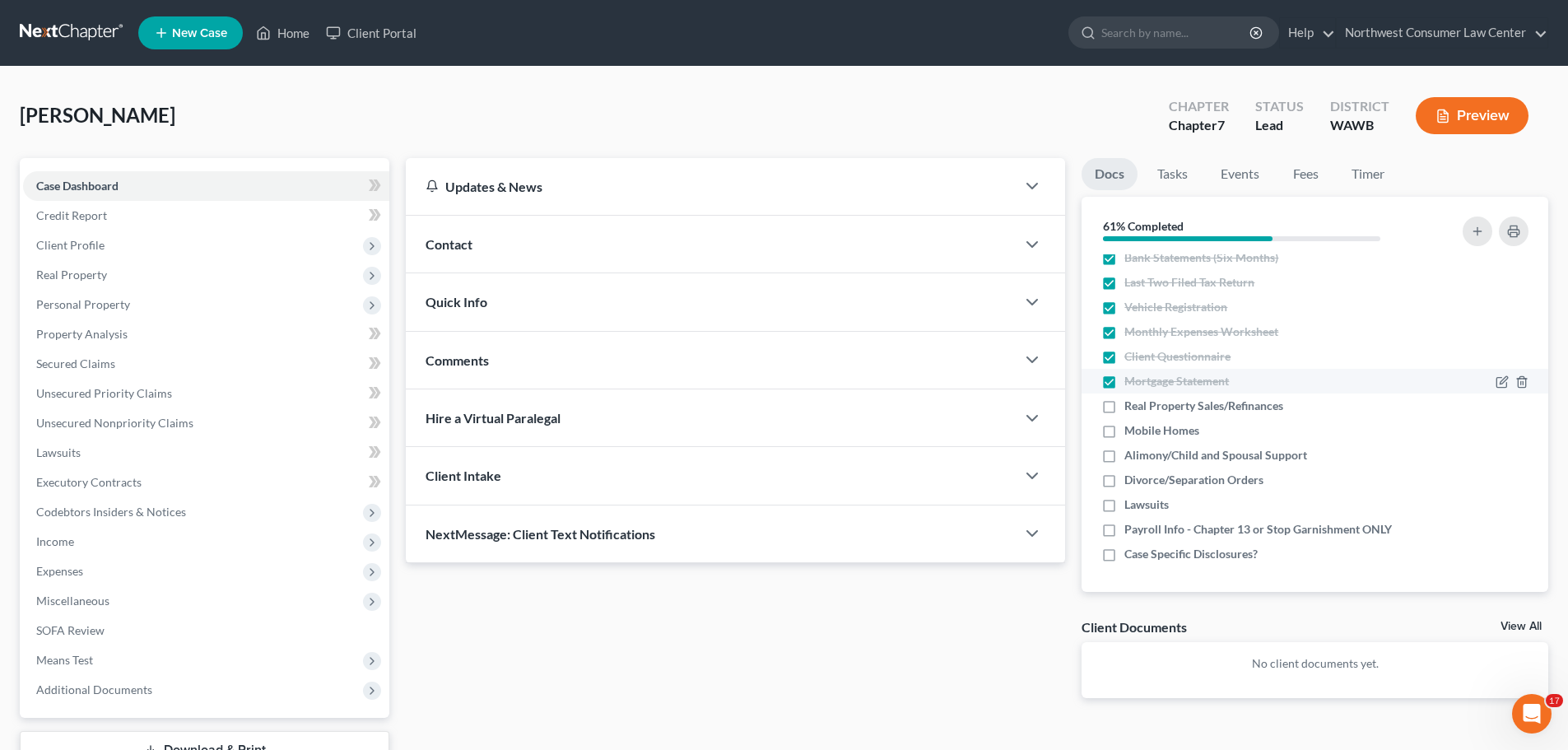scroll, scrollTop: 133, scrollLeft: 0, axis: vertical 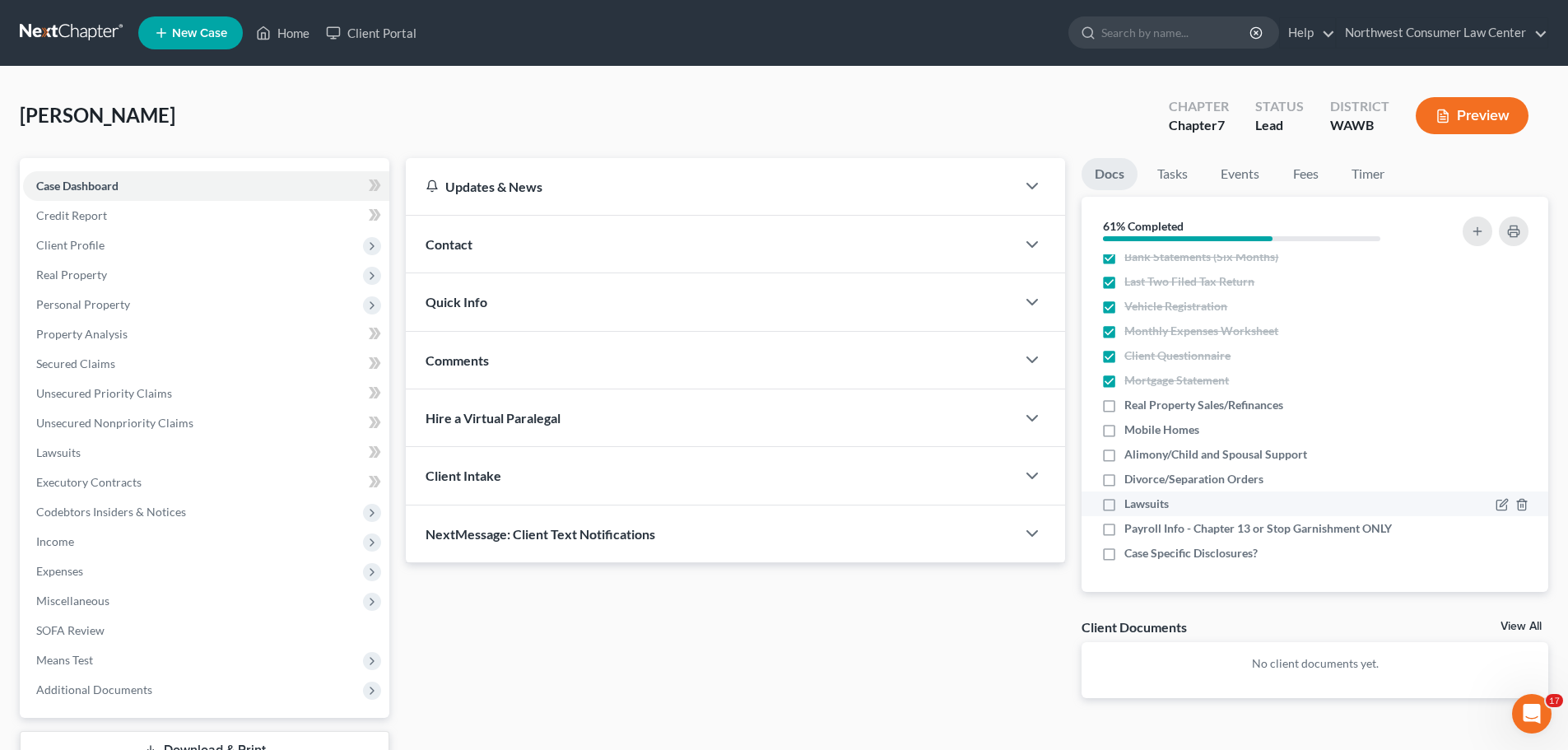 click on "Lawsuits" at bounding box center (1147, 504) 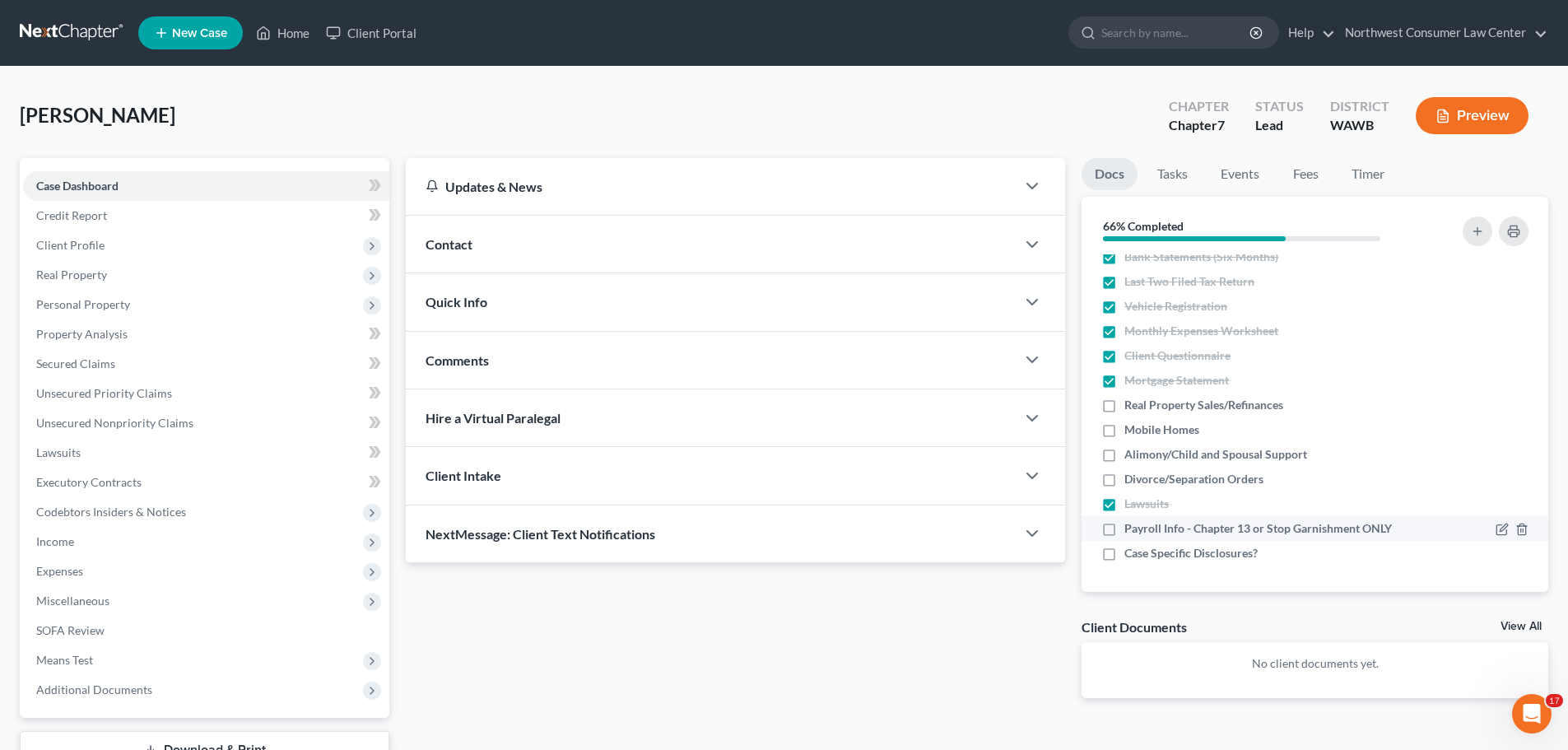 click on "Payroll Info - Chapter 13 or Stop Garnishment ONLY" at bounding box center (1258, 529) 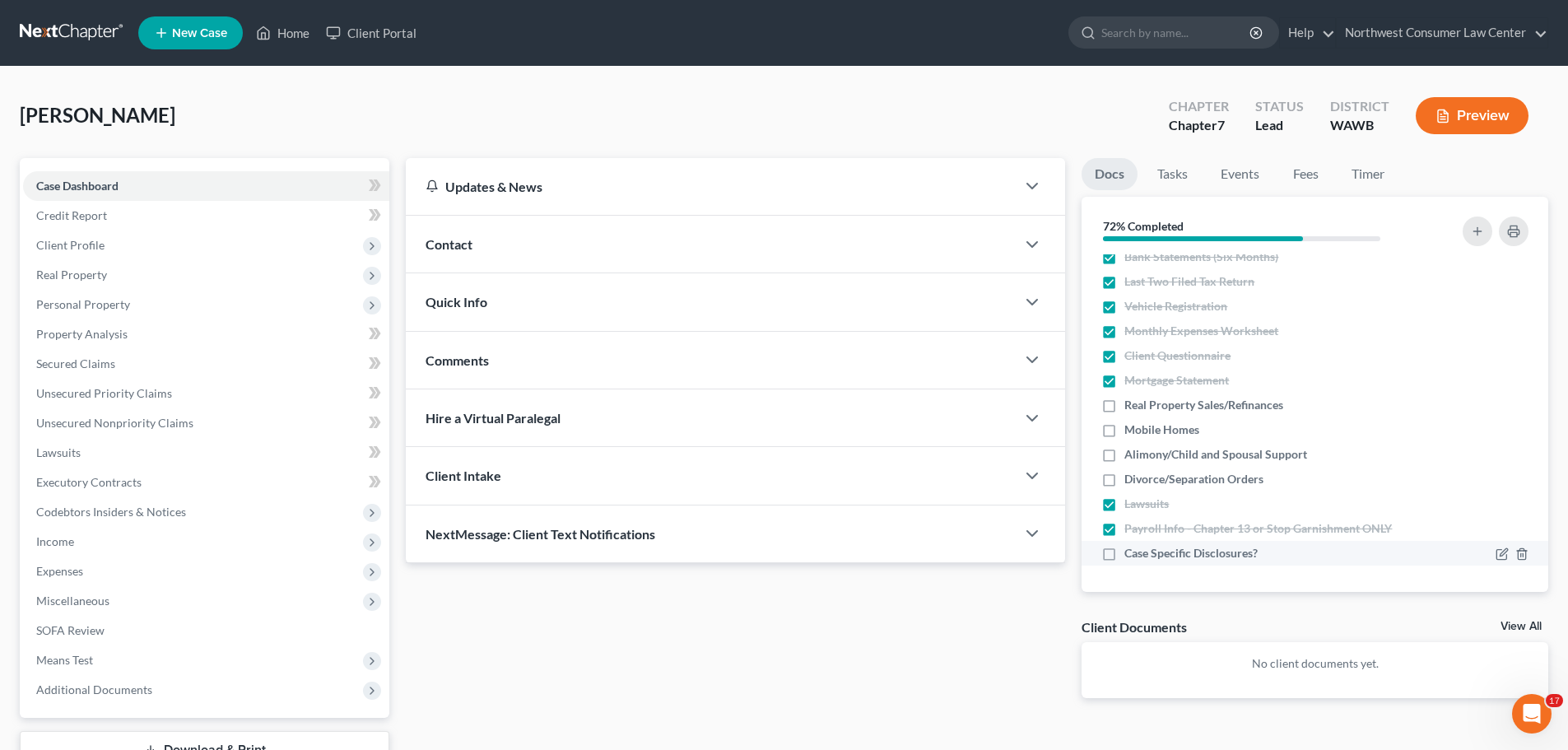 click on "Case Specific Disclosures?" at bounding box center (1191, 553) 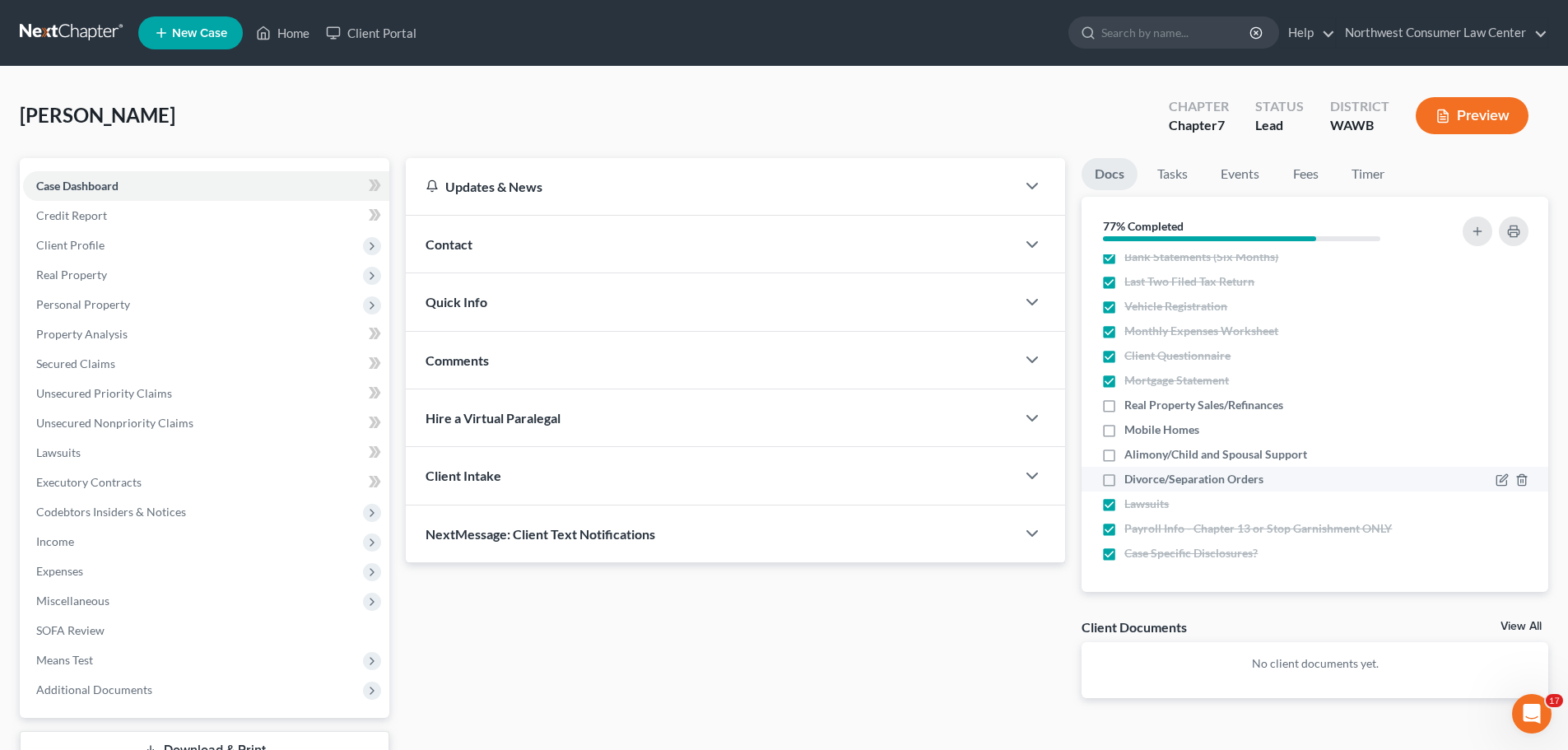 click on "Divorce/Separation Orders" at bounding box center [1193, 479] 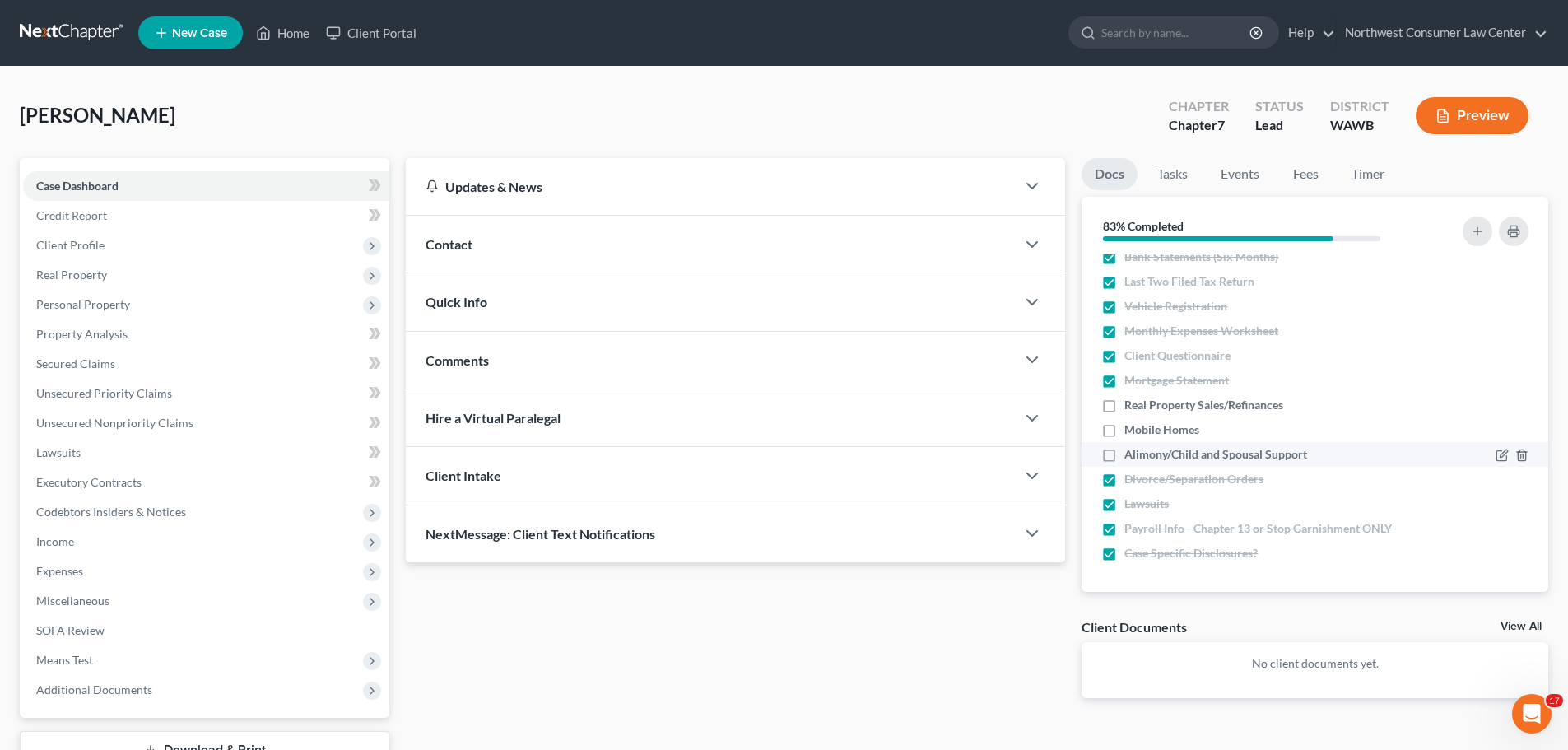 click on "Alimony/Child and Spousal Support" at bounding box center [1216, 454] 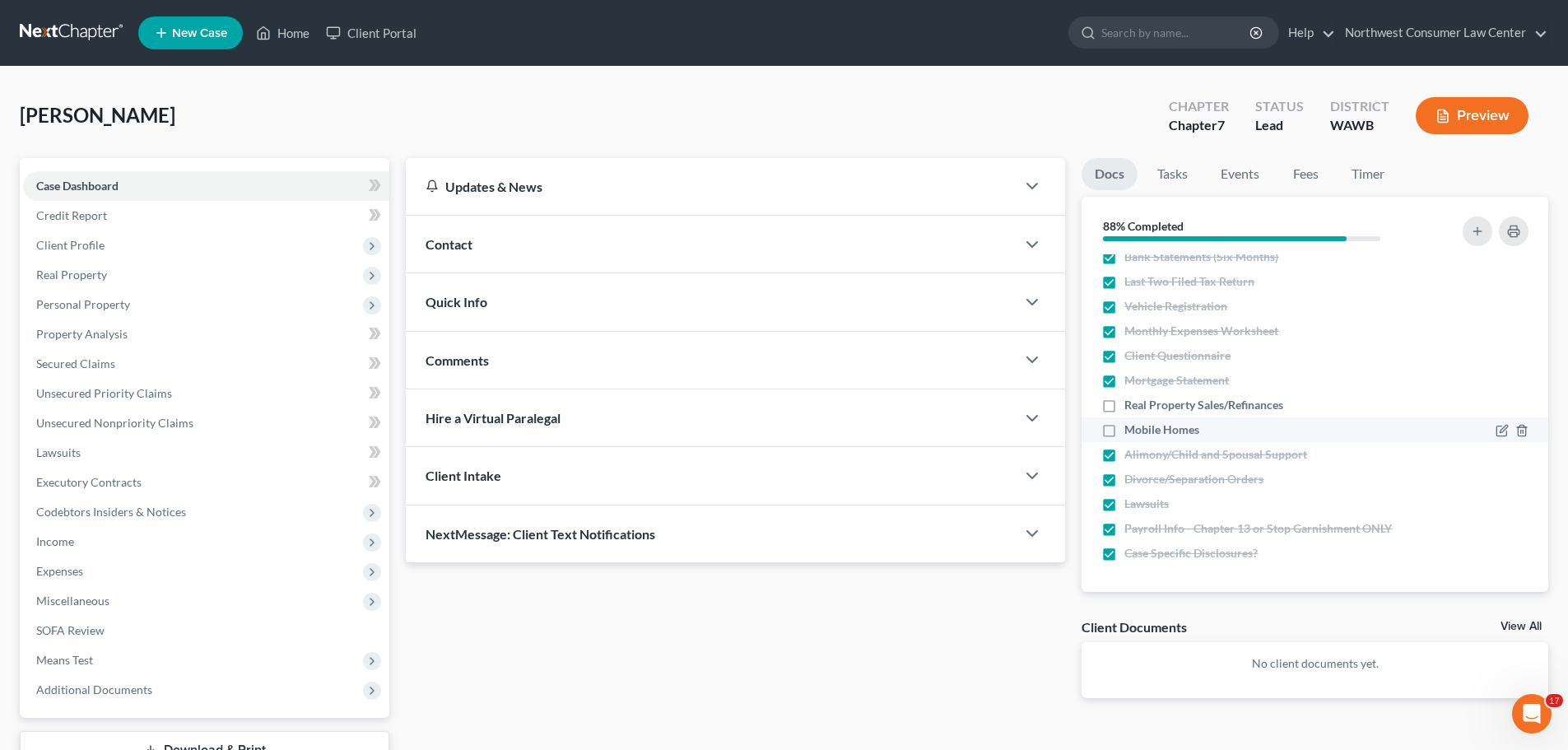 click on "Mobile Homes" at bounding box center [1161, 430] 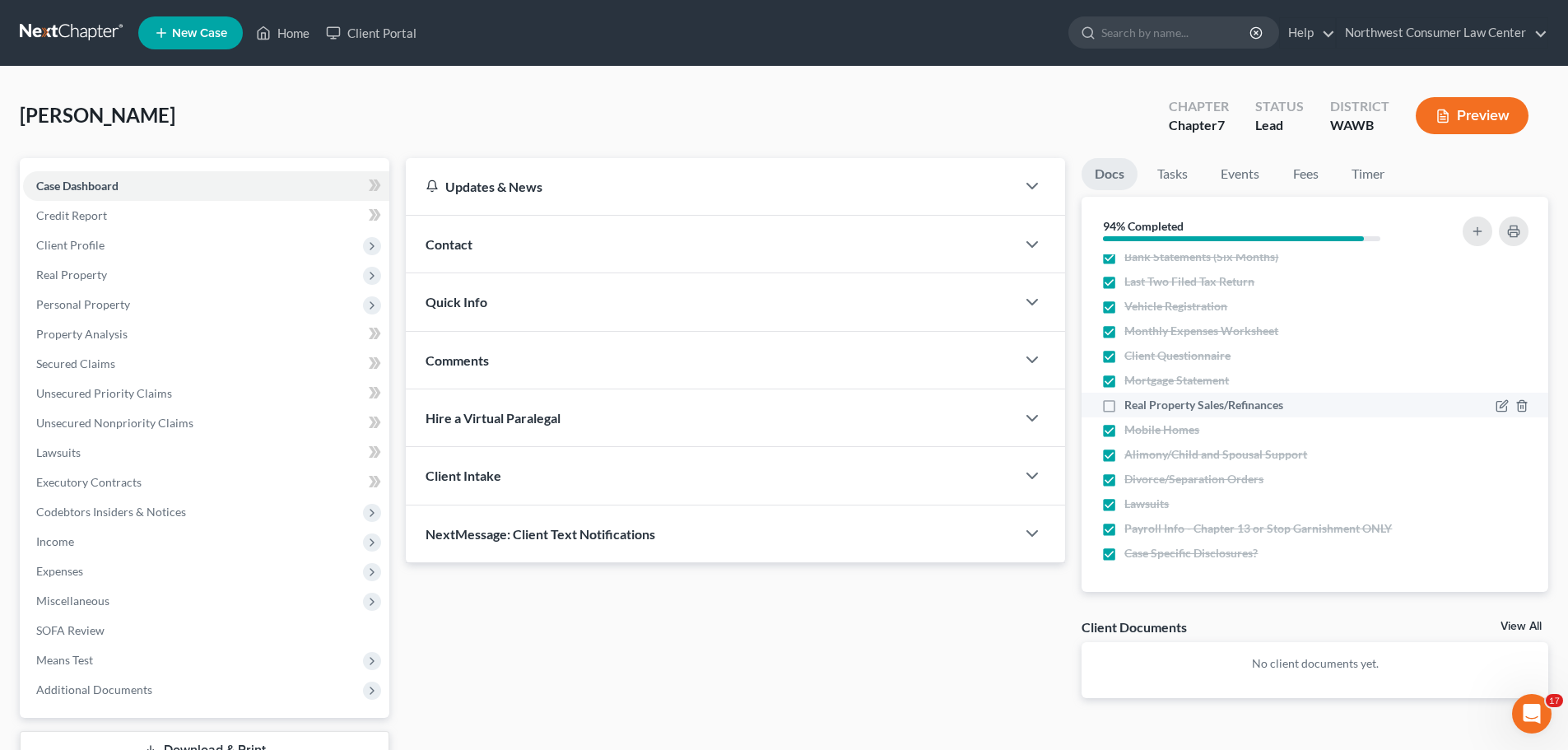 click on "Real Property Sales/Refinances" at bounding box center (1203, 405) 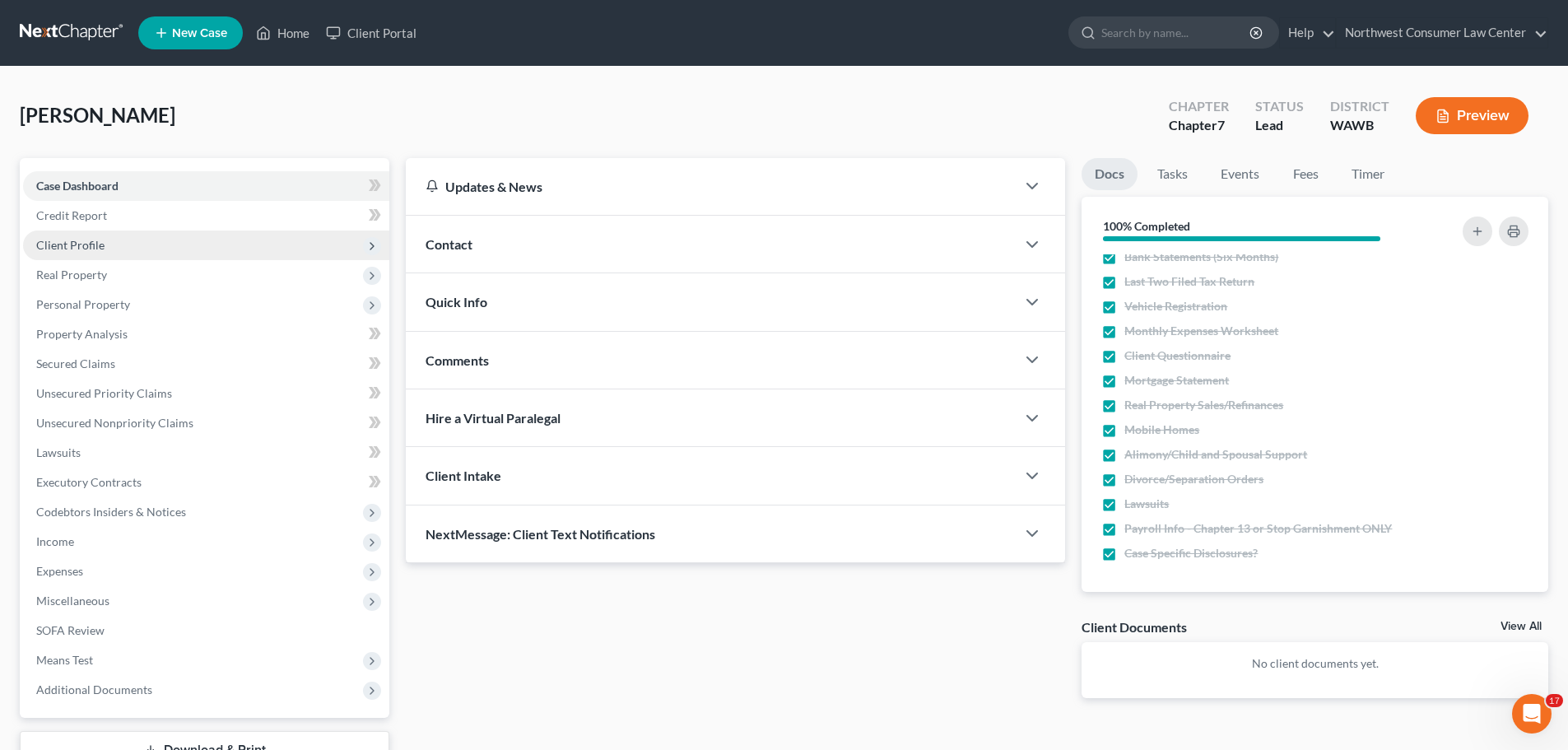 click on "Client Profile" at bounding box center [206, 245] 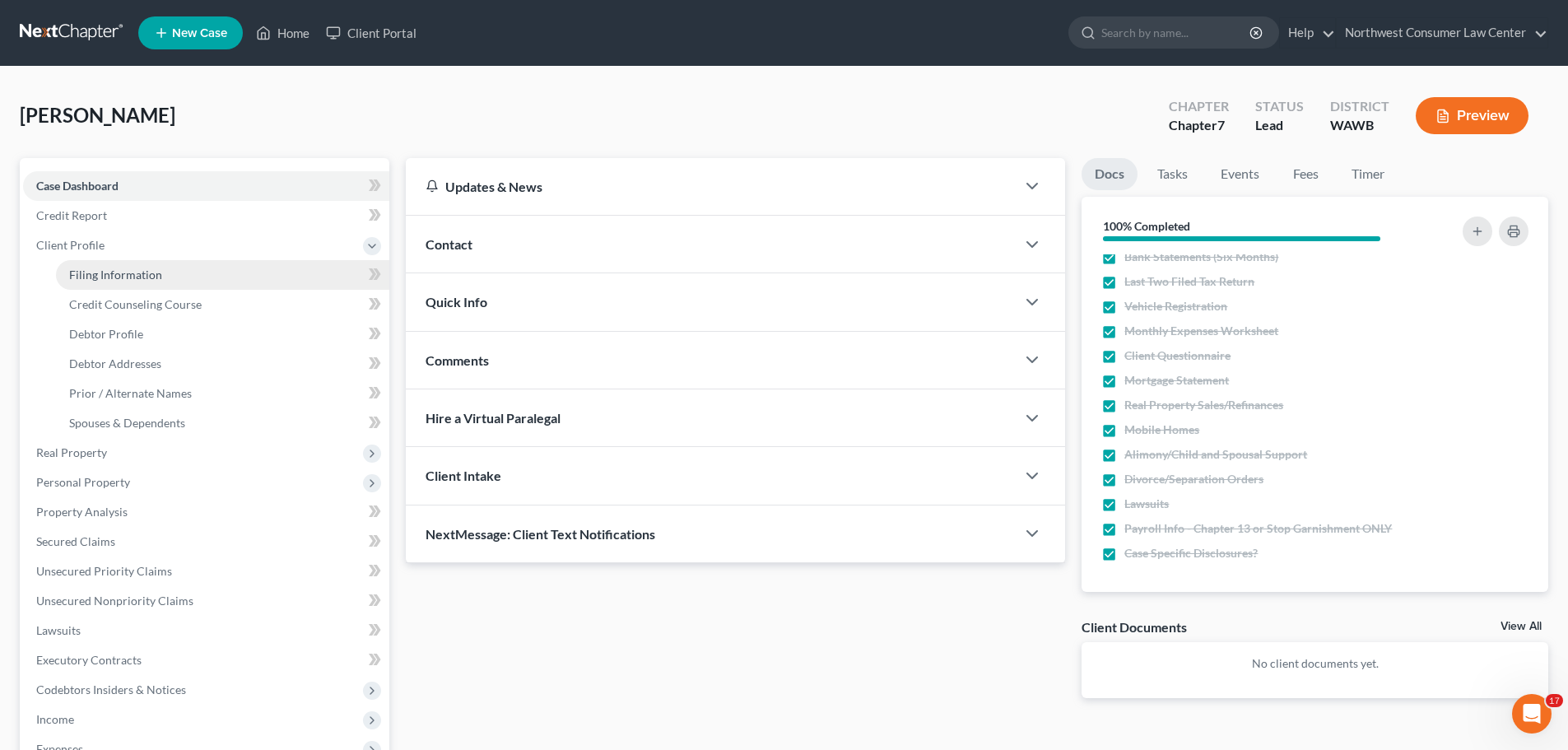 click on "Filing Information" at bounding box center (222, 275) 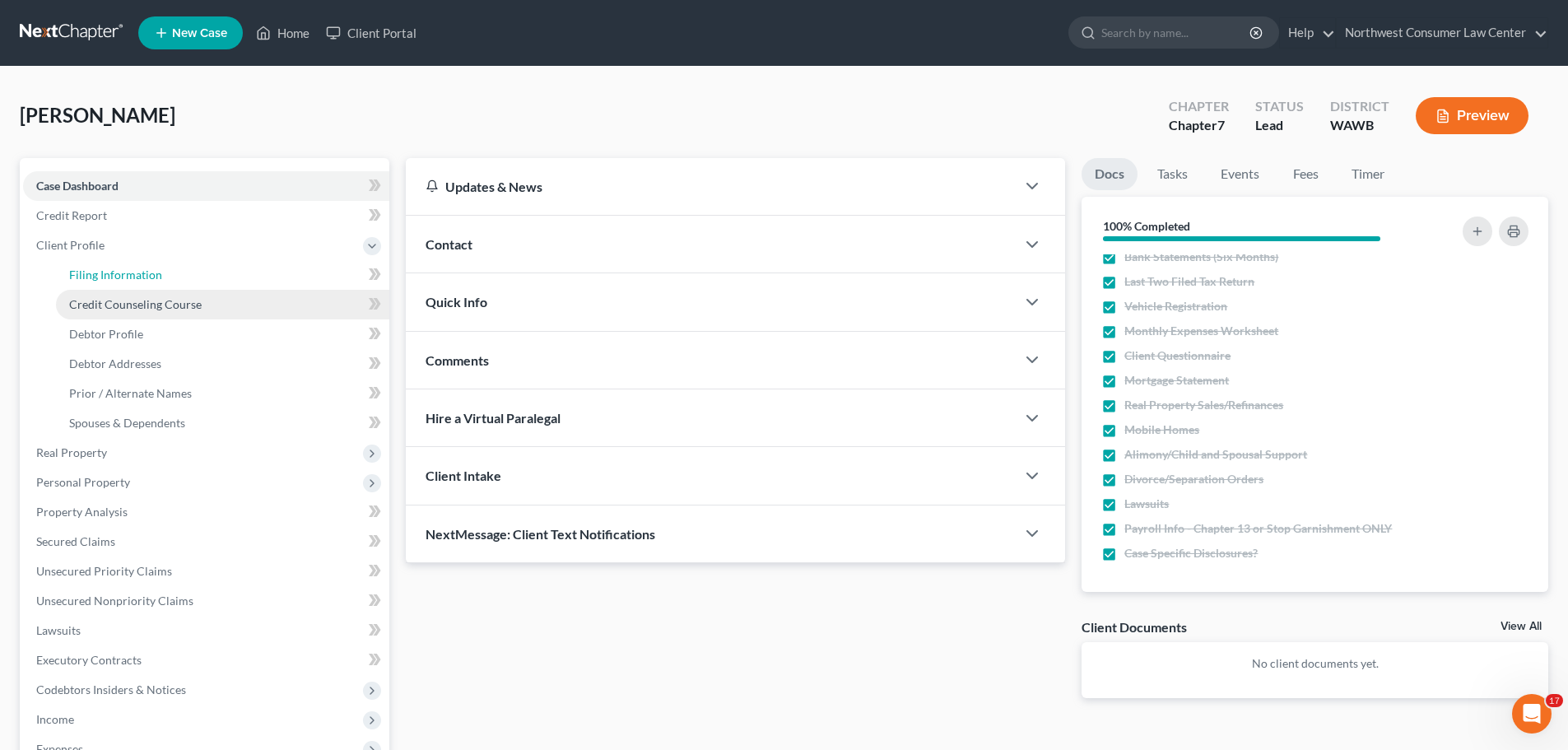 select on "1" 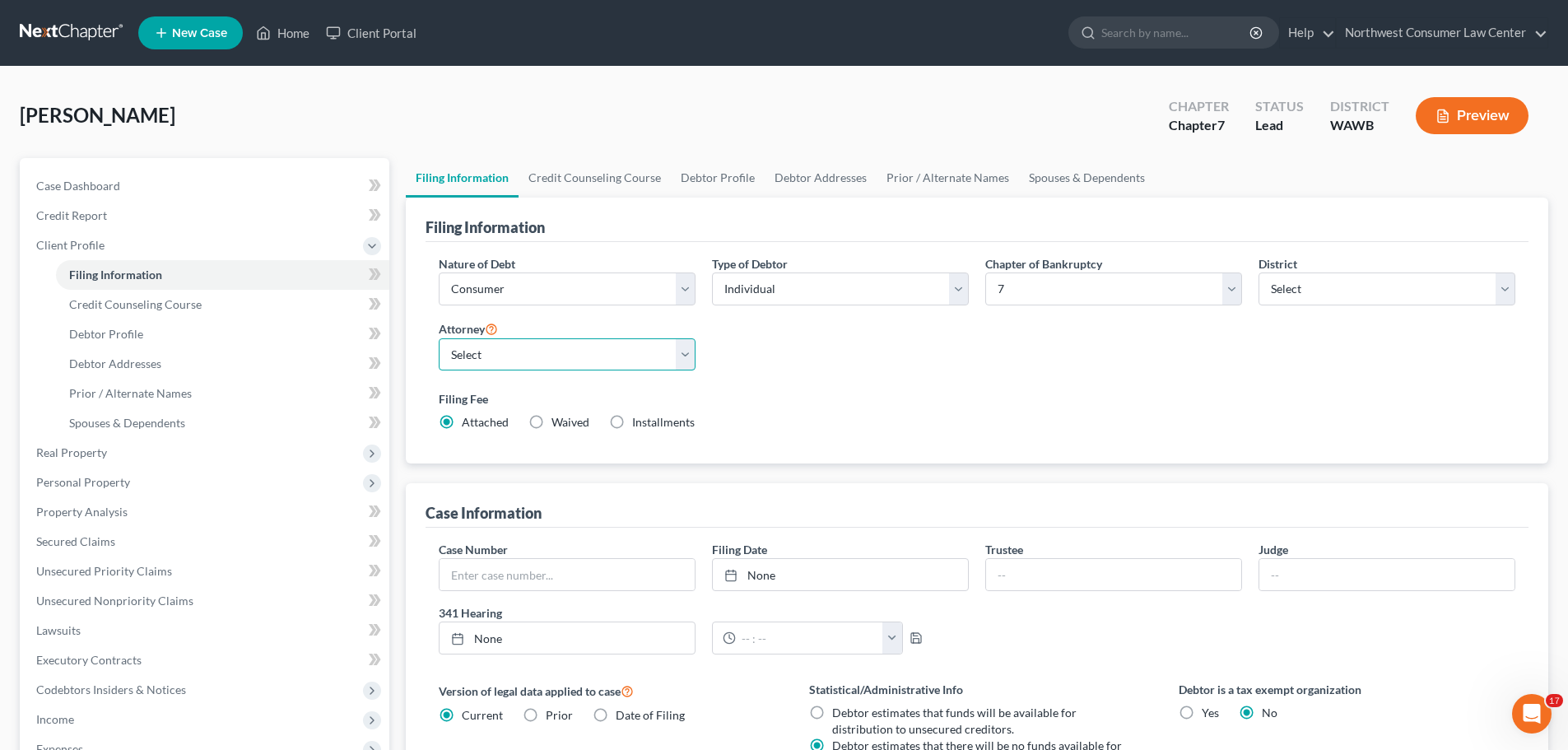click on "Select [PERSON_NAME] - WAWB [PERSON_NAME] - WAEB [PERSON_NAME] - WAWB [PERSON_NAME]" at bounding box center (567, 355) 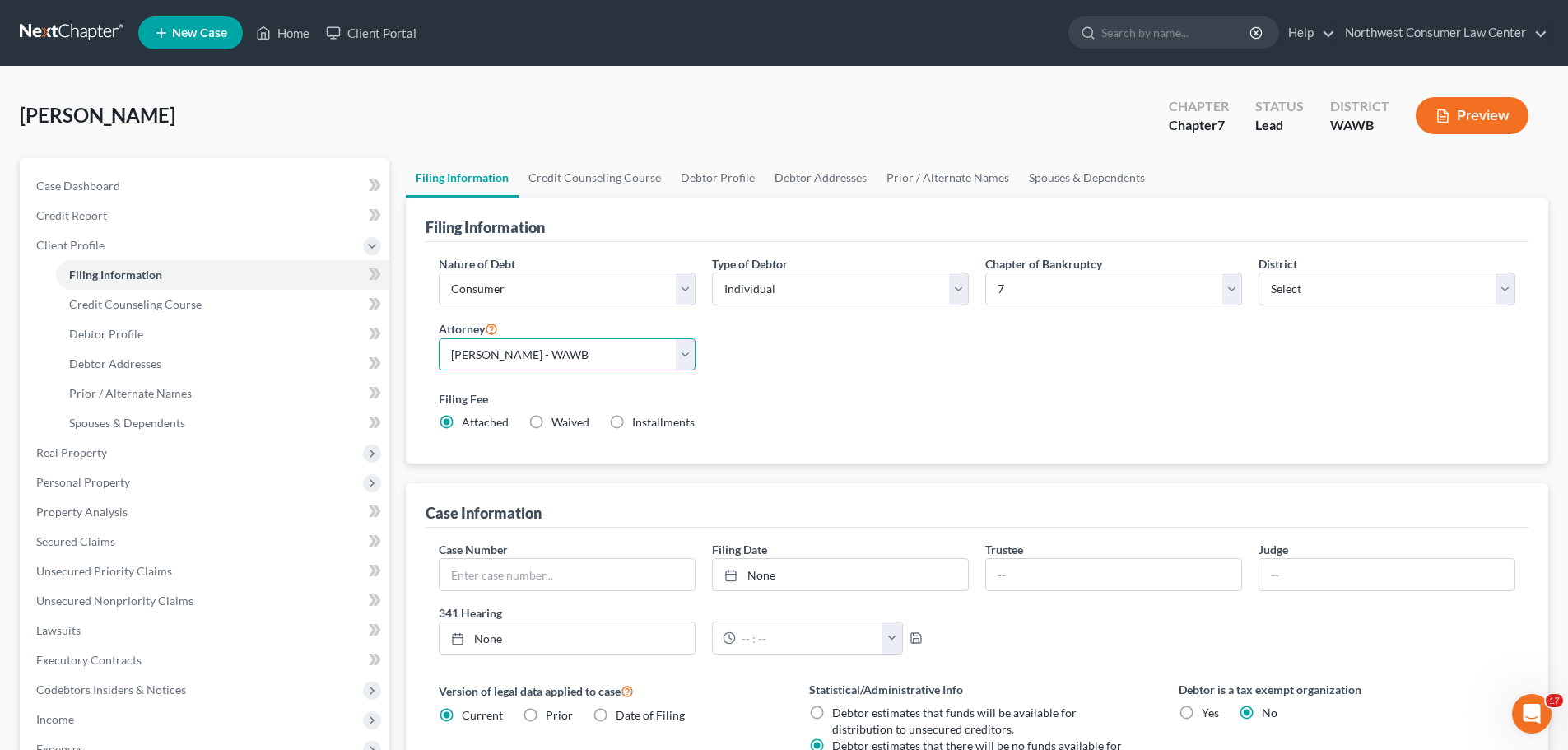 click on "Select [PERSON_NAME] - WAWB [PERSON_NAME] - WAEB [PERSON_NAME] - WAWB [PERSON_NAME]" at bounding box center (567, 355) 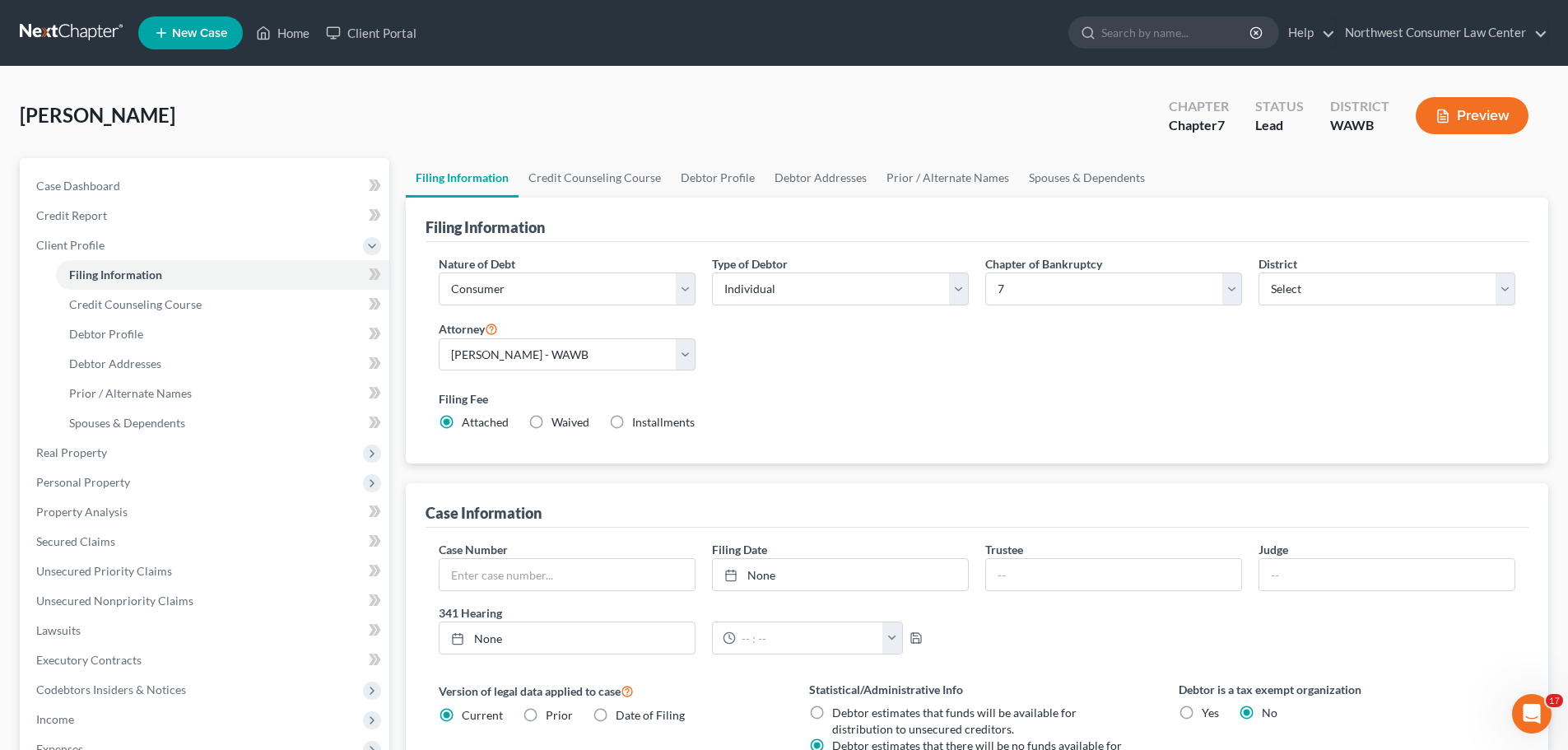 click on "Installments" at bounding box center (663, 422) 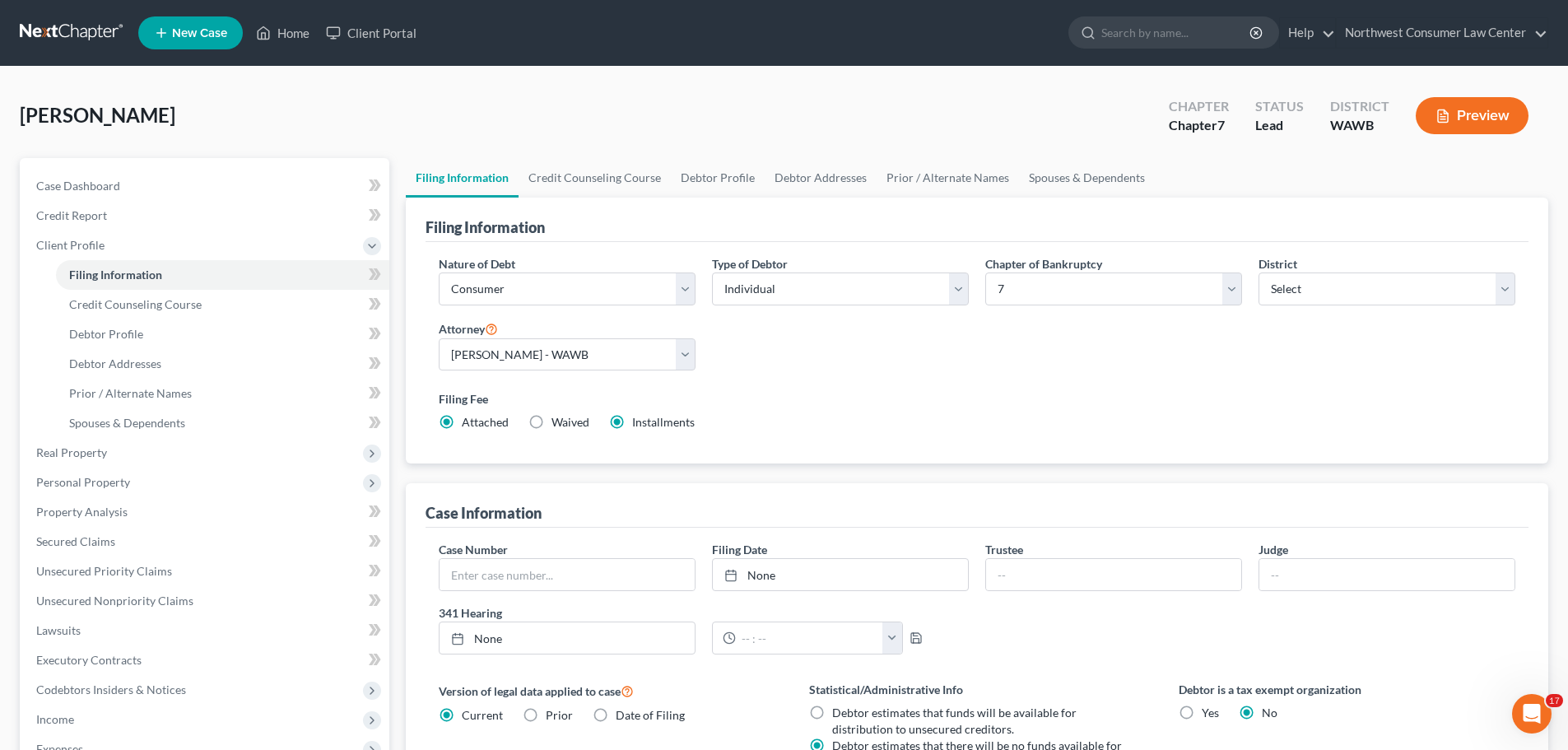 radio on "false" 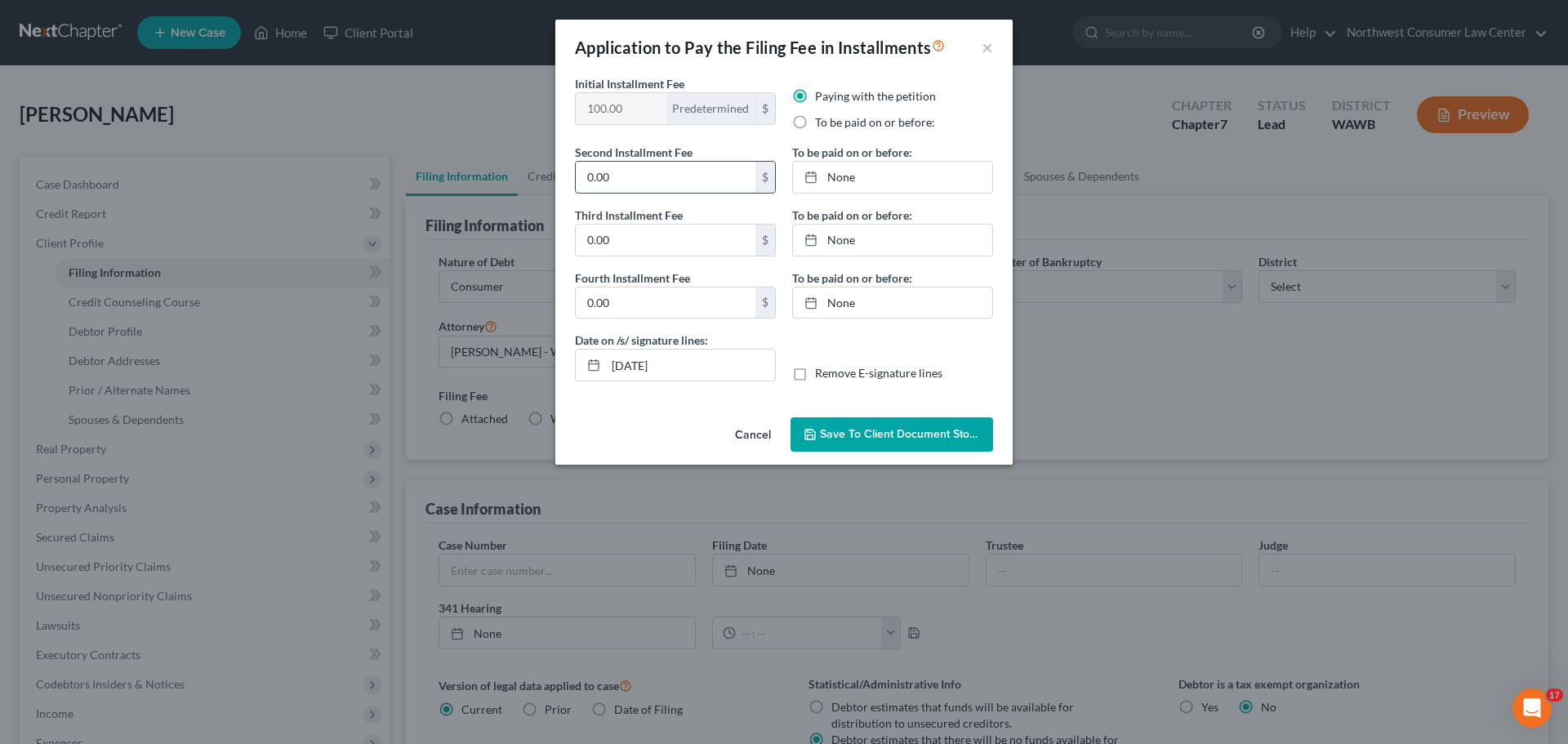 click on "0.00" at bounding box center (666, 177) 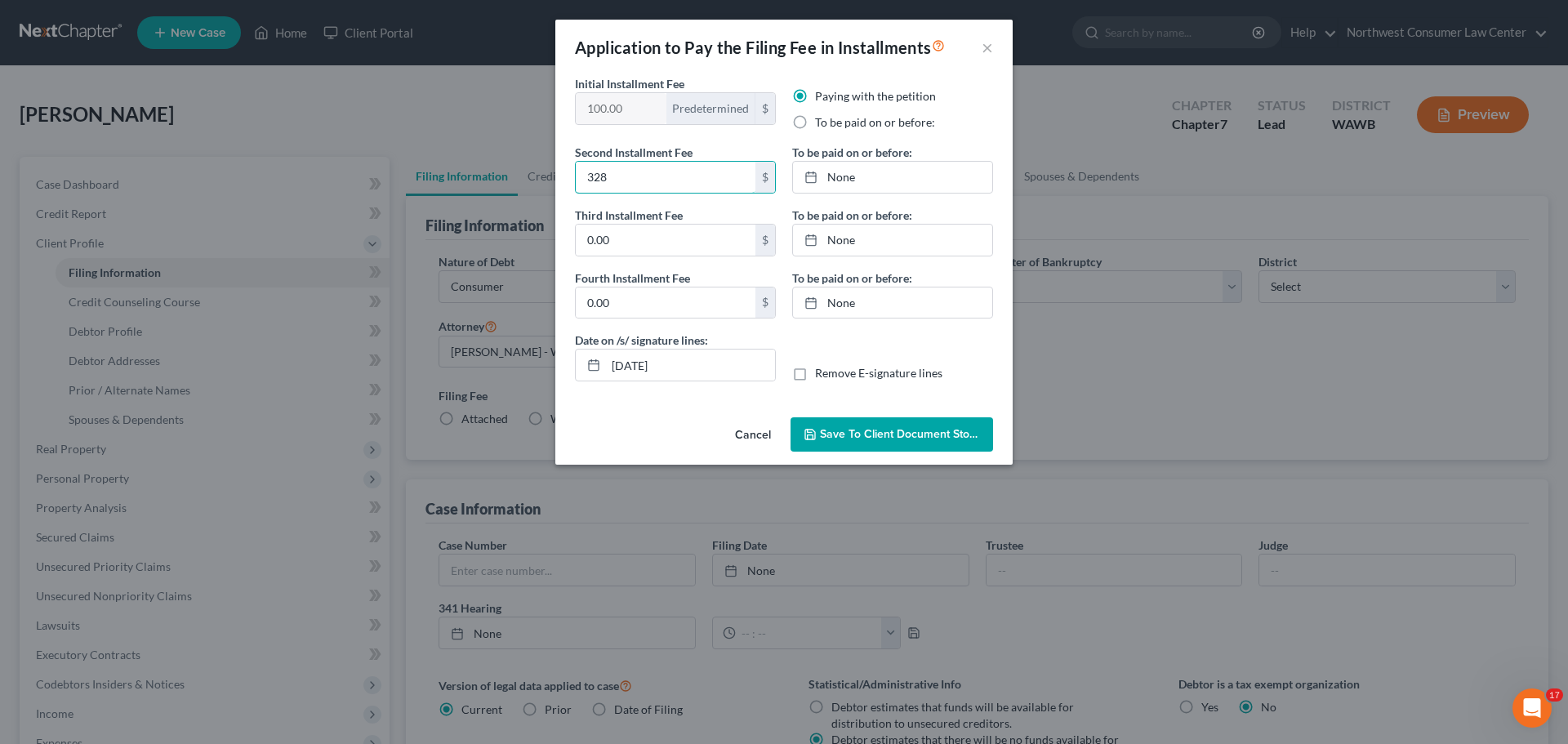 type on "328" 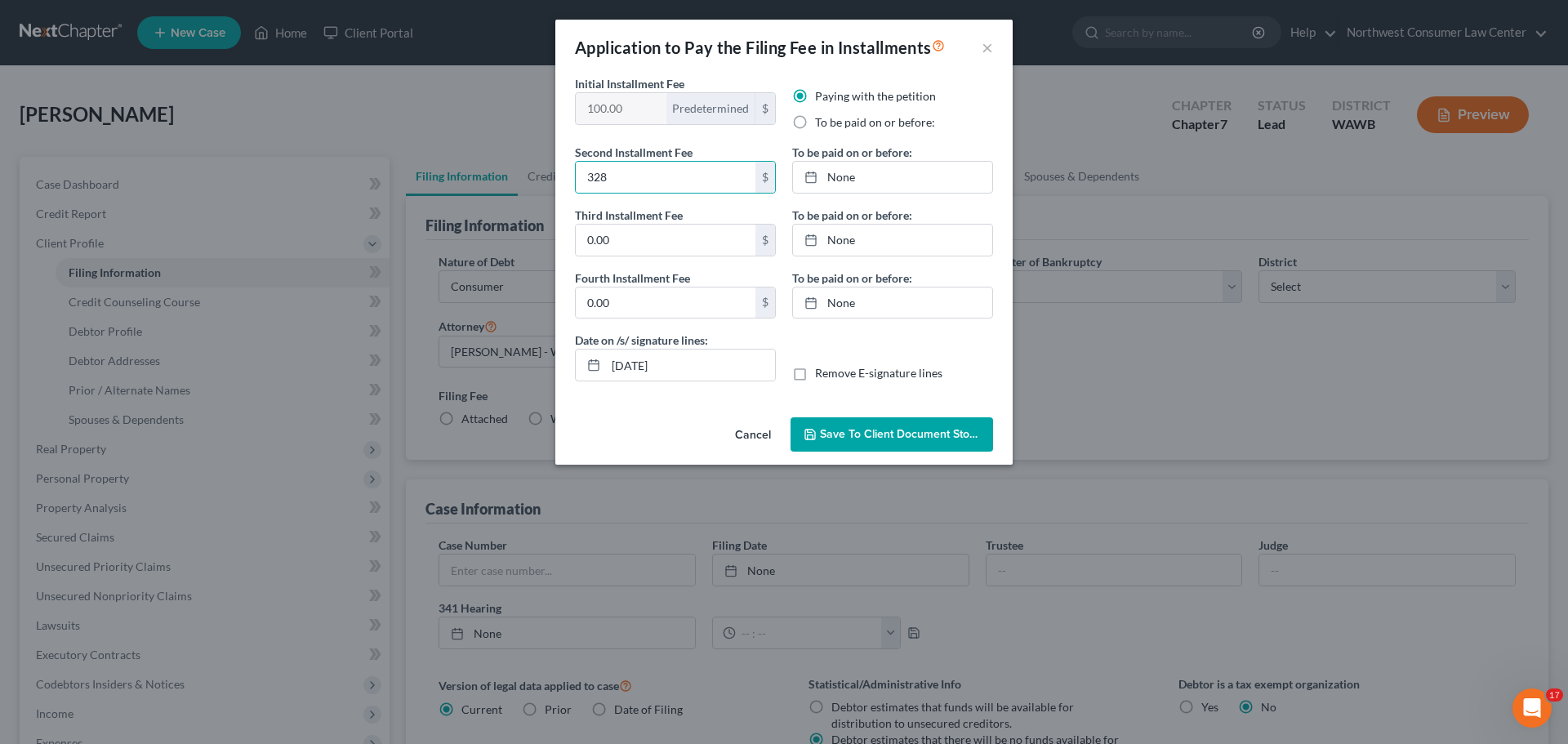 click on "Cancel" at bounding box center (753, 435) 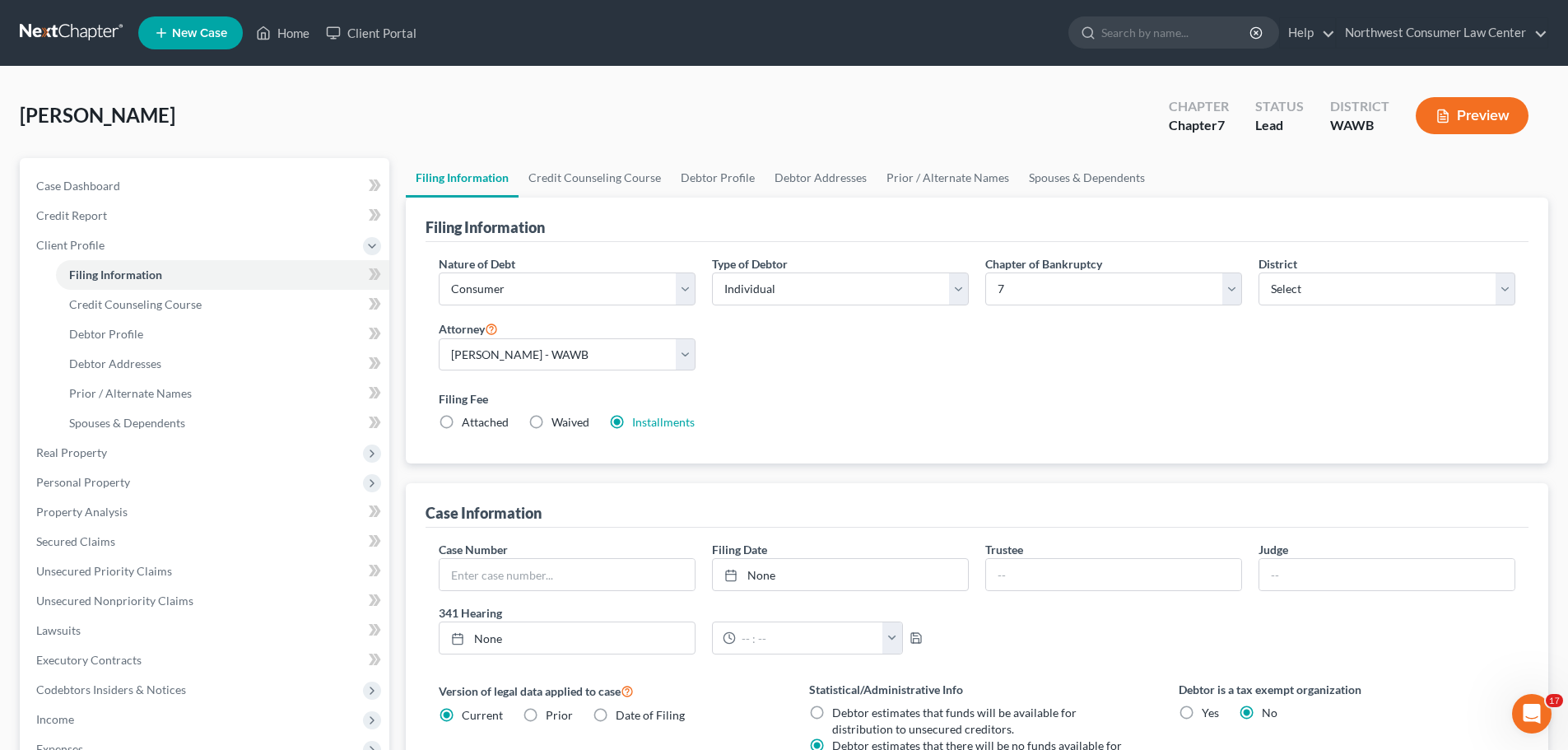 click on "Attached" at bounding box center (485, 422) 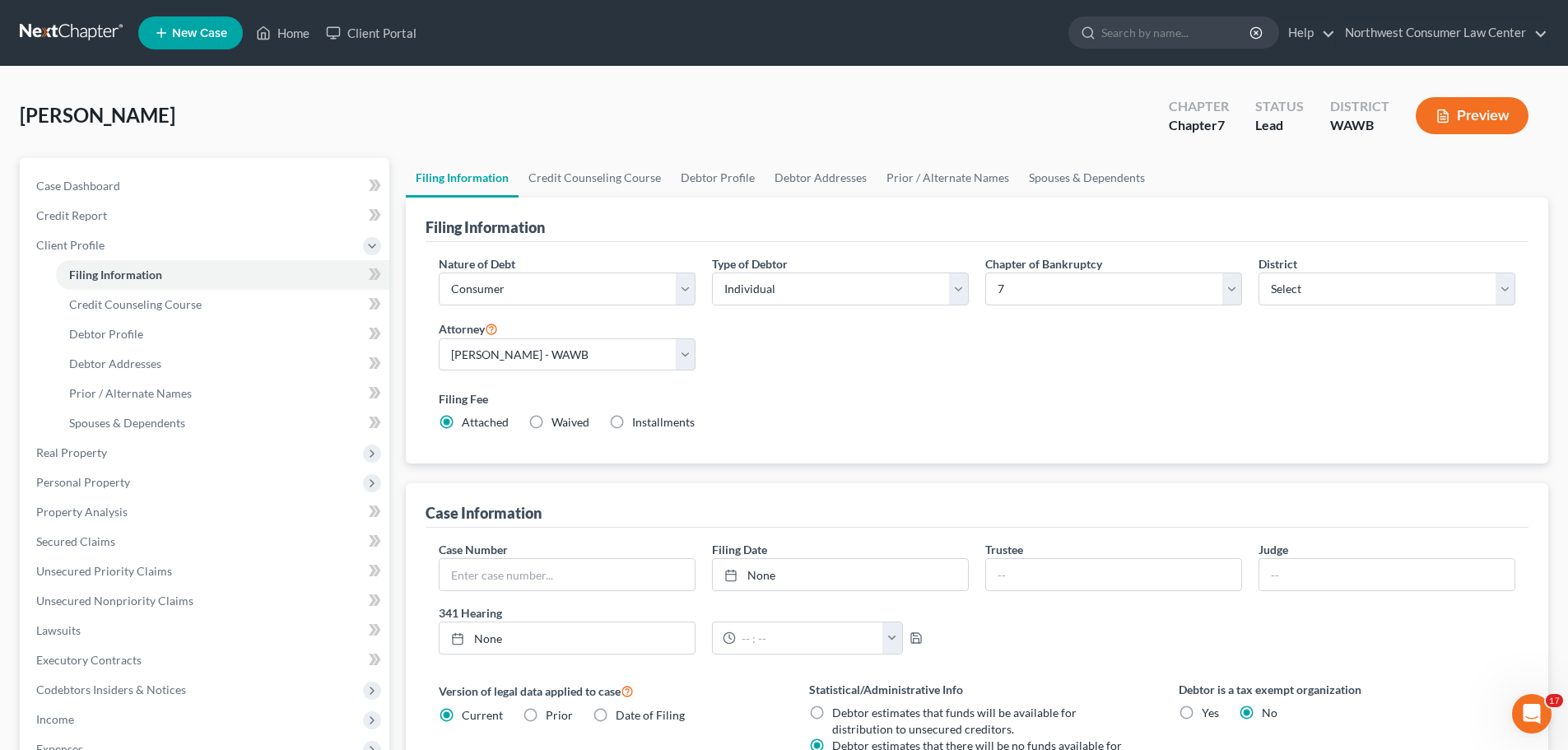 click on "Installments" at bounding box center (663, 422) 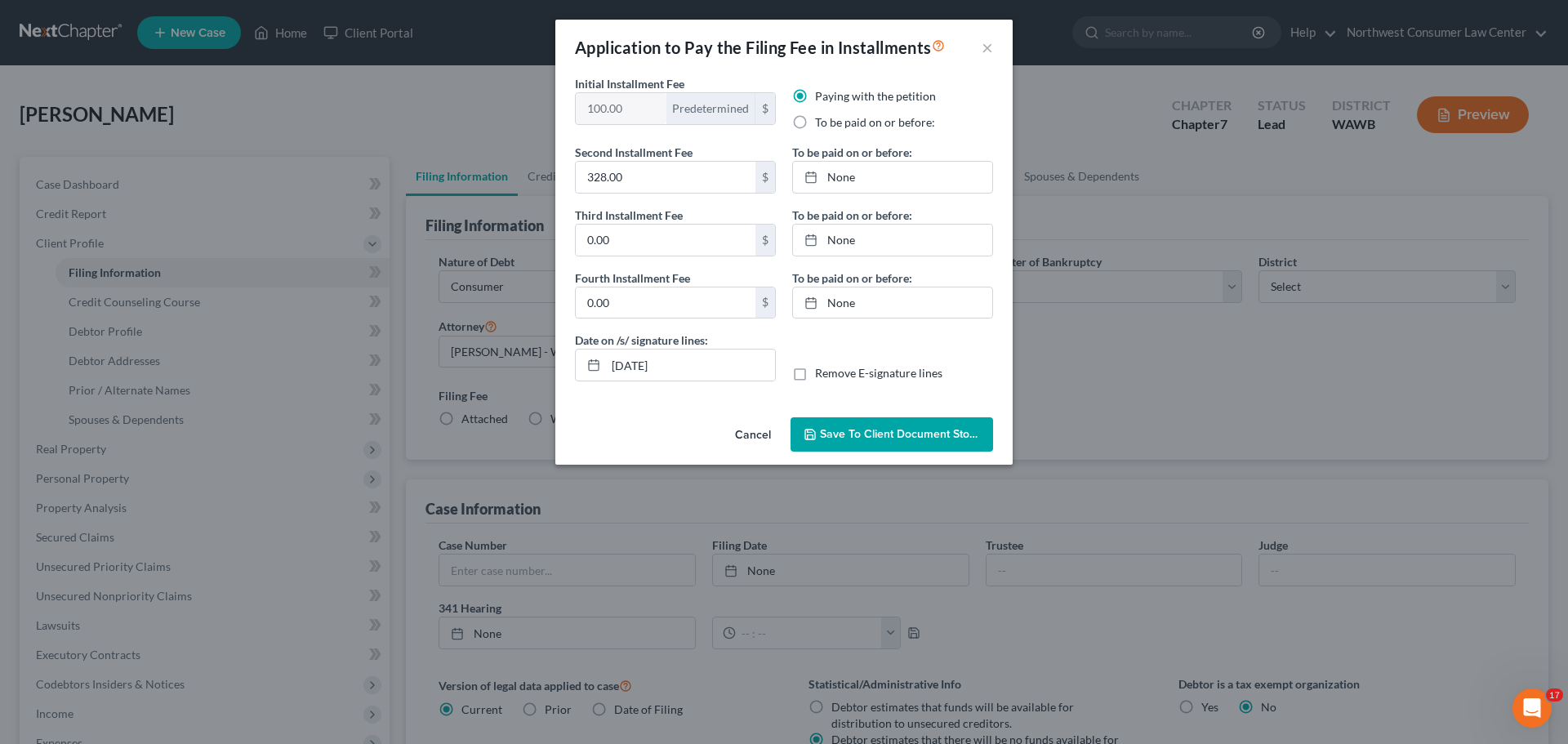 click on "Cancel" at bounding box center [753, 435] 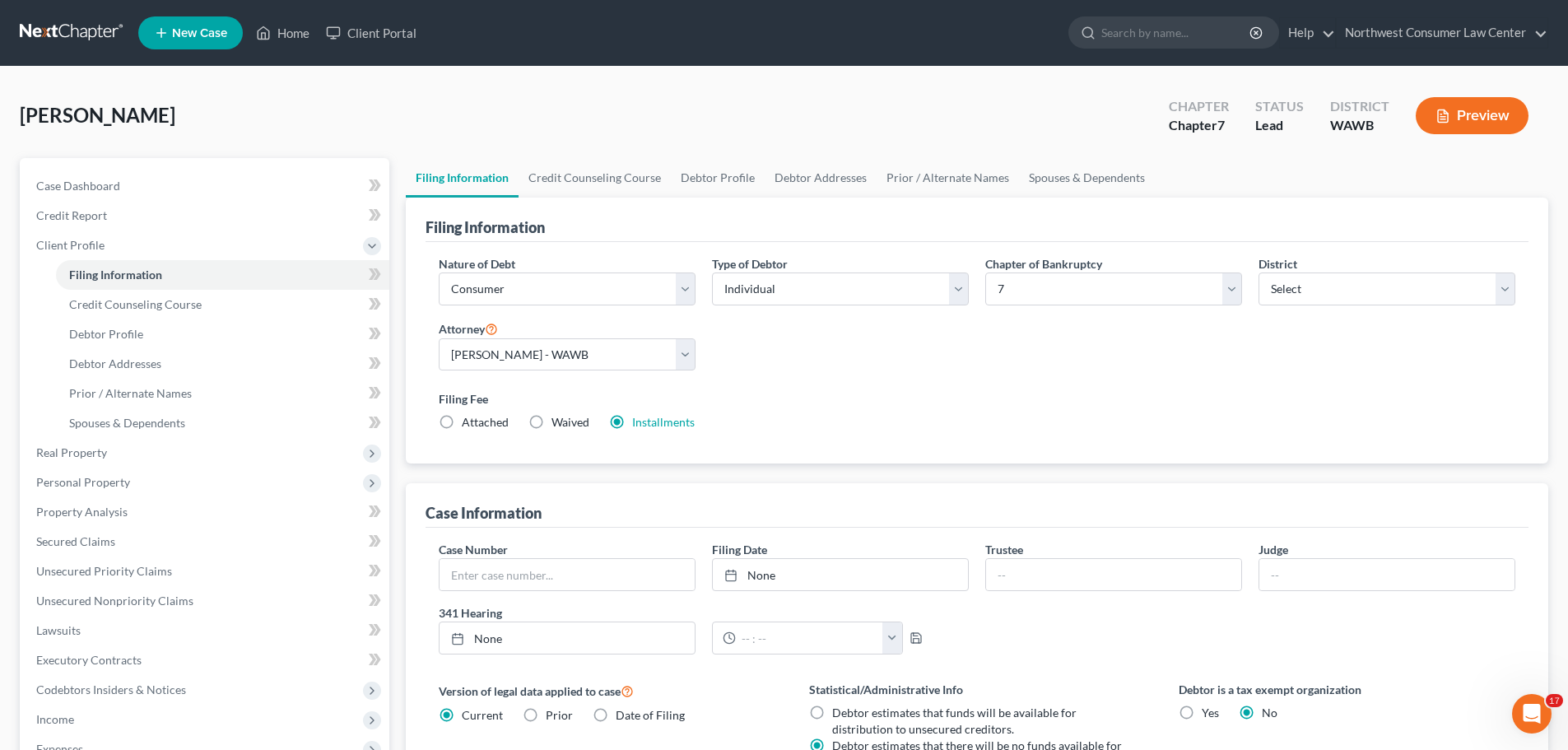 click on "Attached" at bounding box center [485, 422] 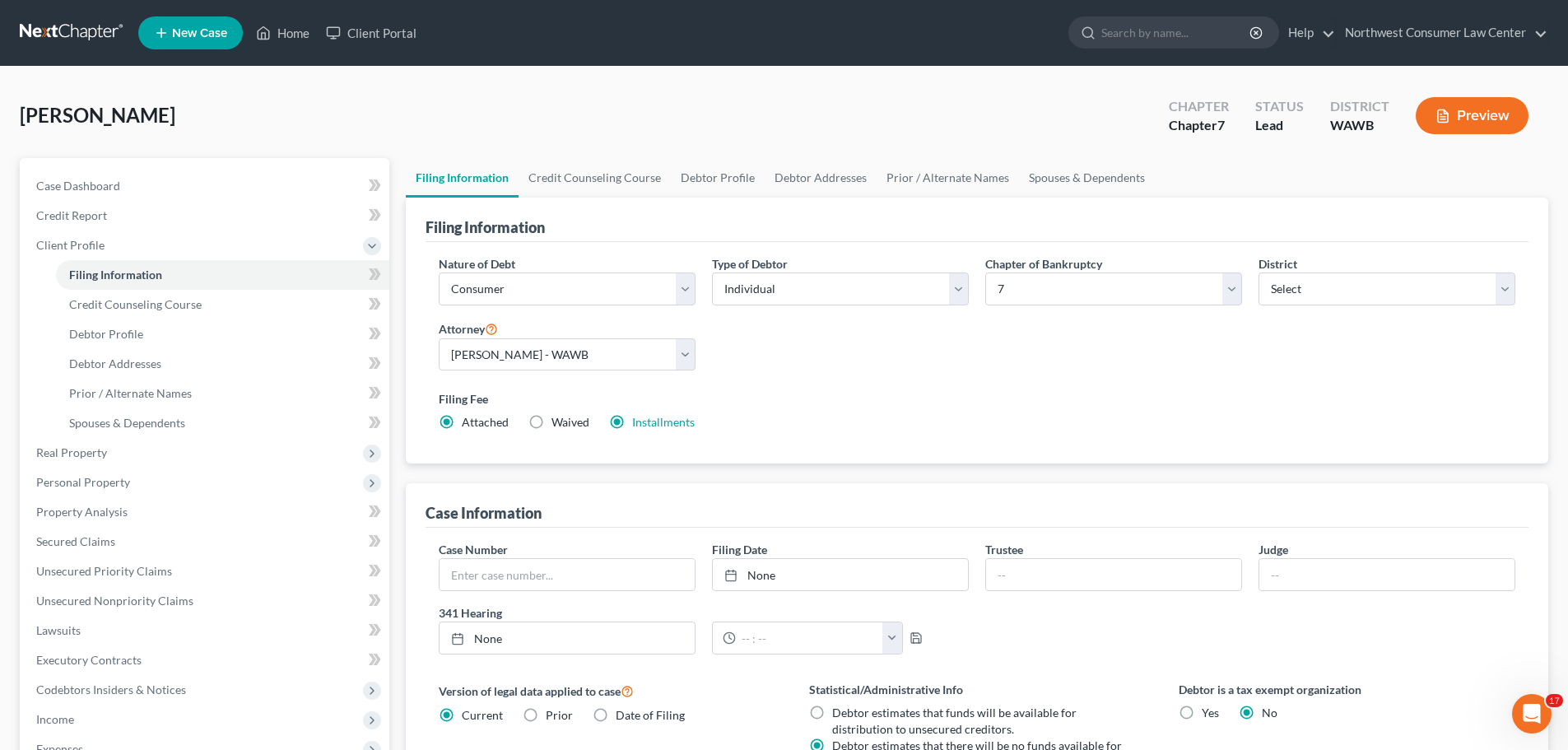 radio on "false" 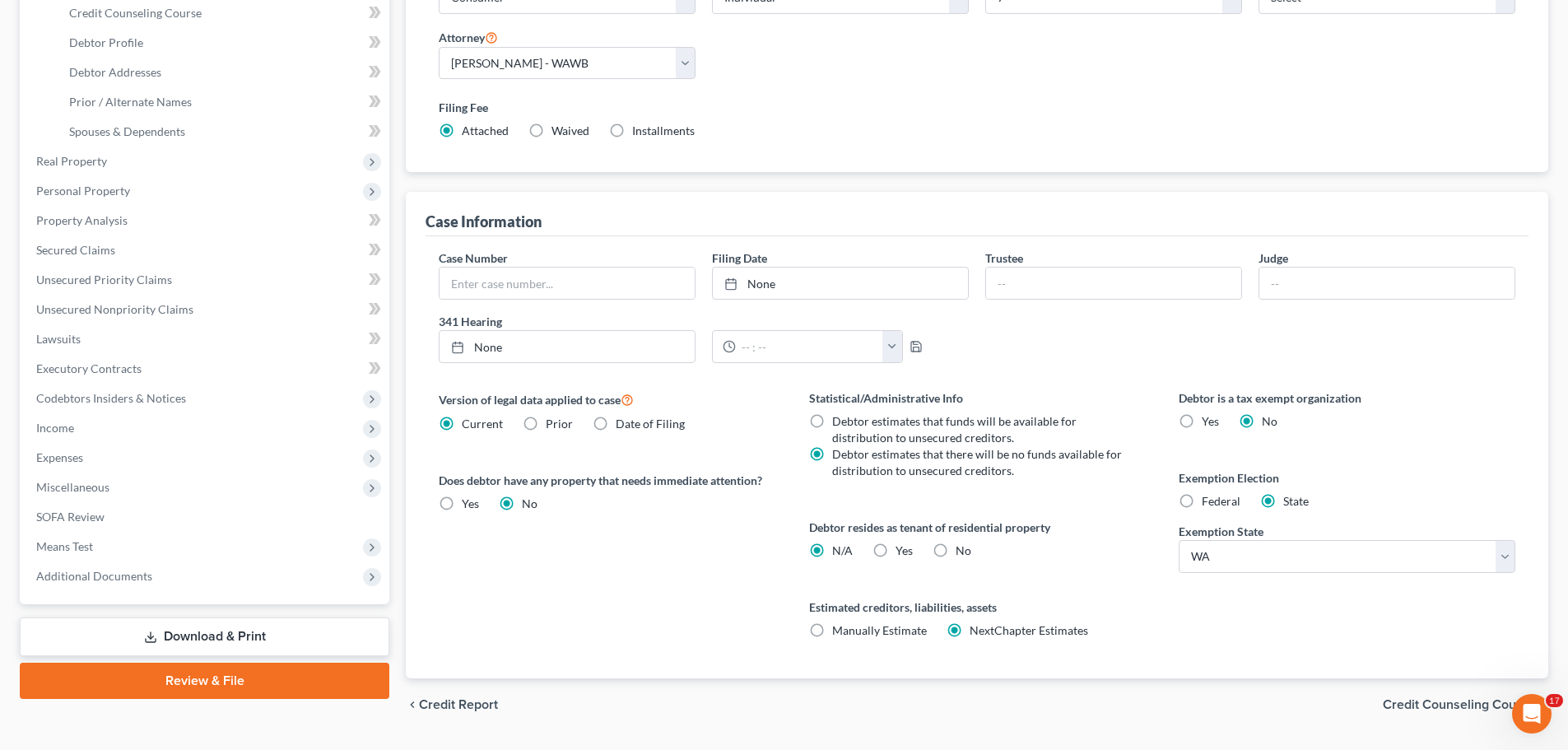 scroll, scrollTop: 335, scrollLeft: 0, axis: vertical 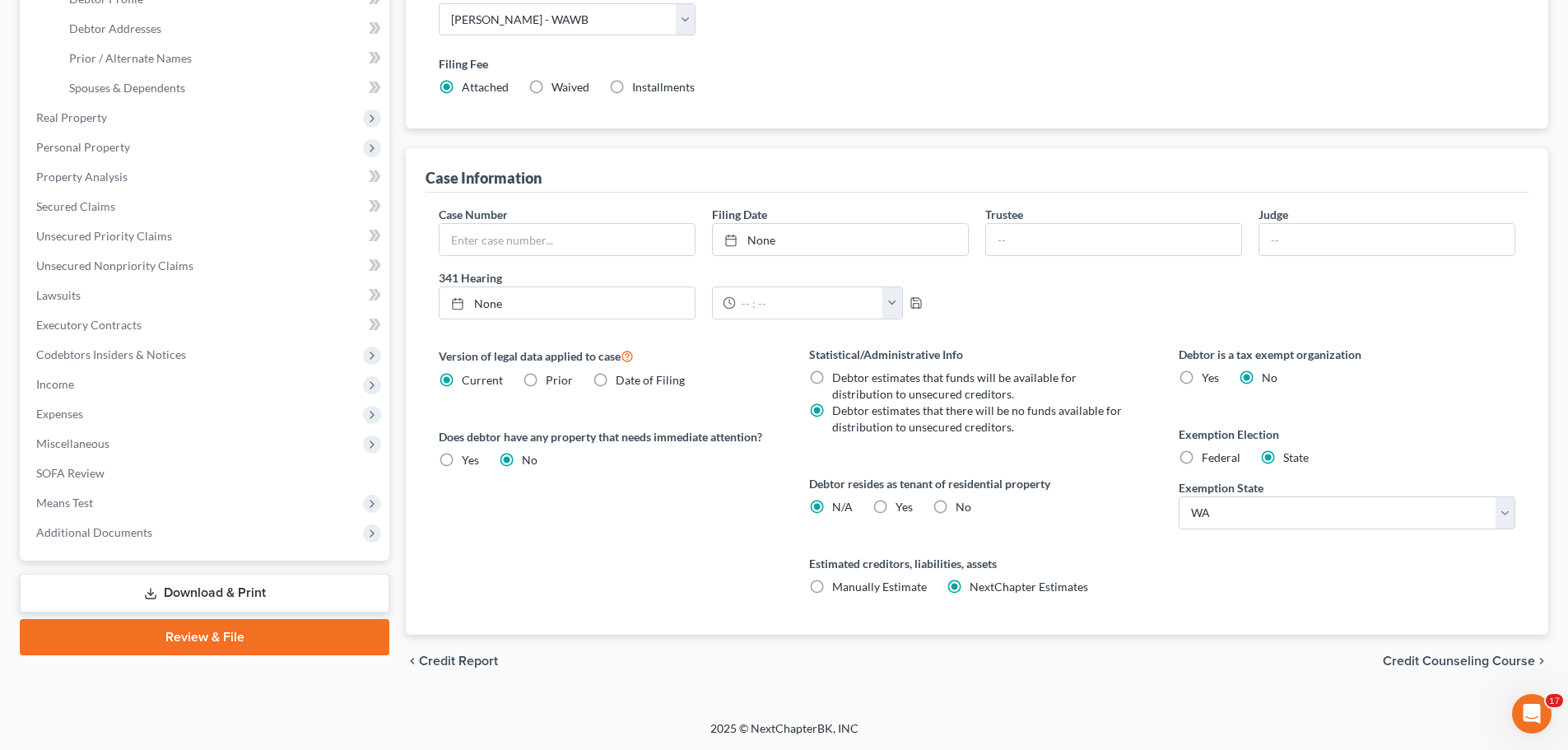 click on "Yes" at bounding box center (904, 506) 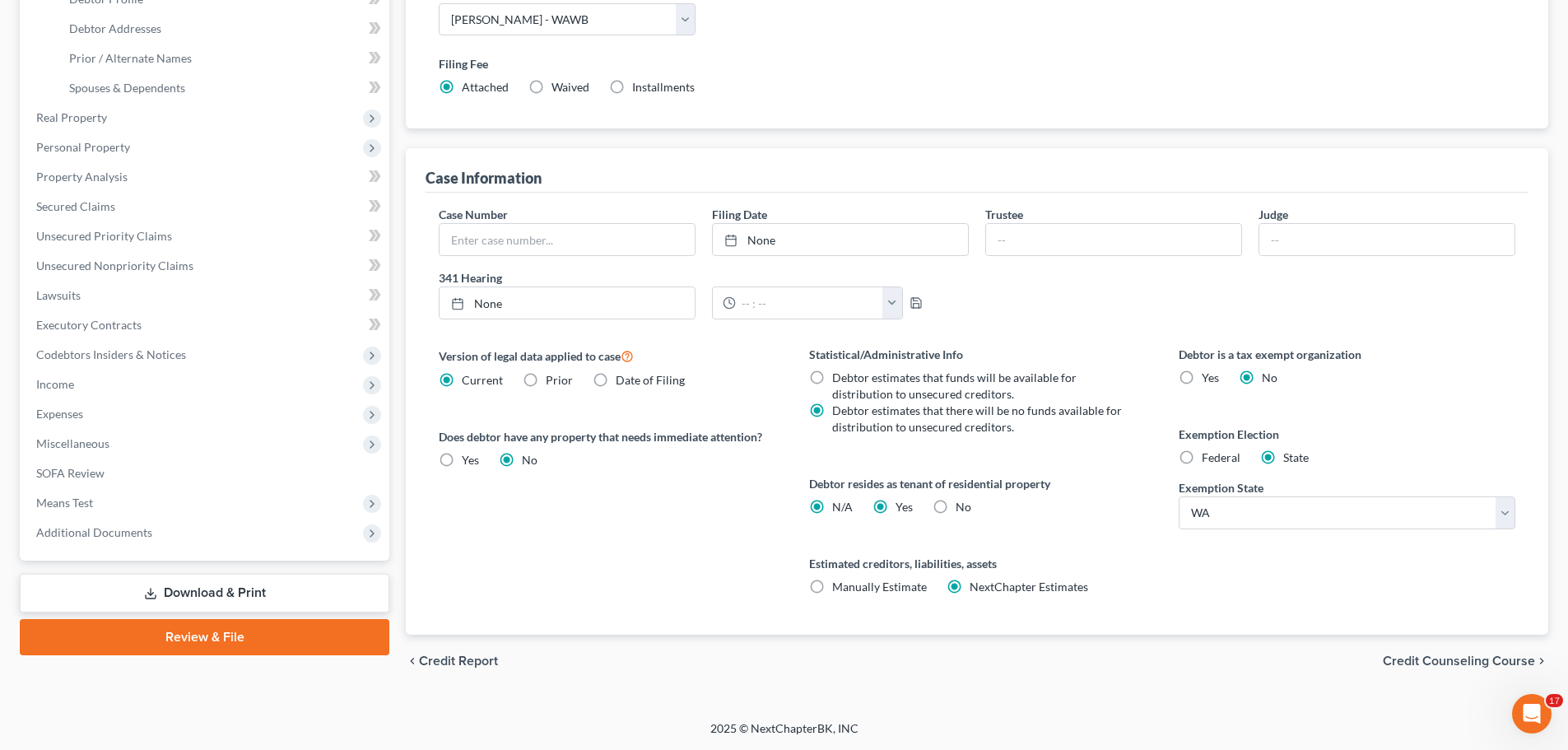 radio on "false" 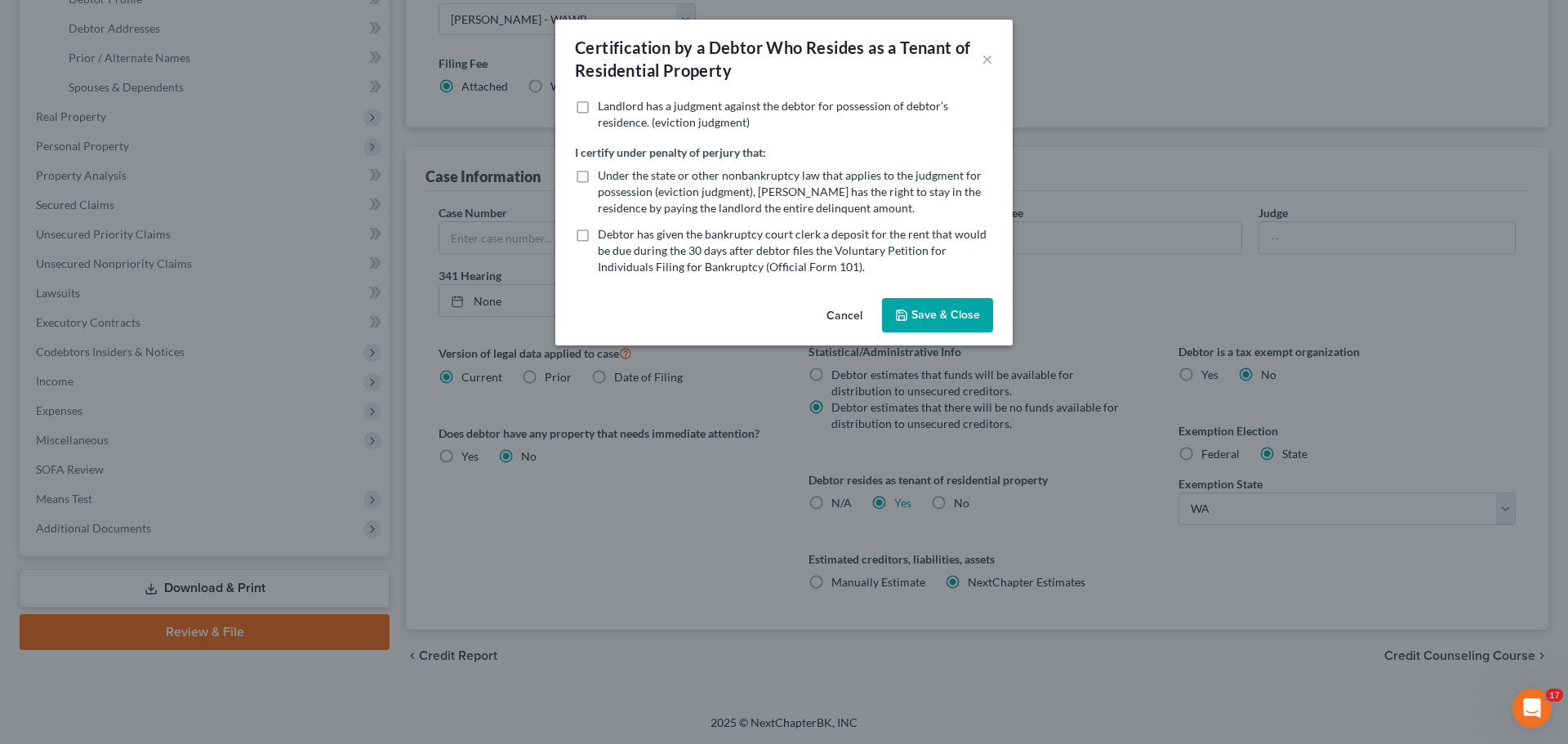 click on "Save & Close" at bounding box center (938, 315) 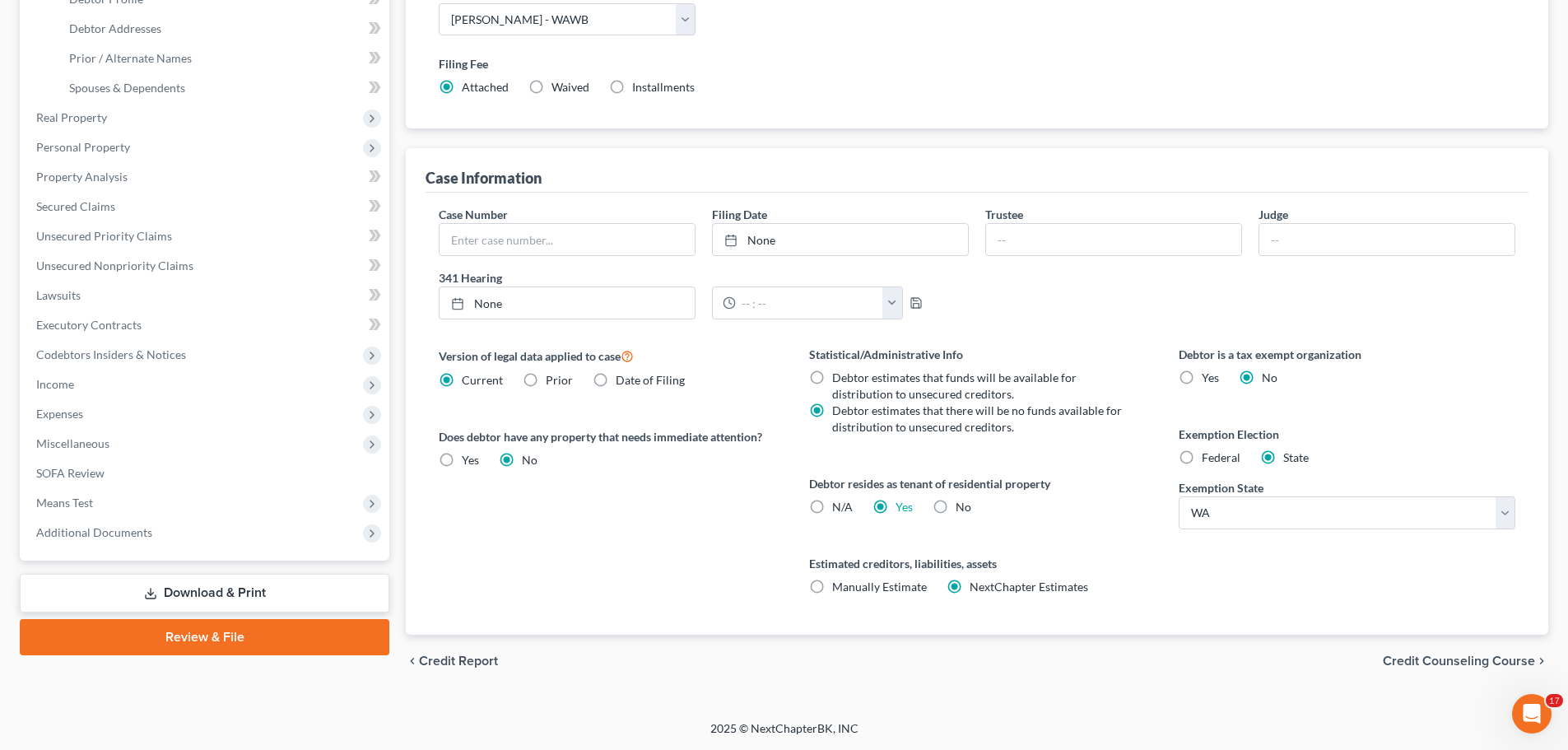 click on "Credit Counseling Course" at bounding box center [1459, 661] 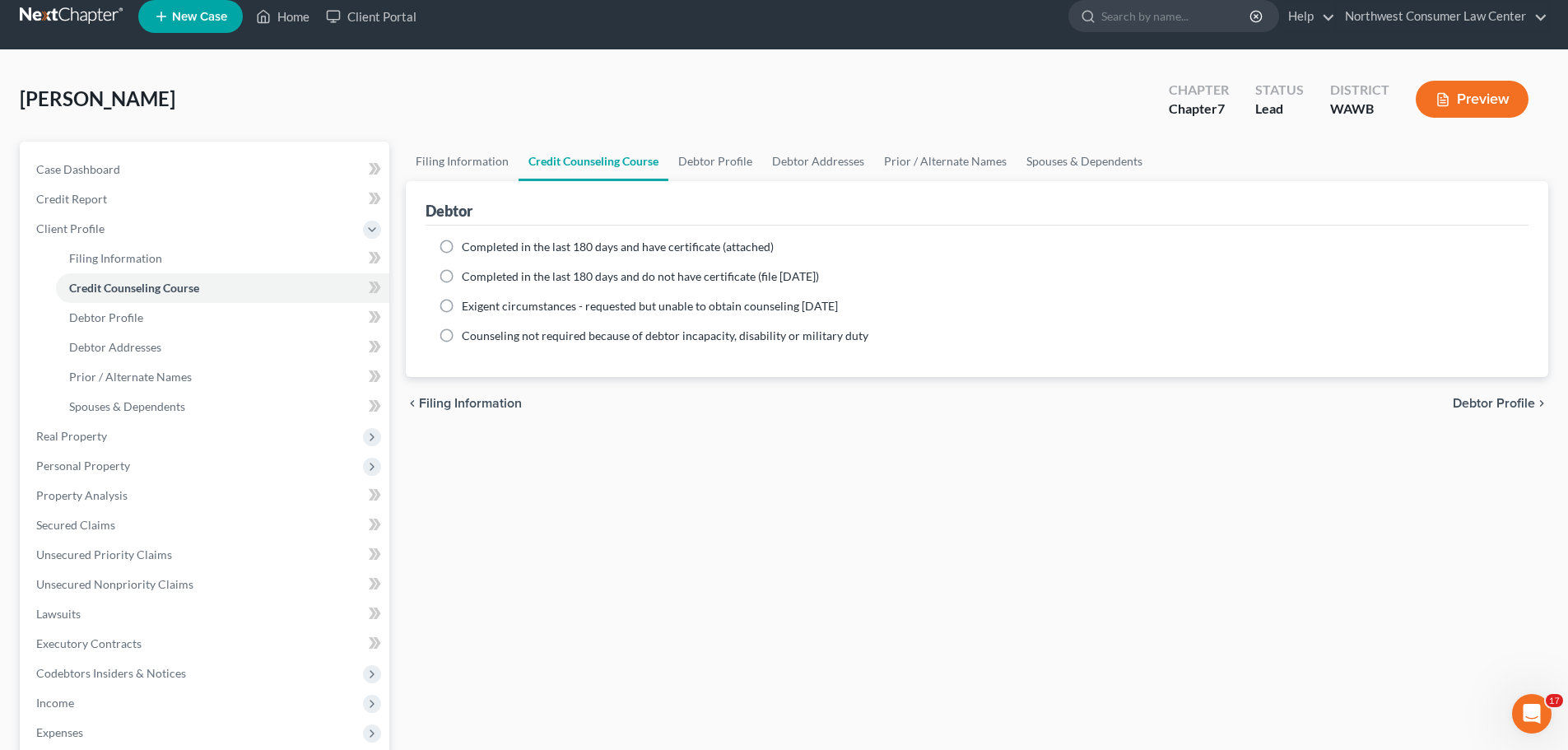 scroll, scrollTop: 0, scrollLeft: 0, axis: both 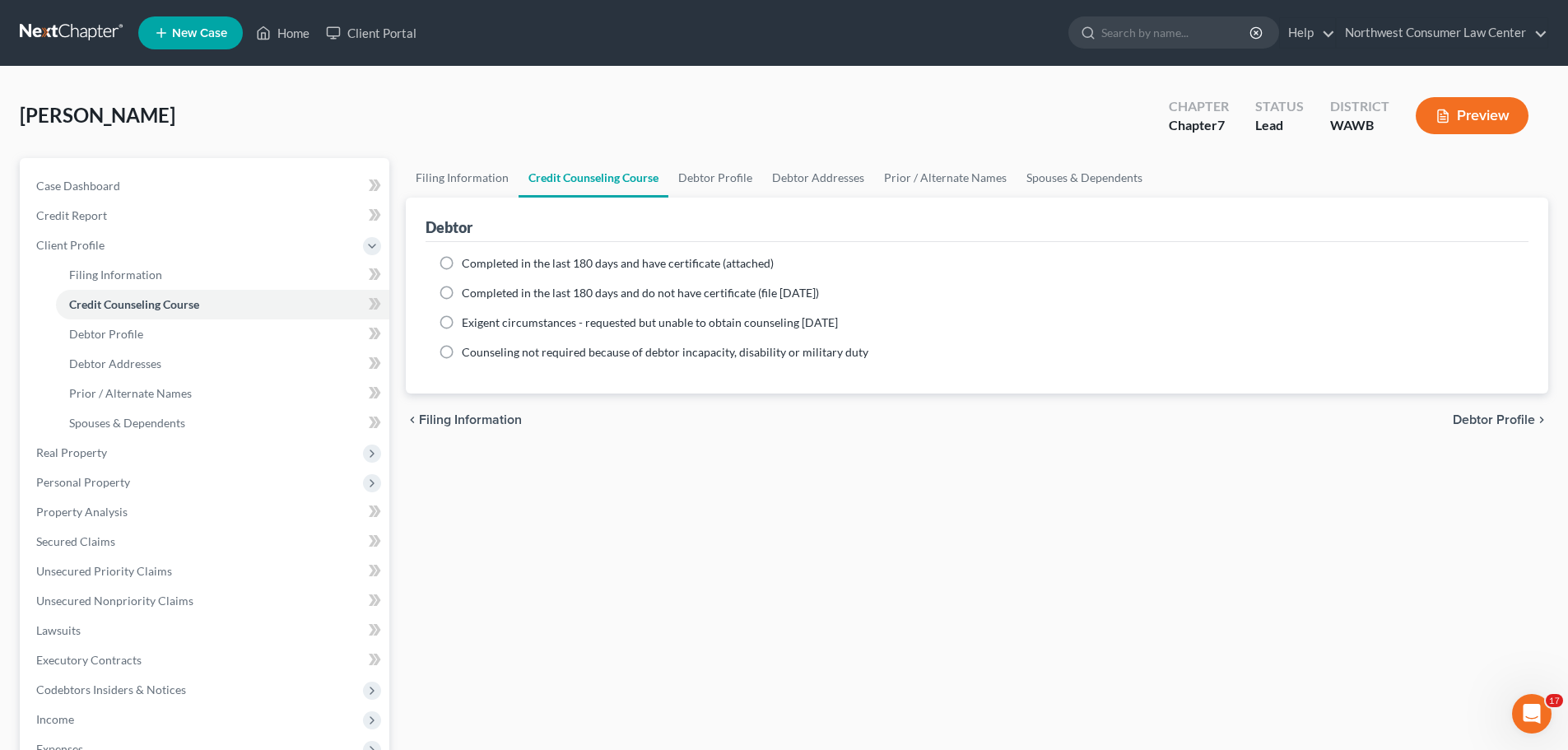 click on "Completed in the last 180 days and have certificate (attached)" at bounding box center [617, 263] 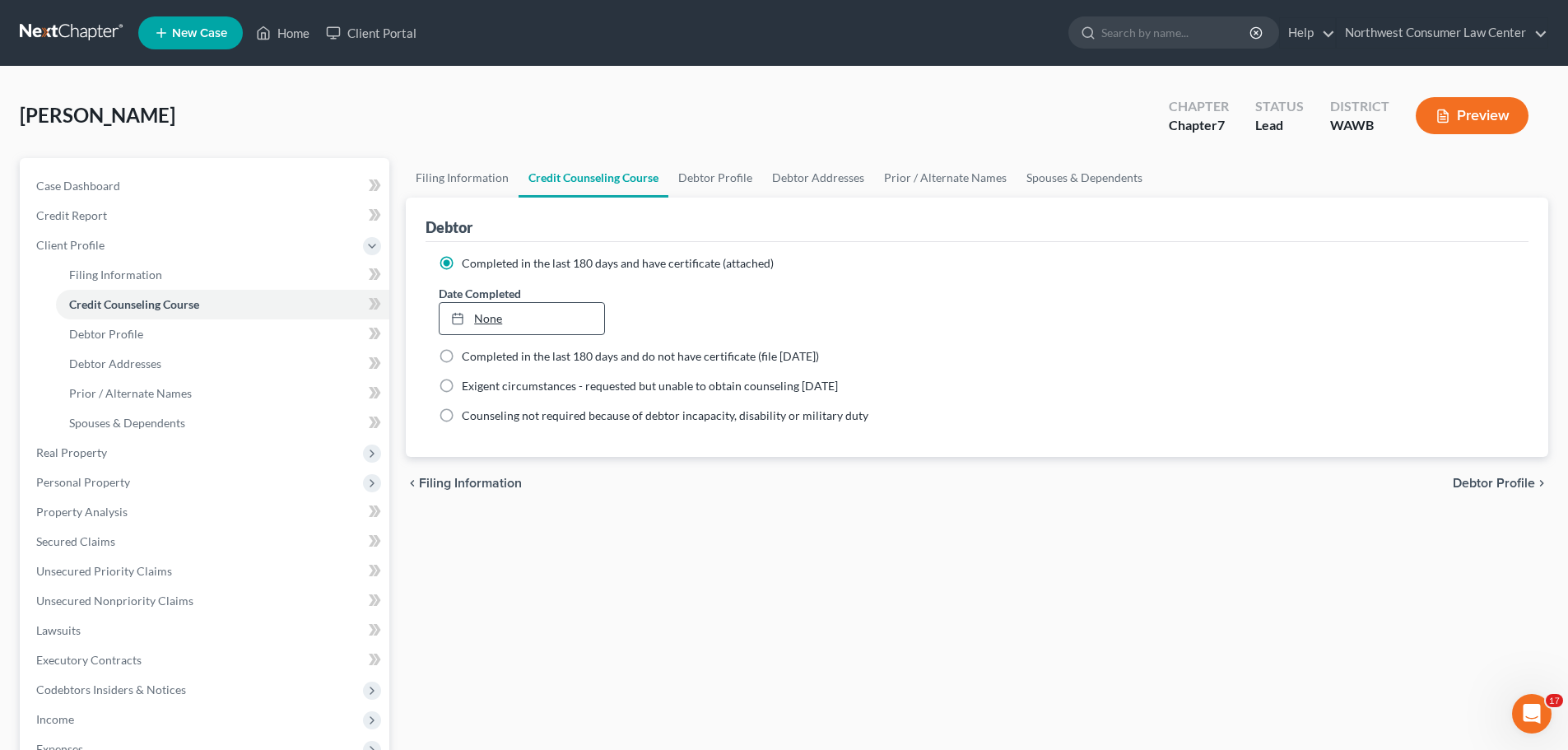 click on "None" at bounding box center [521, 319] 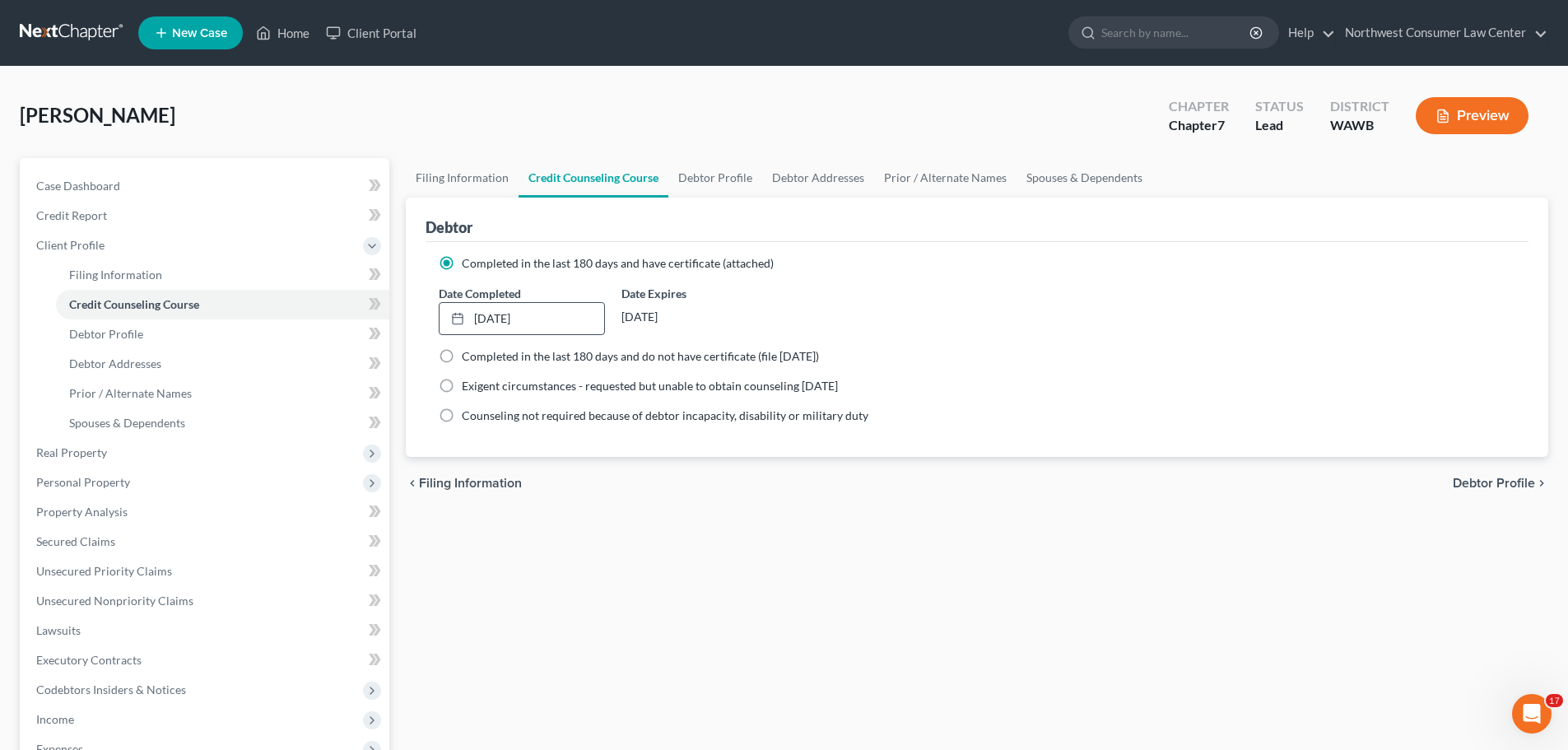 click on "Debtor Profile" at bounding box center [1494, 483] 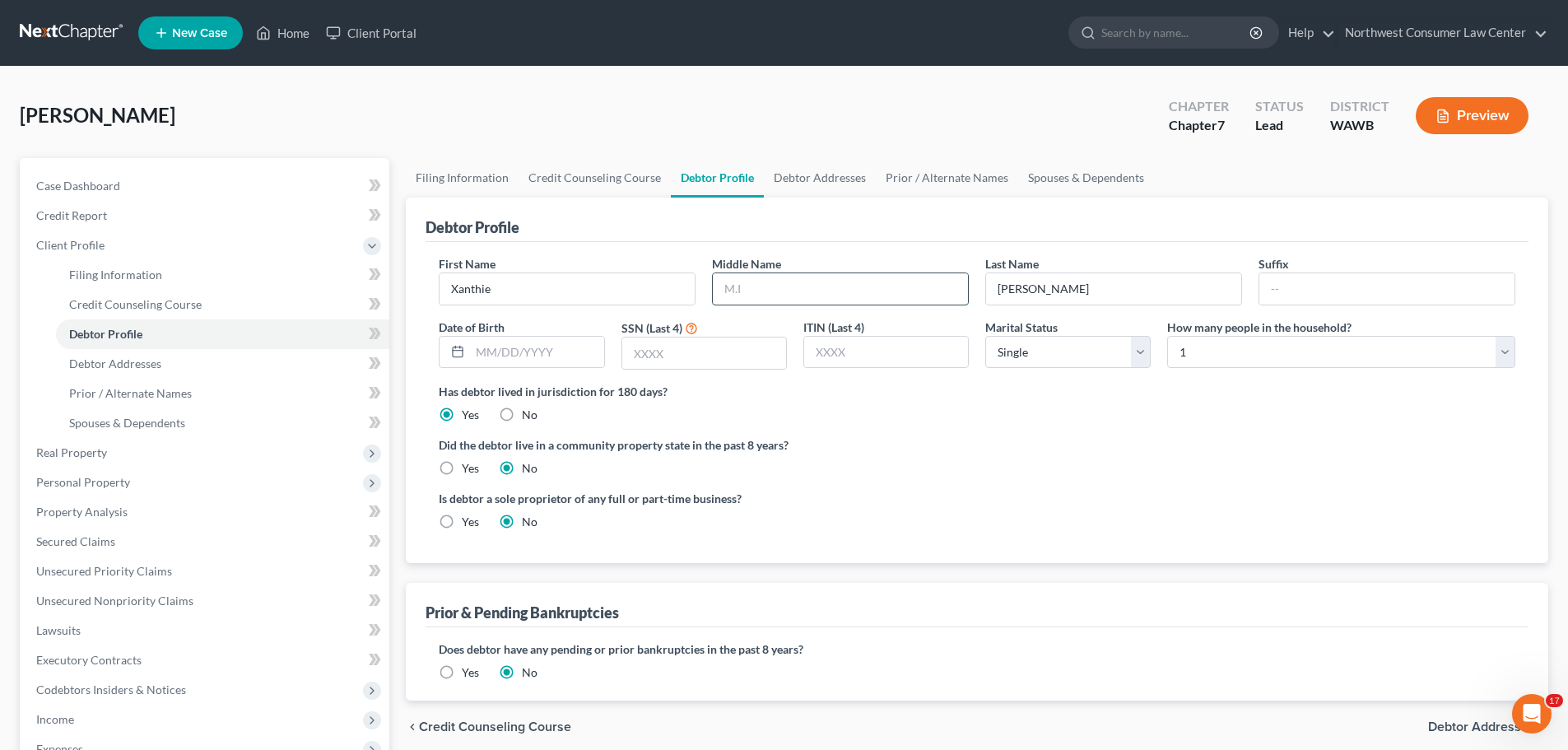click at bounding box center (840, 289) 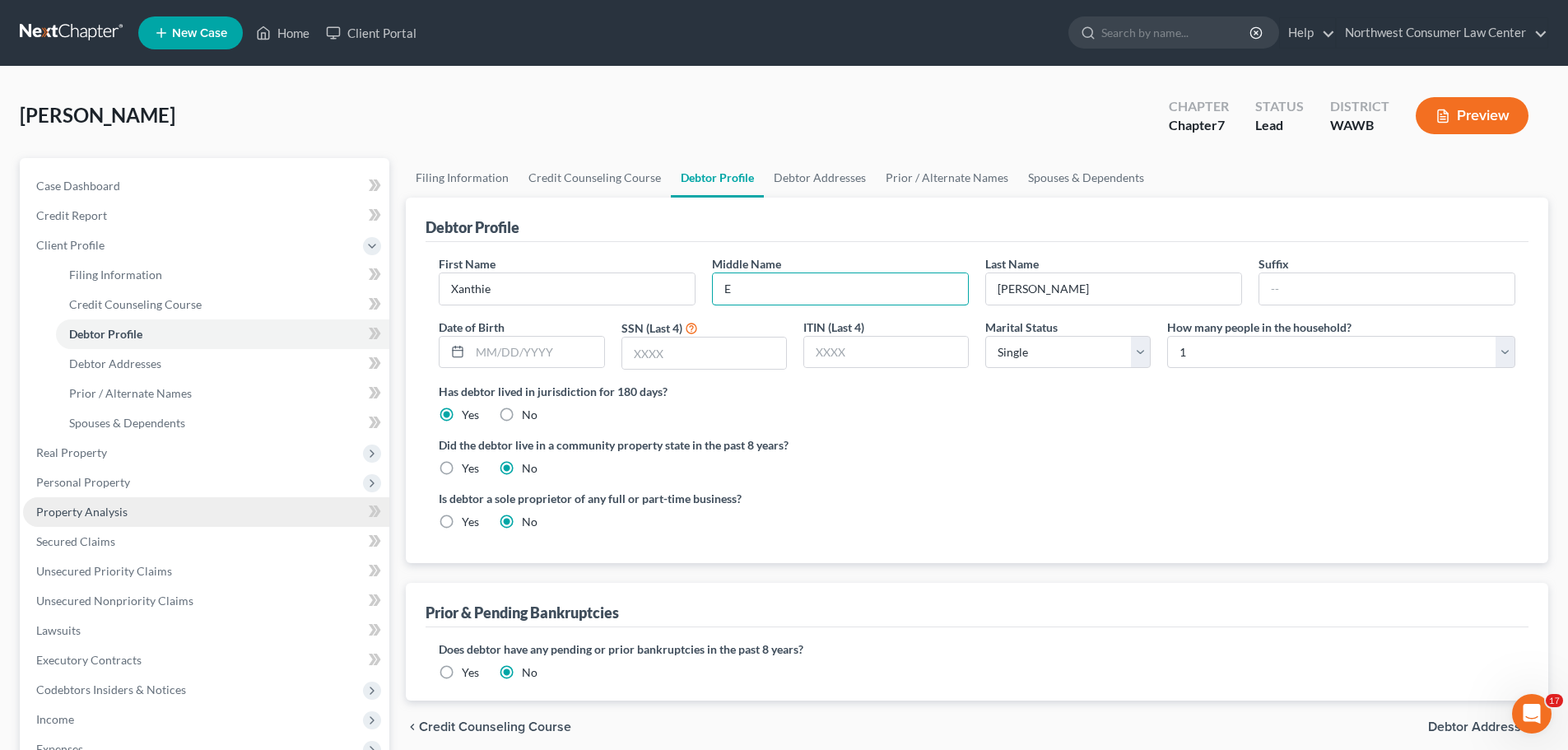 type on "E" 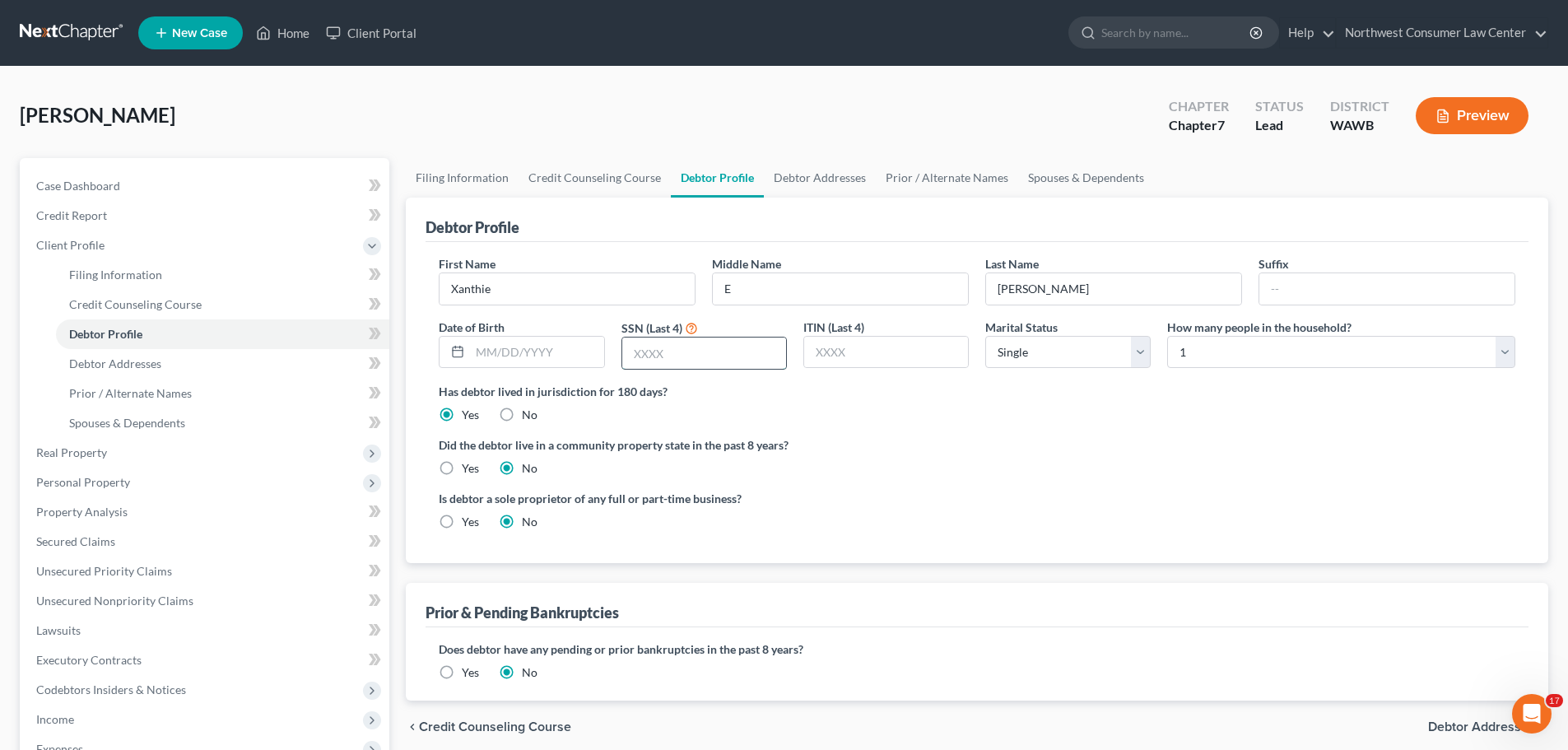 click at bounding box center [704, 353] 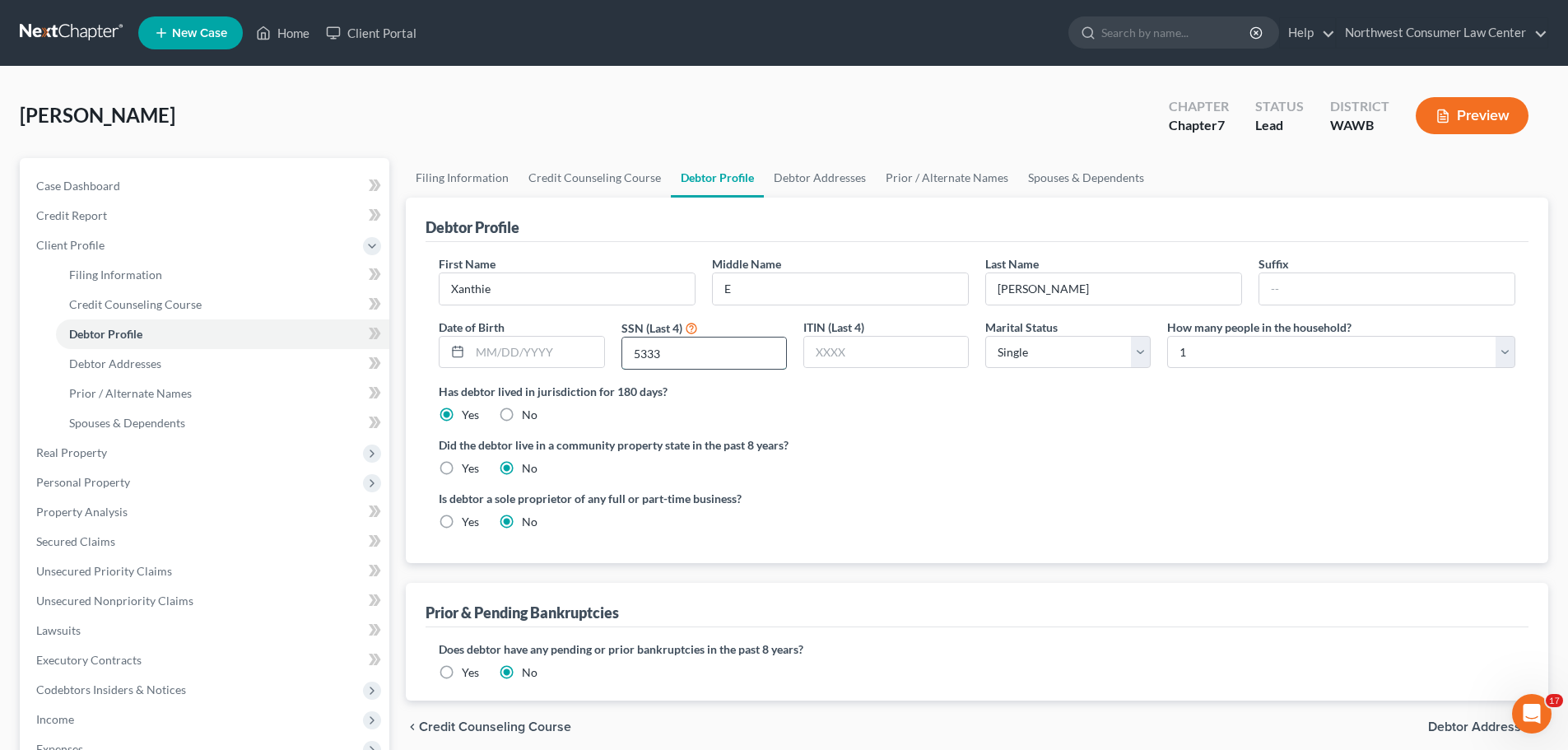 click on "5333" at bounding box center (704, 353) 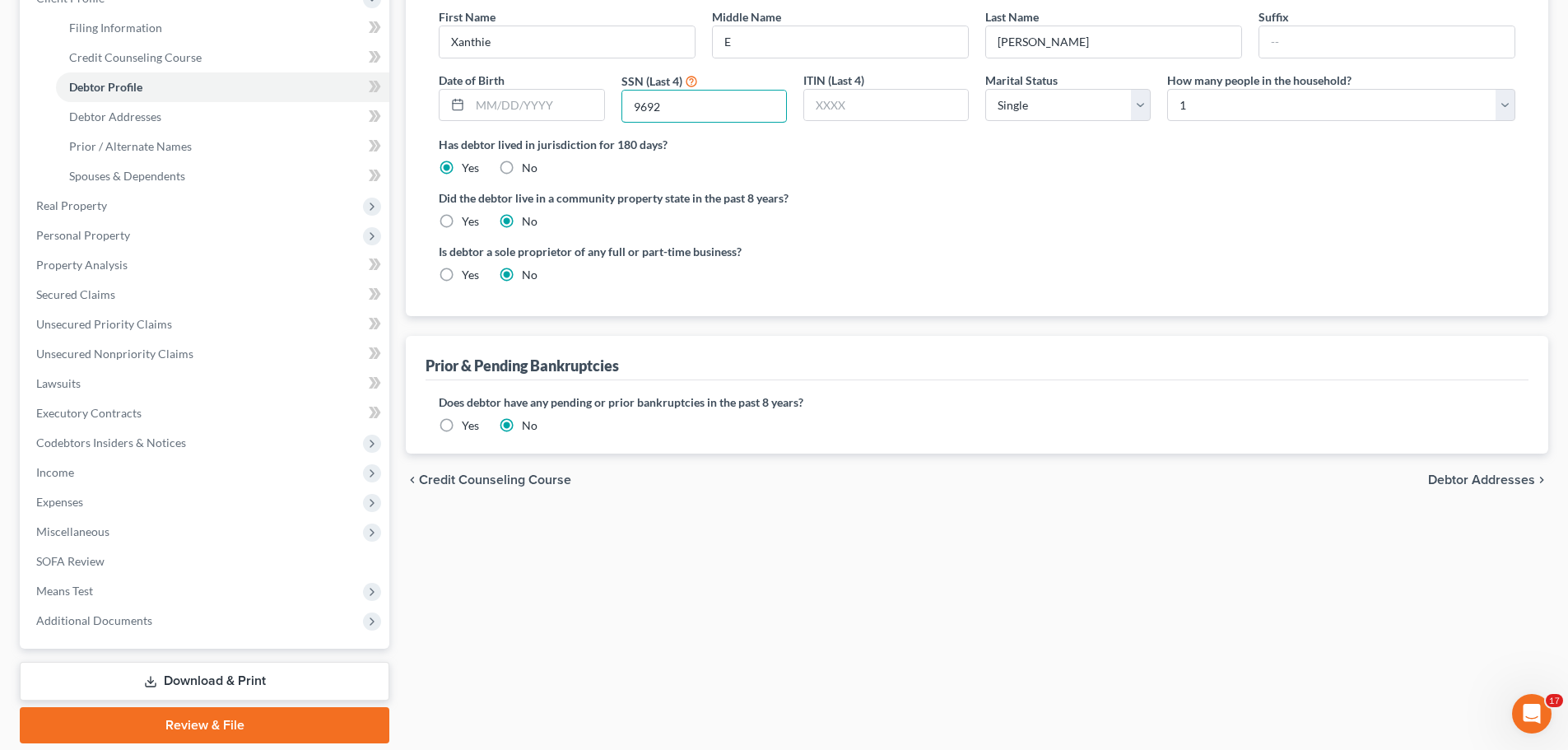 scroll, scrollTop: 0, scrollLeft: 0, axis: both 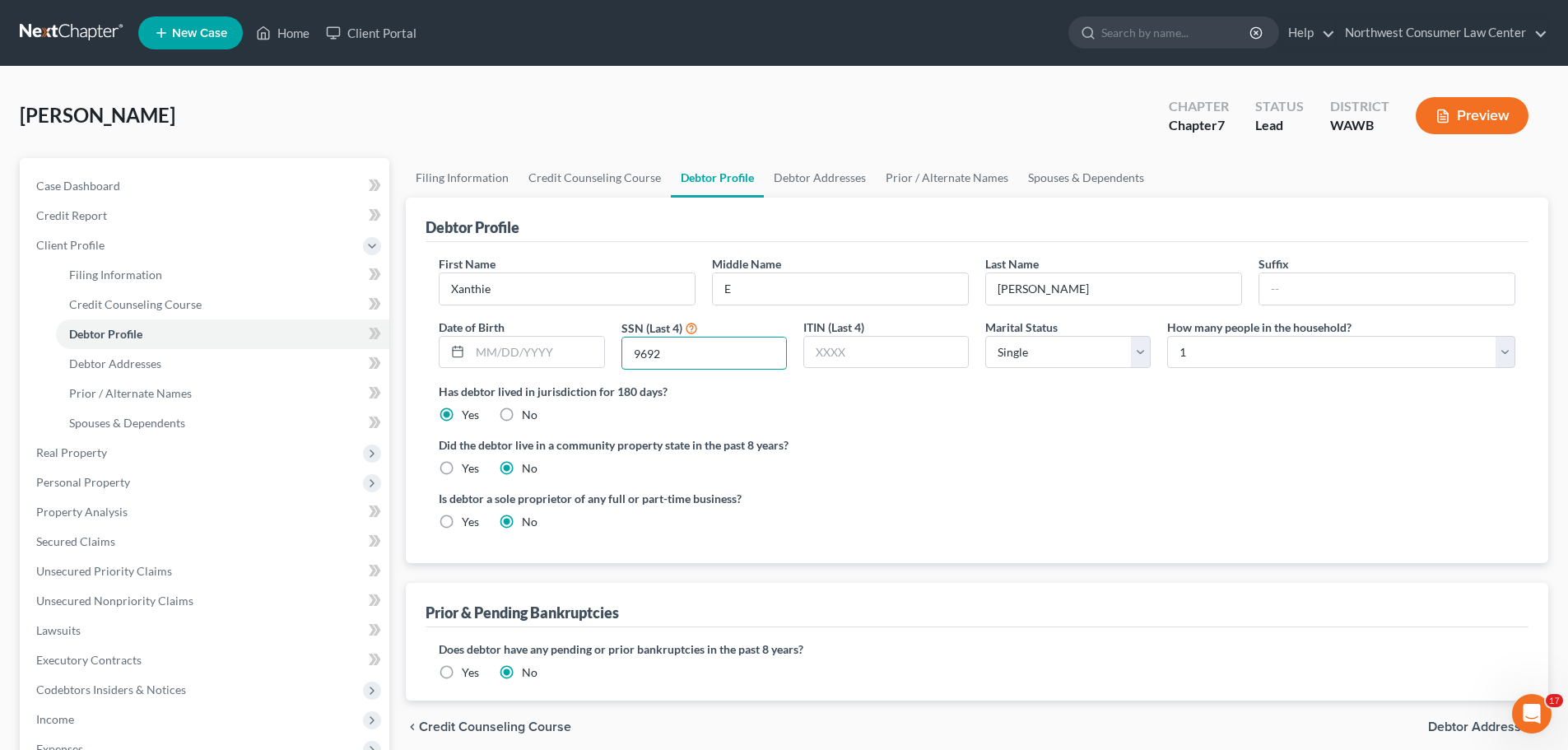 type on "9692" 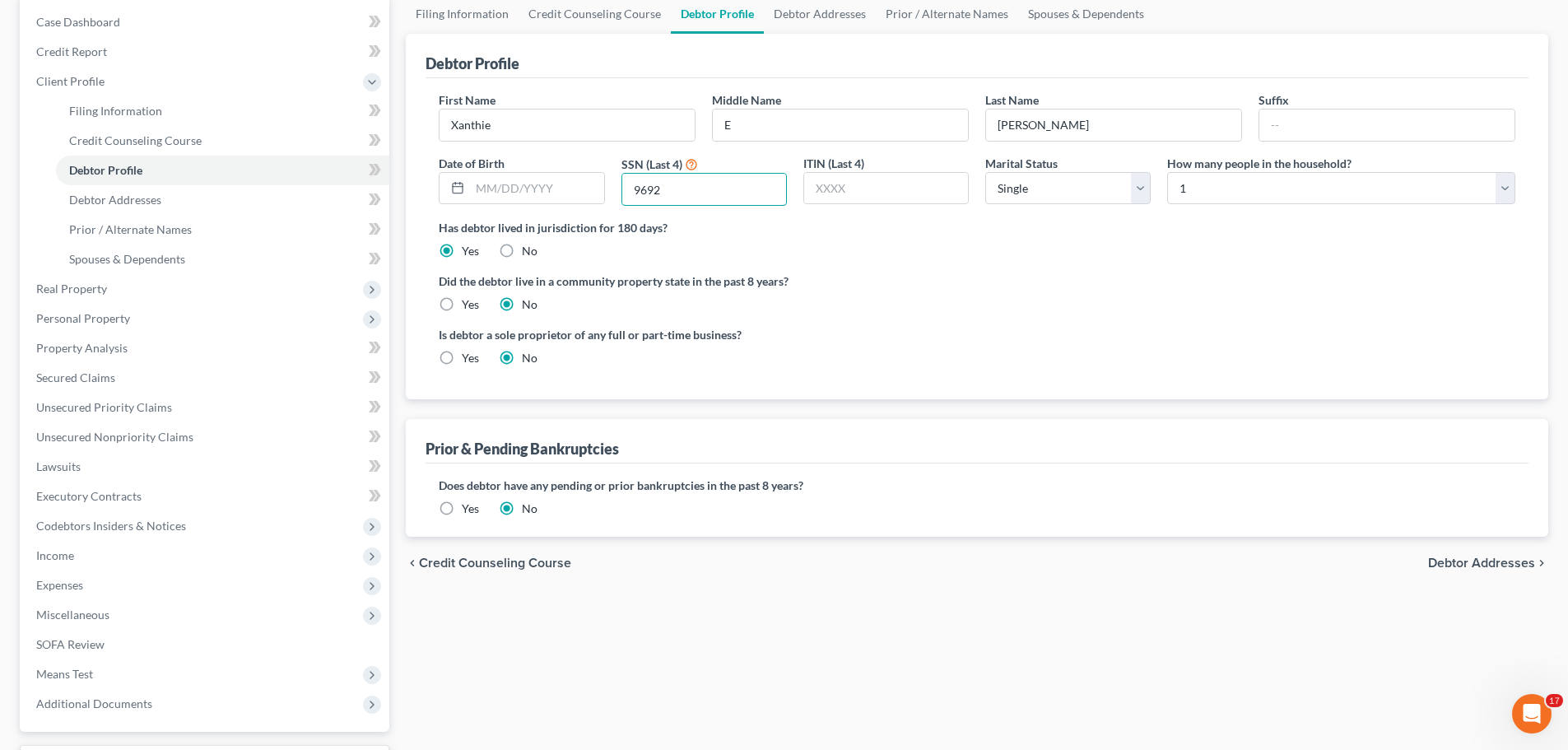 scroll, scrollTop: 165, scrollLeft: 0, axis: vertical 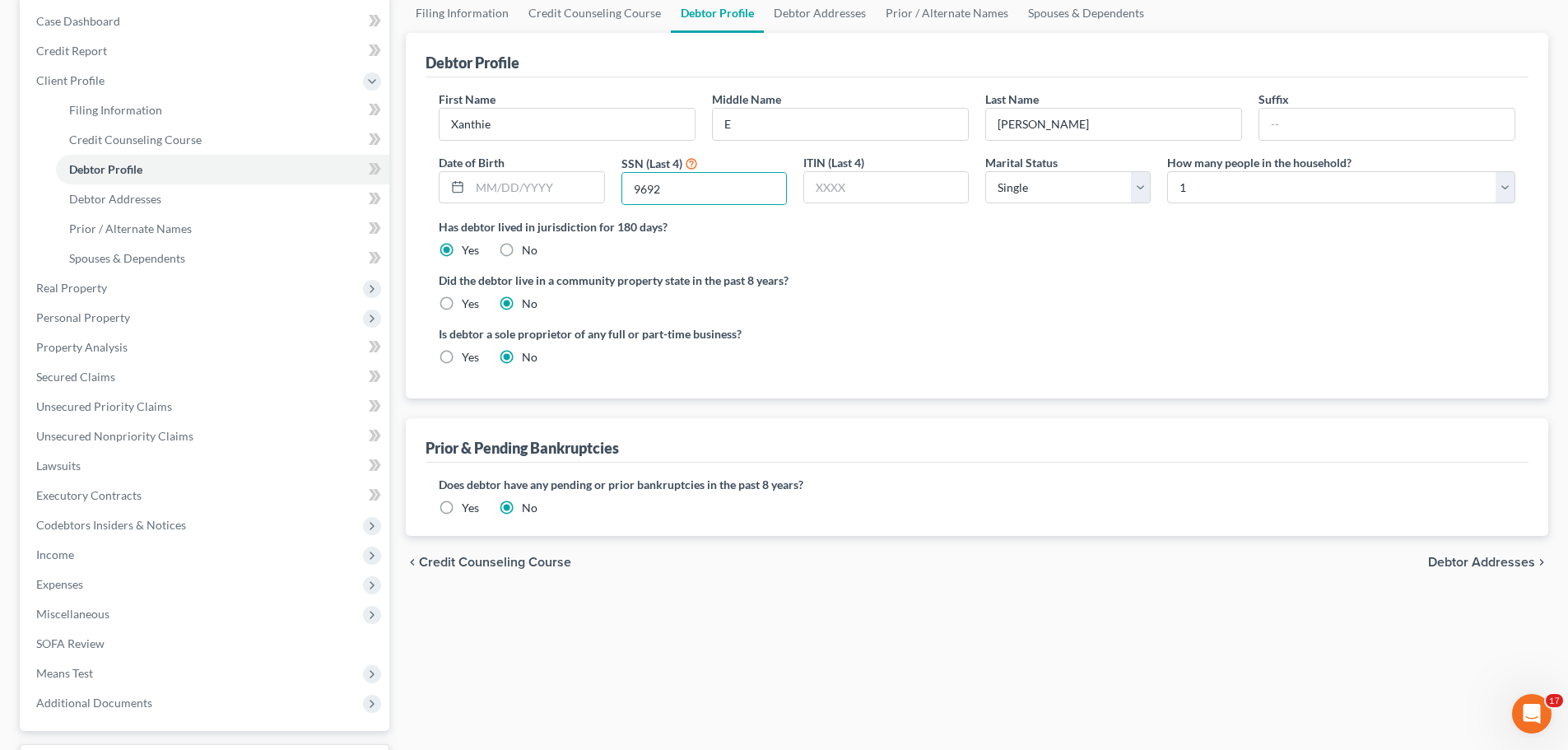 click on "Debtor Addresses" at bounding box center (1482, 562) 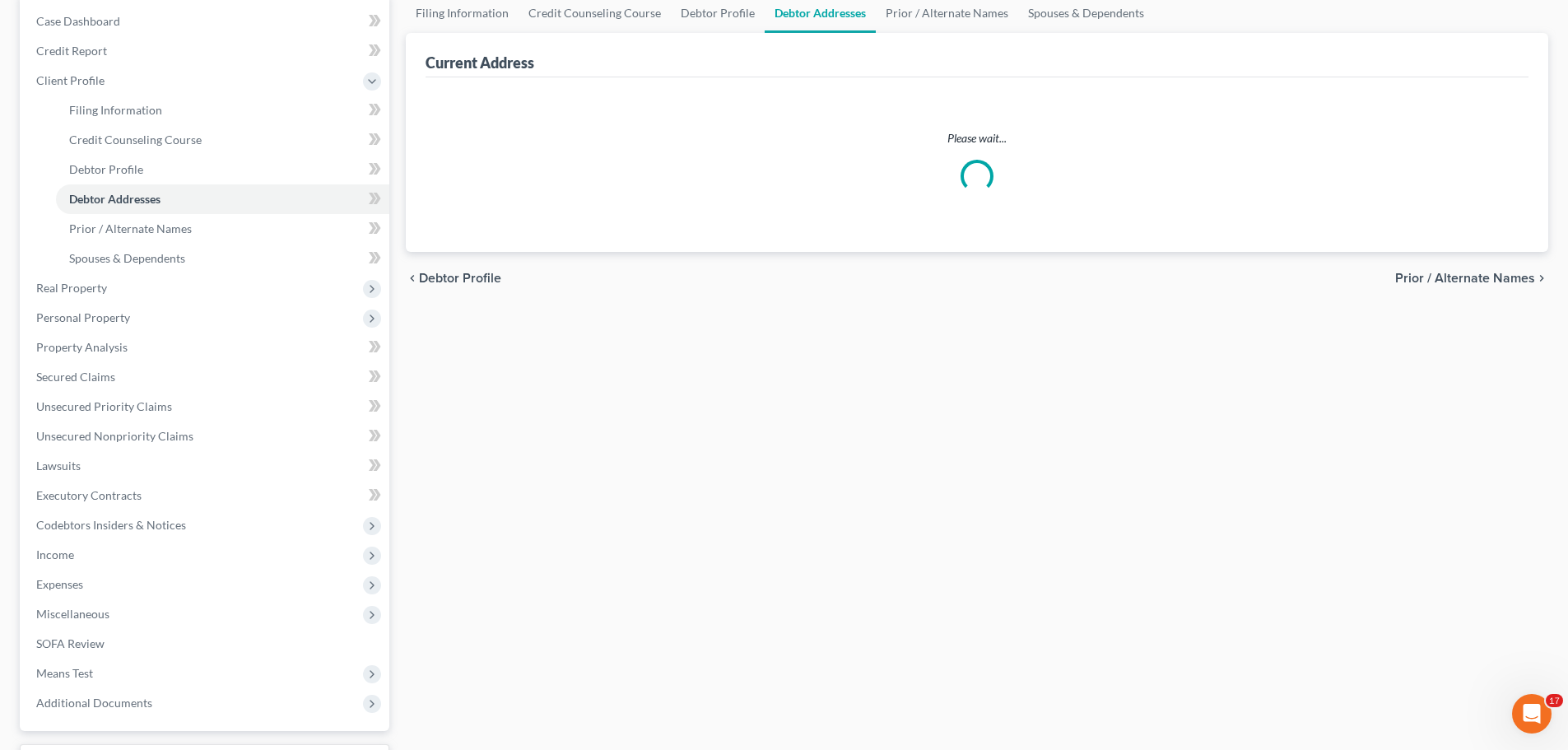scroll, scrollTop: 163, scrollLeft: 0, axis: vertical 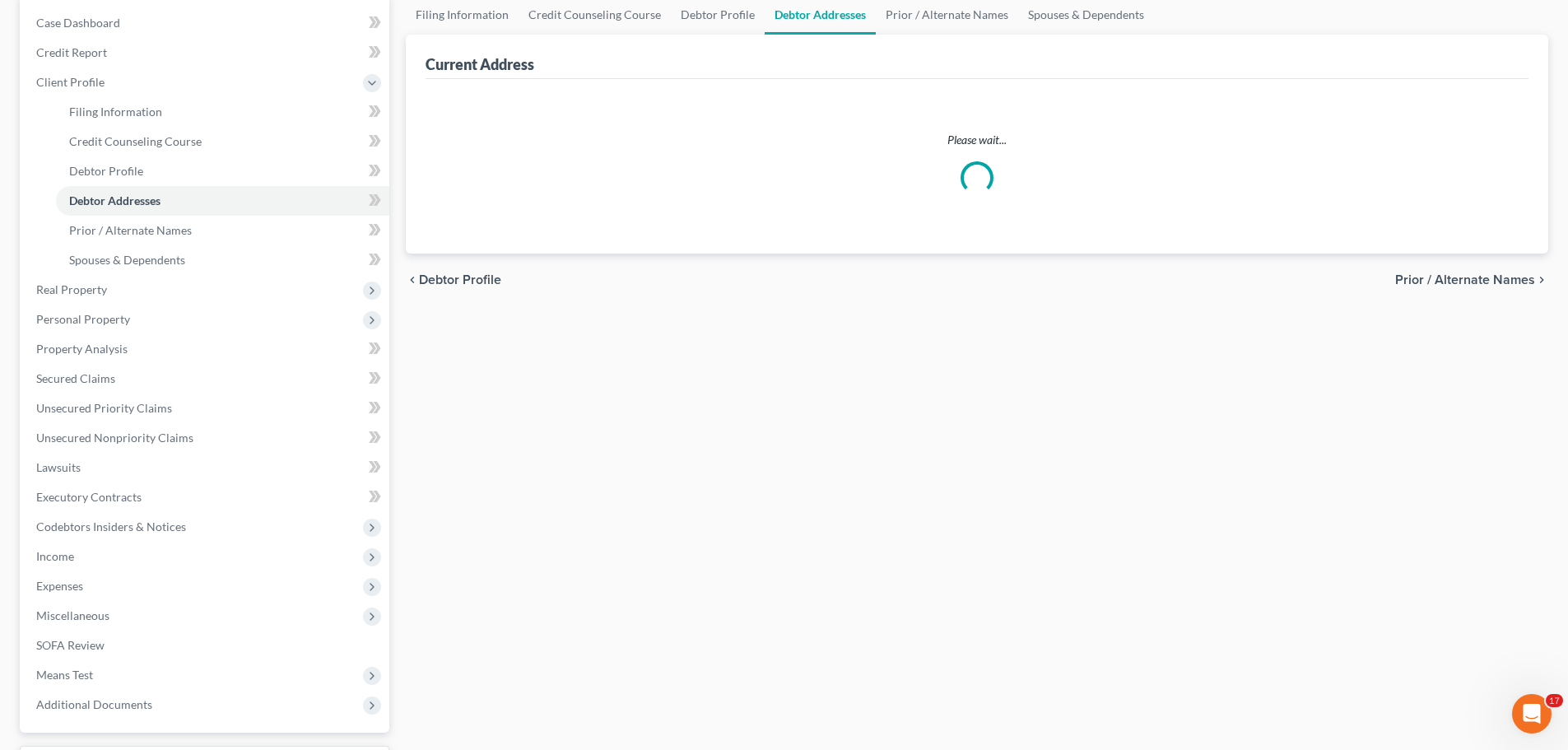 select on "0" 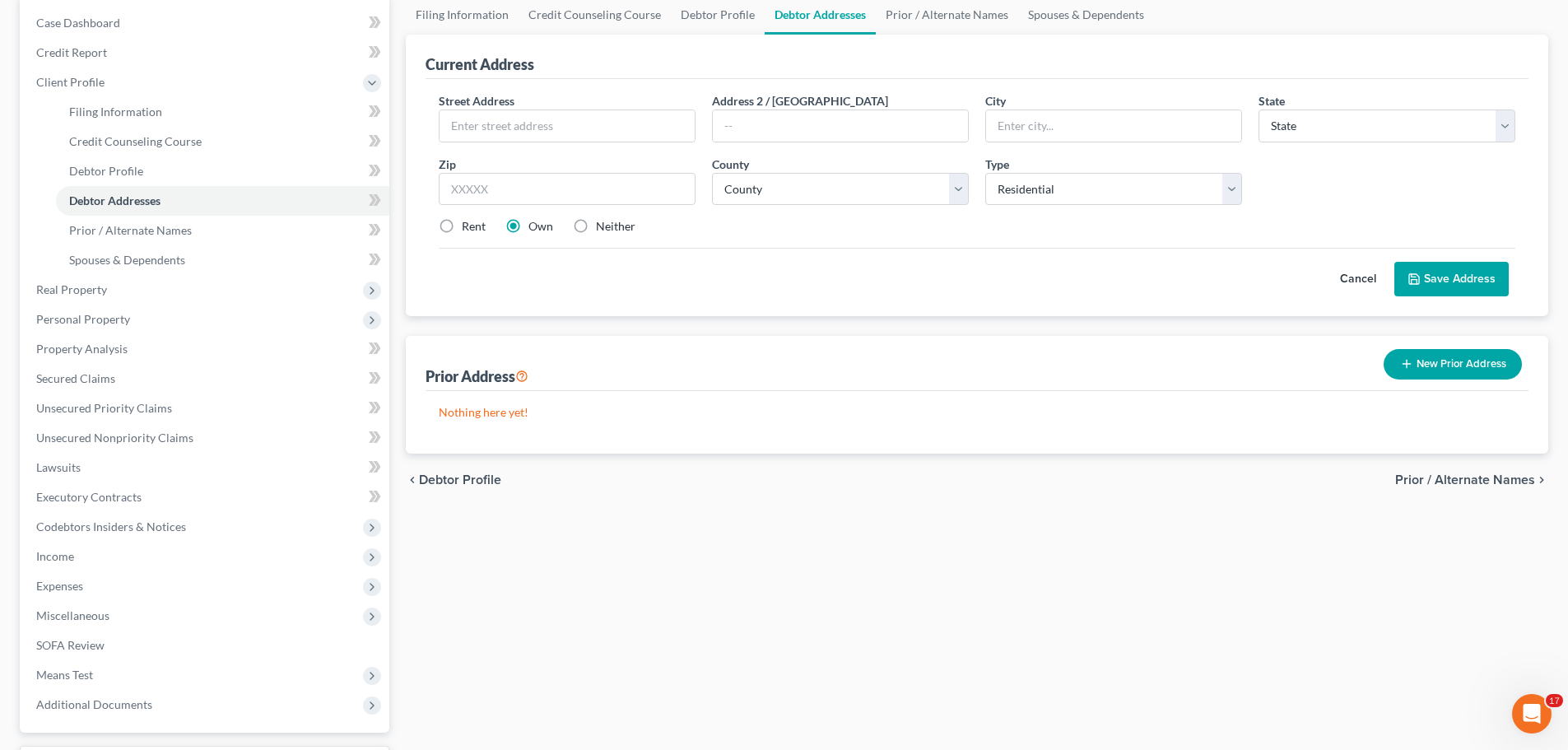 scroll, scrollTop: 0, scrollLeft: 0, axis: both 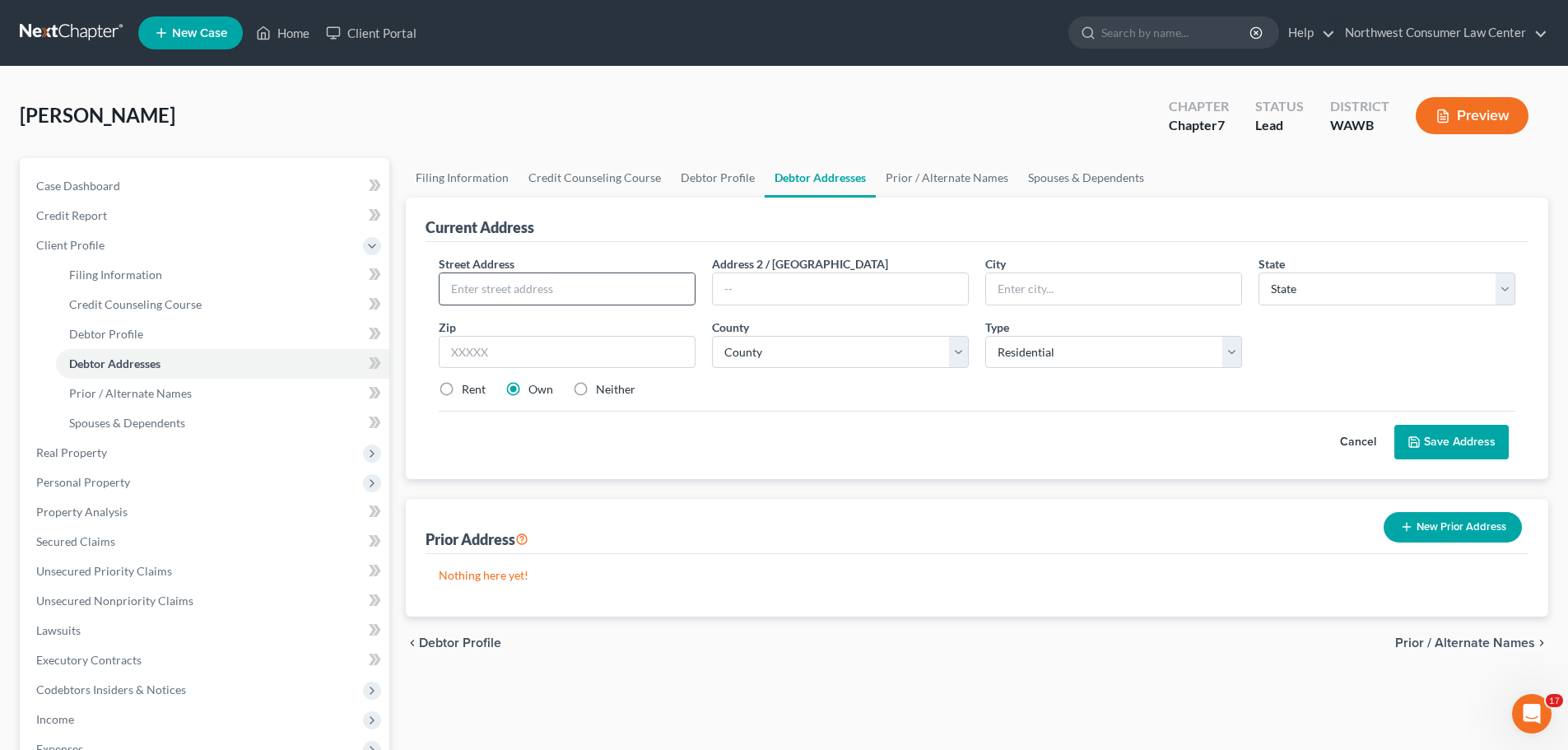 click at bounding box center (567, 289) 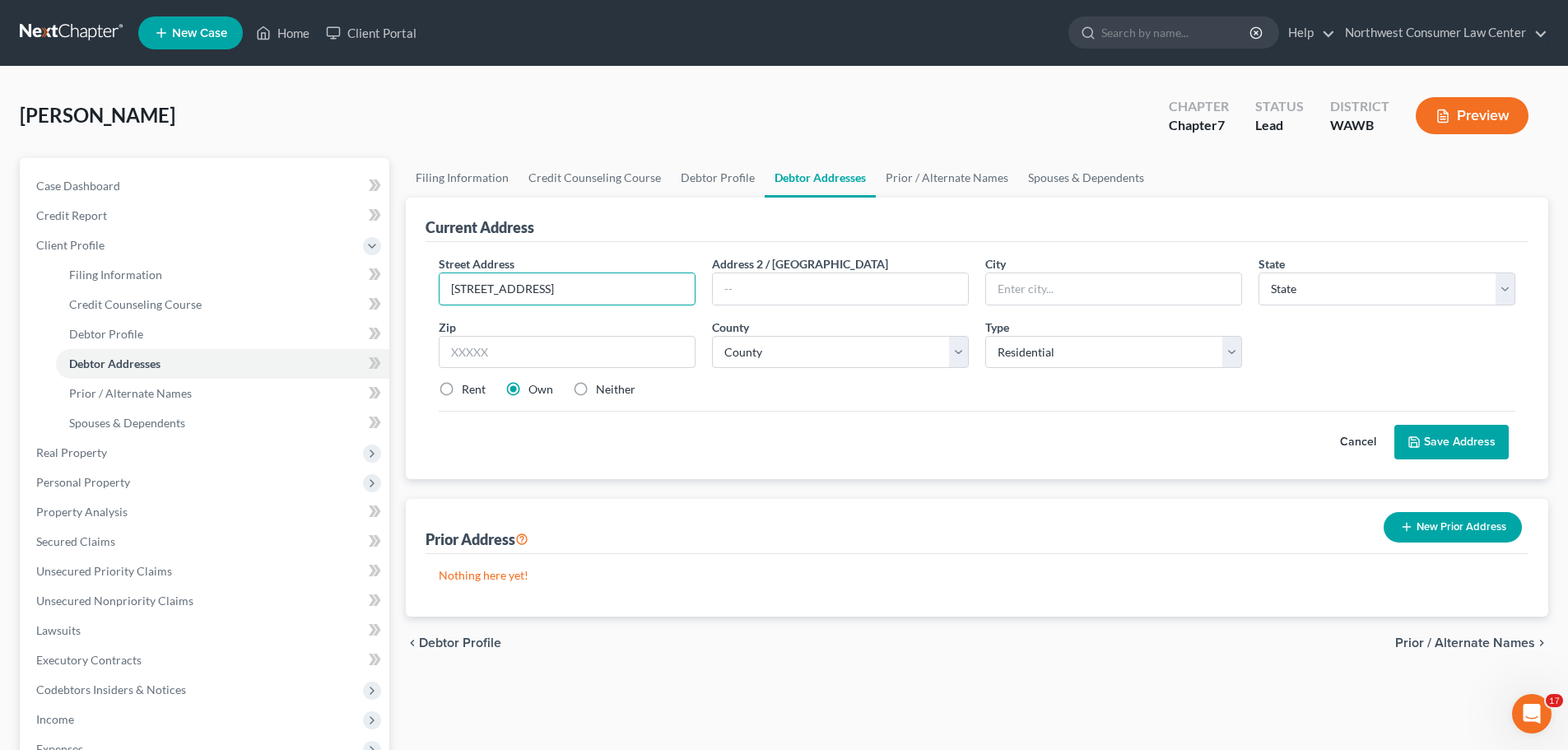 type on "[STREET_ADDRESS]" 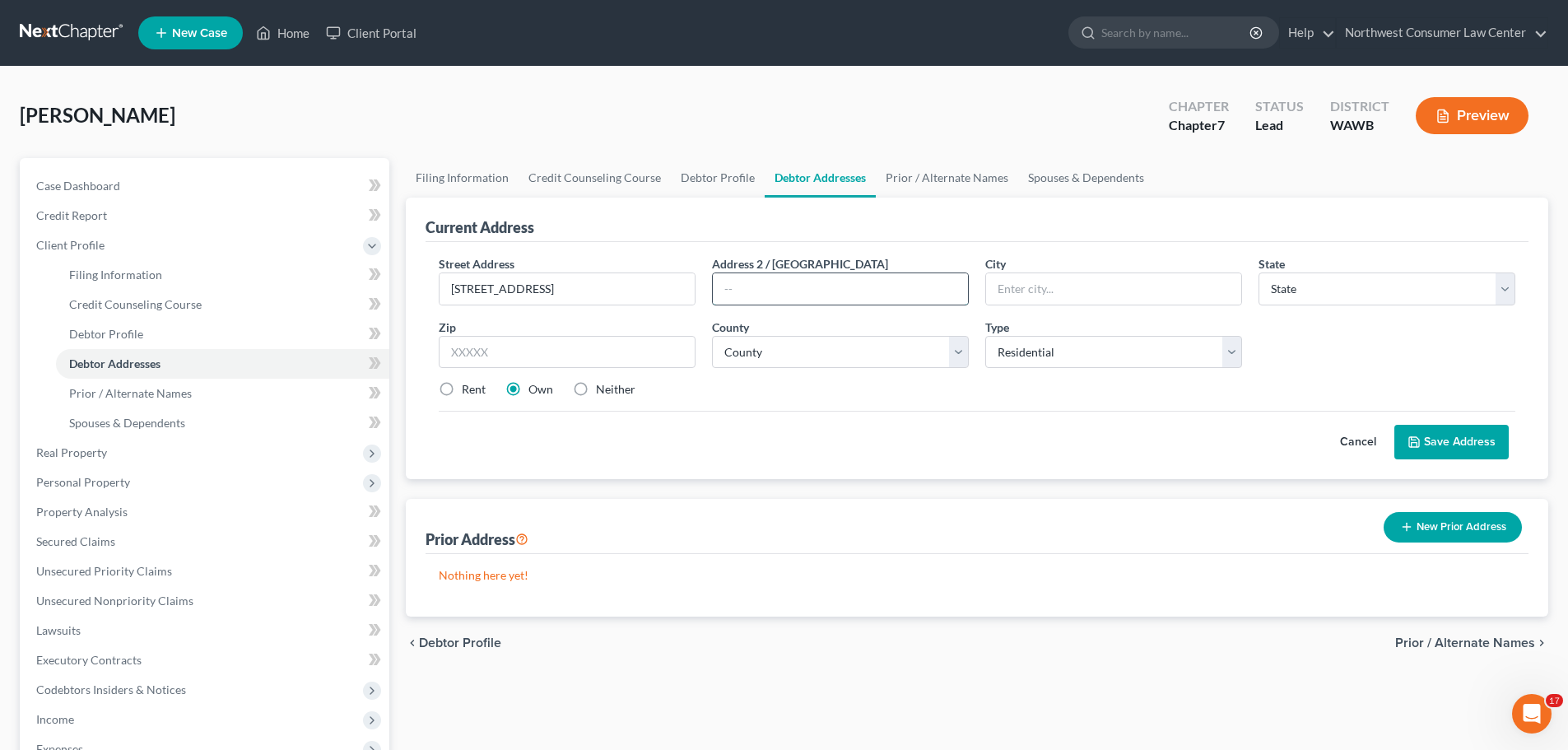 click at bounding box center [840, 289] 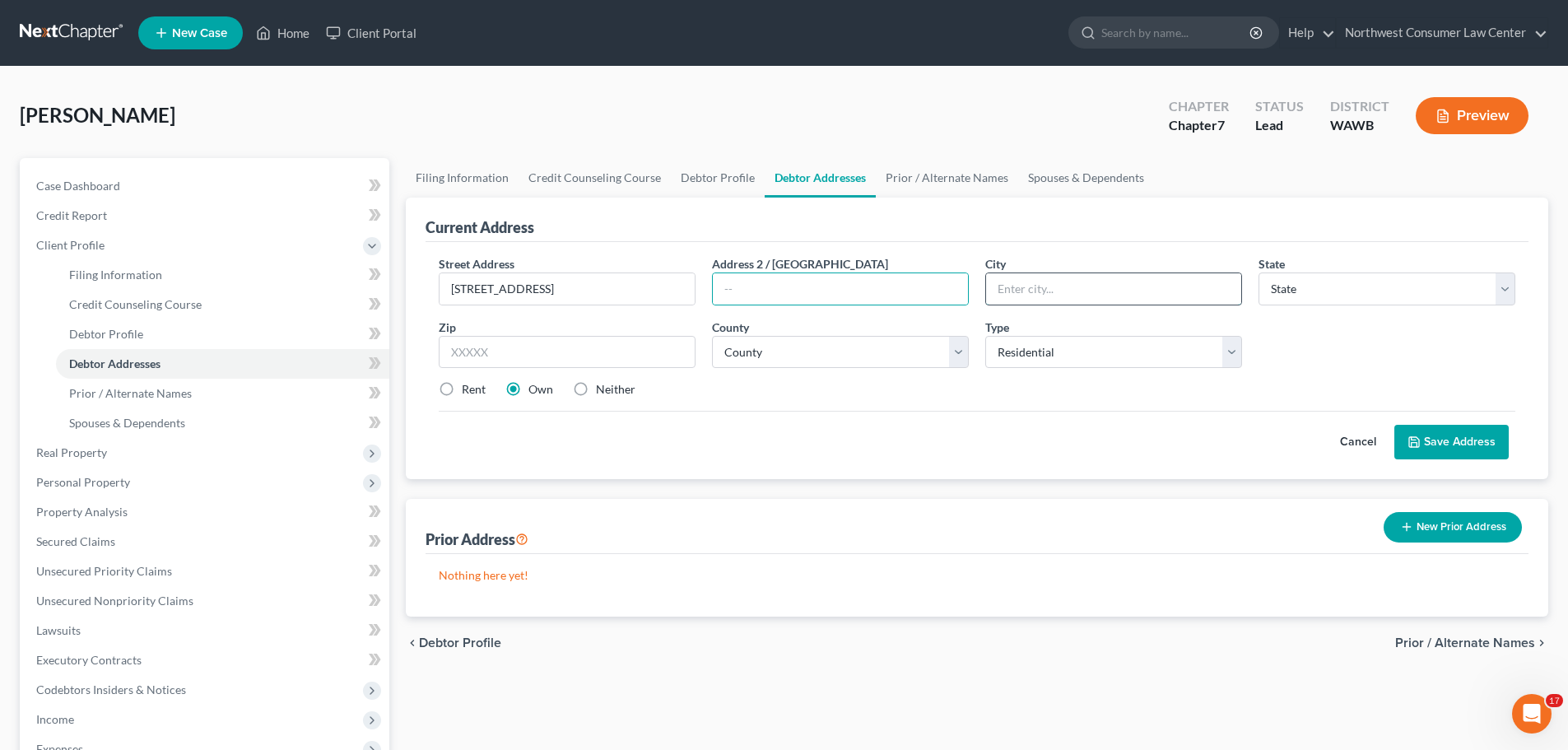 click at bounding box center [1114, 289] 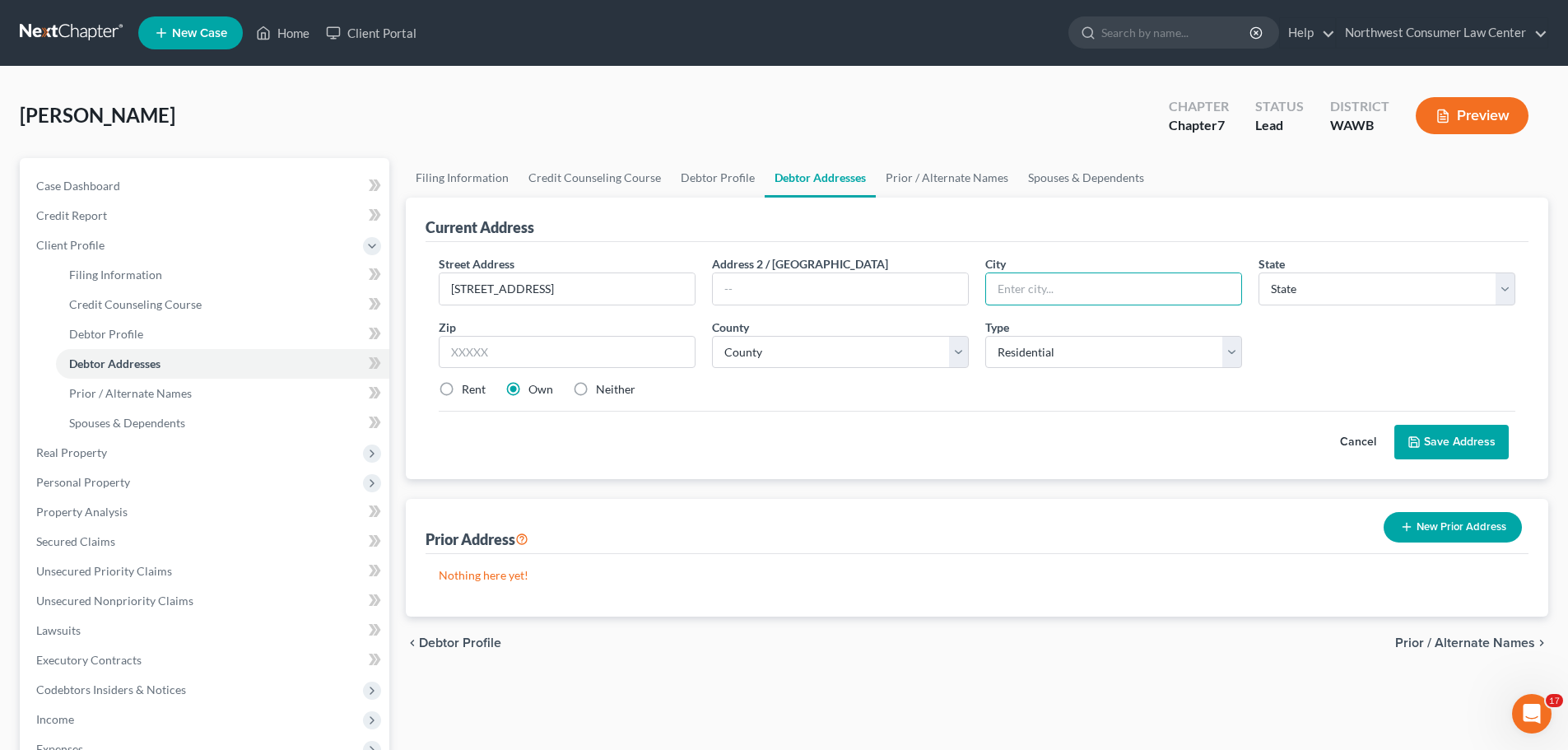 type on "Lynnwood" 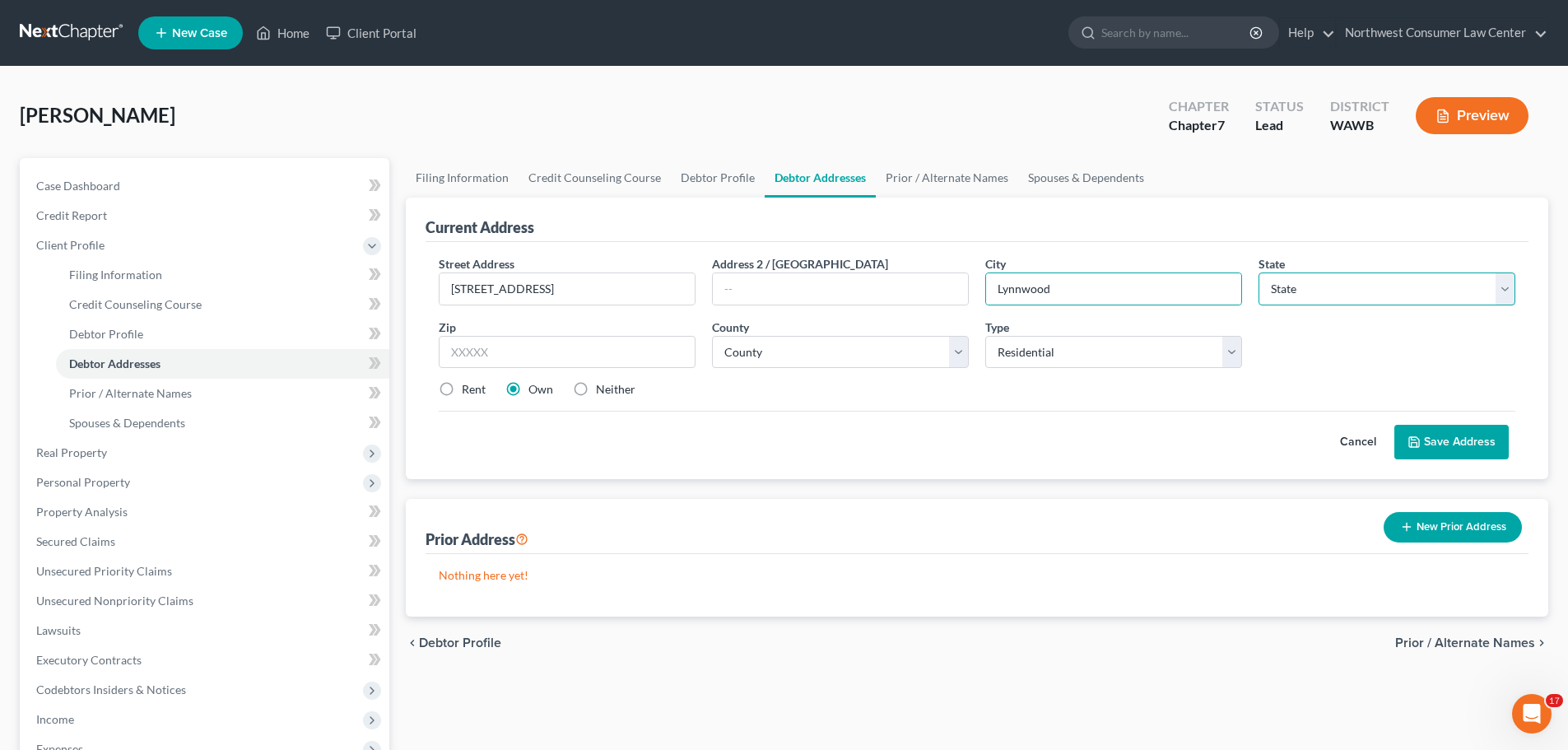 click on "State [US_STATE] AK AR AZ CA CO CT DE DC [GEOGRAPHIC_DATA] [GEOGRAPHIC_DATA] GU HI ID IL IN [GEOGRAPHIC_DATA] [GEOGRAPHIC_DATA] [GEOGRAPHIC_DATA] LA ME MD [GEOGRAPHIC_DATA] [GEOGRAPHIC_DATA] [GEOGRAPHIC_DATA] [GEOGRAPHIC_DATA] [GEOGRAPHIC_DATA] MT NC [GEOGRAPHIC_DATA] [GEOGRAPHIC_DATA] [GEOGRAPHIC_DATA] NH [GEOGRAPHIC_DATA] [GEOGRAPHIC_DATA] [GEOGRAPHIC_DATA] [GEOGRAPHIC_DATA] [GEOGRAPHIC_DATA] [GEOGRAPHIC_DATA] [GEOGRAPHIC_DATA] PR RI SC SD [GEOGRAPHIC_DATA] [GEOGRAPHIC_DATA] [GEOGRAPHIC_DATA] VI [GEOGRAPHIC_DATA] [GEOGRAPHIC_DATA] [GEOGRAPHIC_DATA] WV WI WY" at bounding box center [1387, 289] 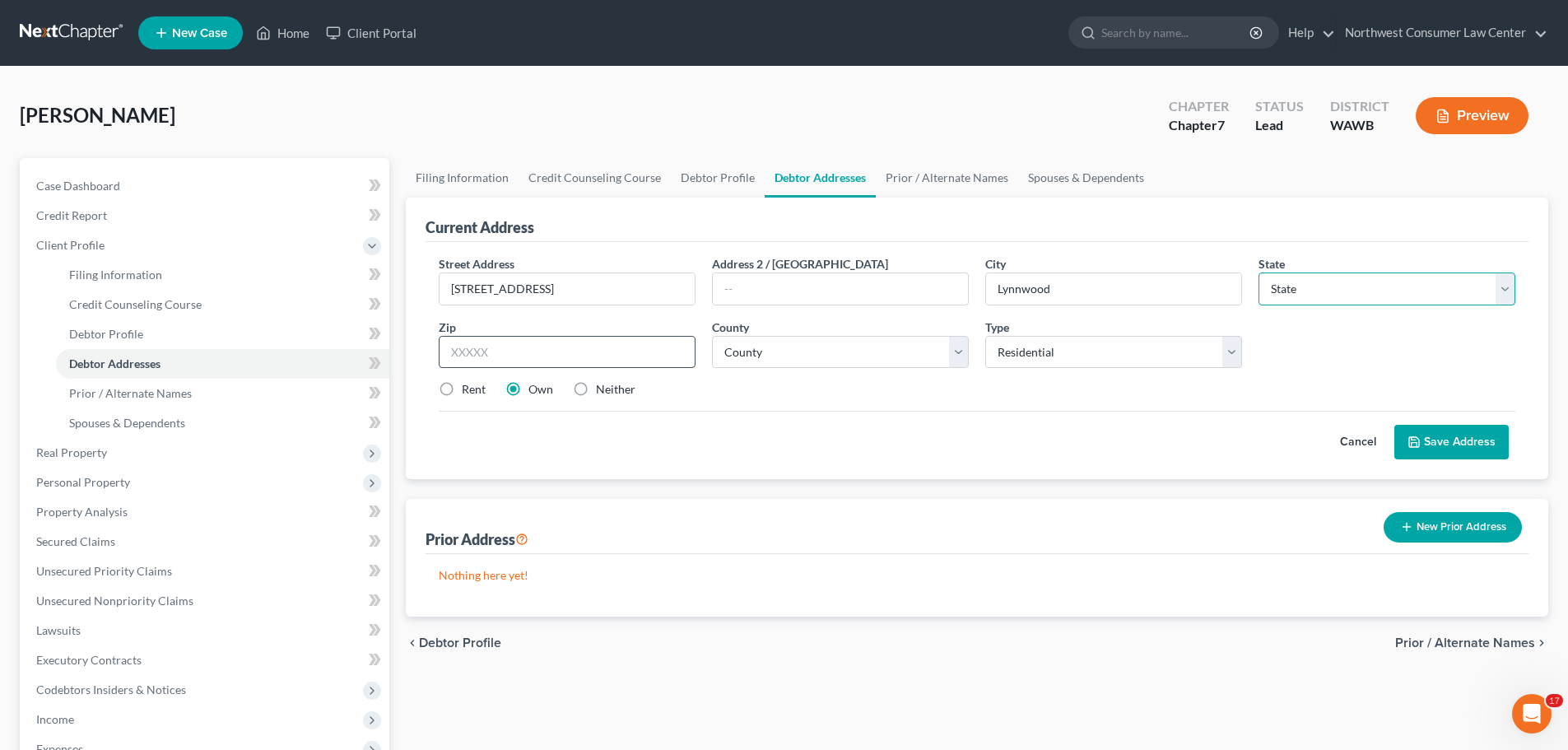 select on "50" 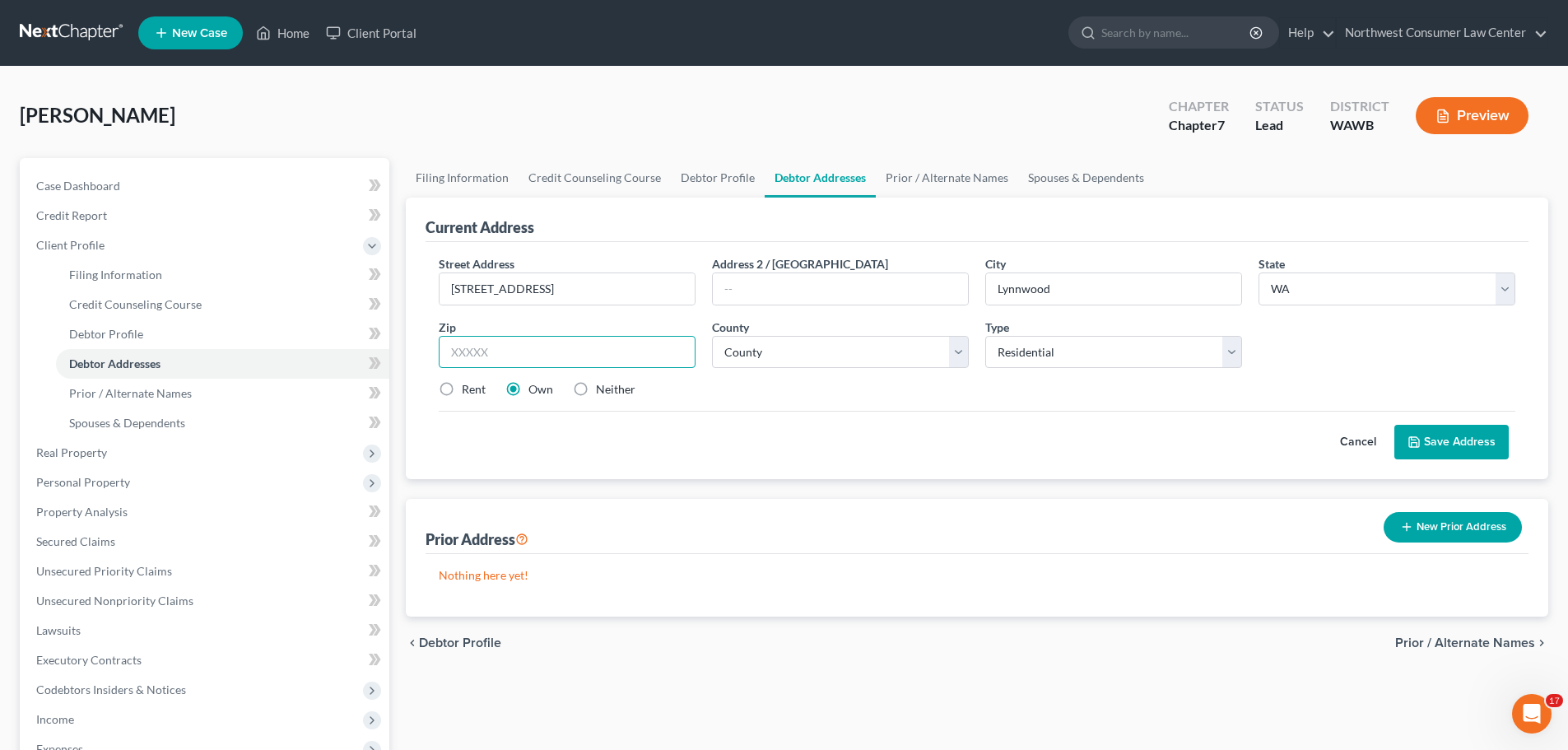 click at bounding box center (567, 352) 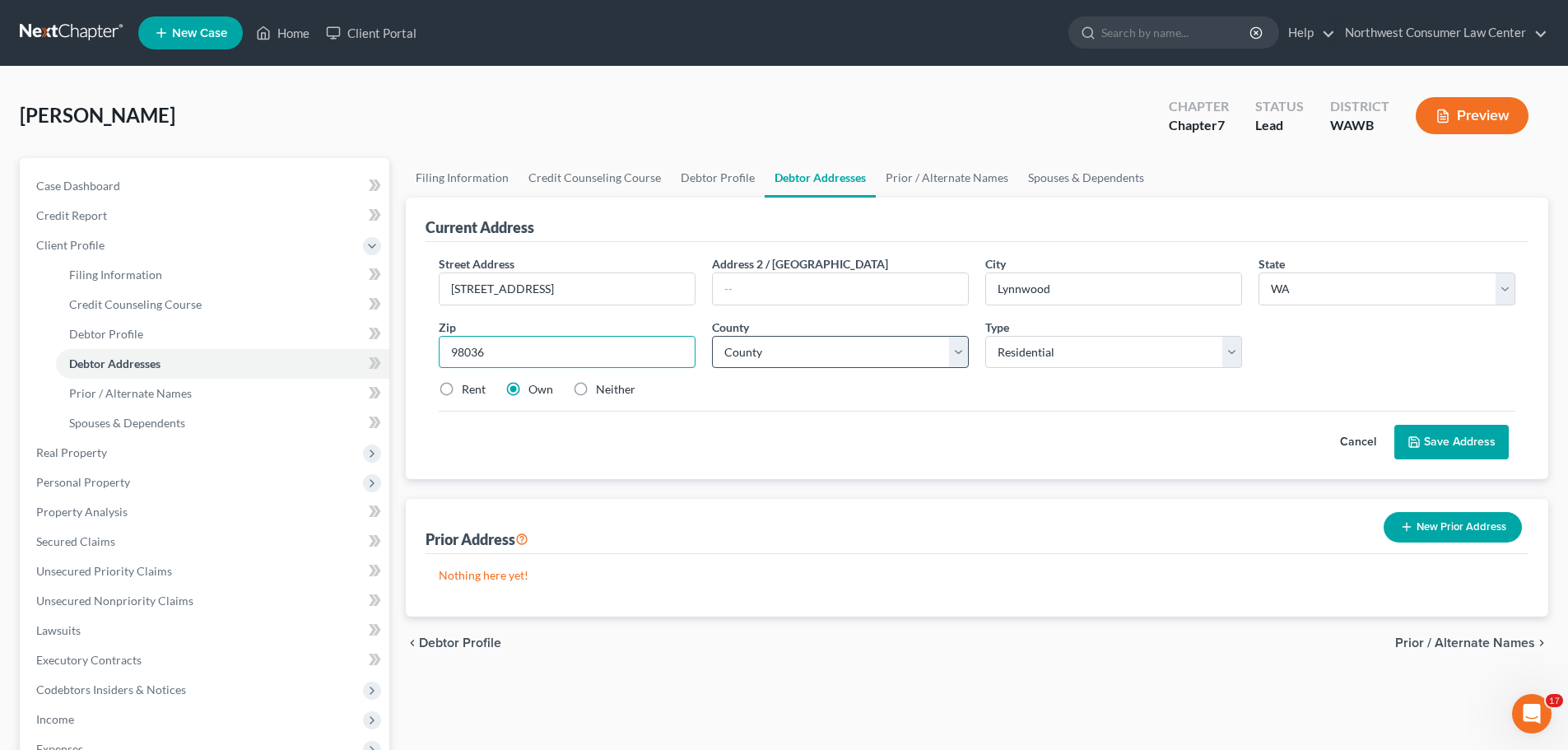 type on "98036" 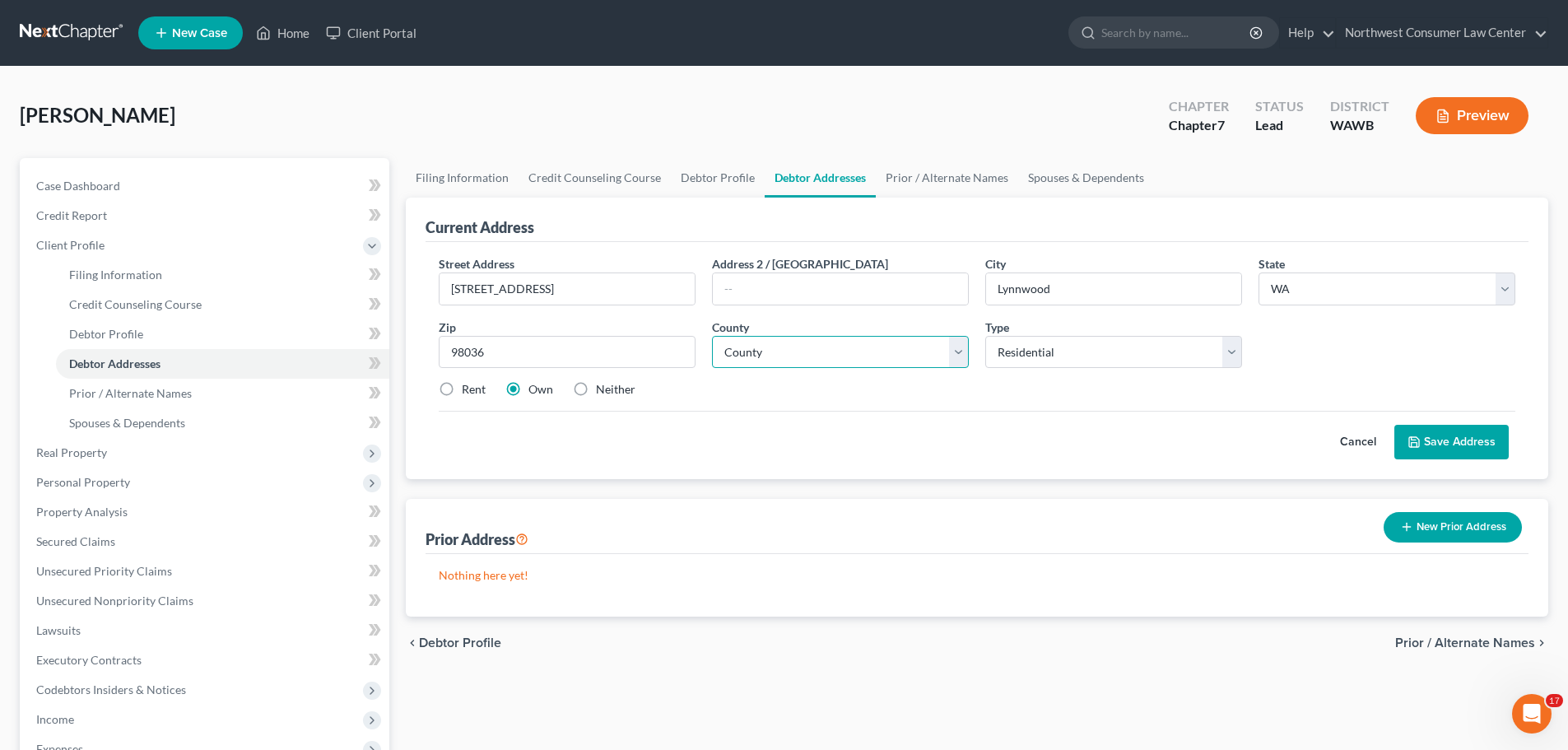 click on "County [GEOGRAPHIC_DATA] [GEOGRAPHIC_DATA] [GEOGRAPHIC_DATA] [GEOGRAPHIC_DATA] [GEOGRAPHIC_DATA] [GEOGRAPHIC_DATA] [GEOGRAPHIC_DATA] [GEOGRAPHIC_DATA] [GEOGRAPHIC_DATA] [GEOGRAPHIC_DATA] [GEOGRAPHIC_DATA] [GEOGRAPHIC_DATA] [GEOGRAPHIC_DATA] [GEOGRAPHIC_DATA] [GEOGRAPHIC_DATA] County [GEOGRAPHIC_DATA] [GEOGRAPHIC_DATA] [GEOGRAPHIC_DATA] [GEOGRAPHIC_DATA] [GEOGRAPHIC_DATA] [GEOGRAPHIC_DATA] [GEOGRAPHIC_DATA] [GEOGRAPHIC_DATA] [GEOGRAPHIC_DATA] [GEOGRAPHIC_DATA] [GEOGRAPHIC_DATA] [GEOGRAPHIC_DATA] [GEOGRAPHIC_DATA] [GEOGRAPHIC_DATA] [GEOGRAPHIC_DATA] [GEOGRAPHIC_DATA] [GEOGRAPHIC_DATA] [GEOGRAPHIC_DATA] [GEOGRAPHIC_DATA] [GEOGRAPHIC_DATA] [GEOGRAPHIC_DATA] [GEOGRAPHIC_DATA] [GEOGRAPHIC_DATA] [GEOGRAPHIC_DATA] [GEOGRAPHIC_DATA] [GEOGRAPHIC_DATA]" at bounding box center (840, 352) 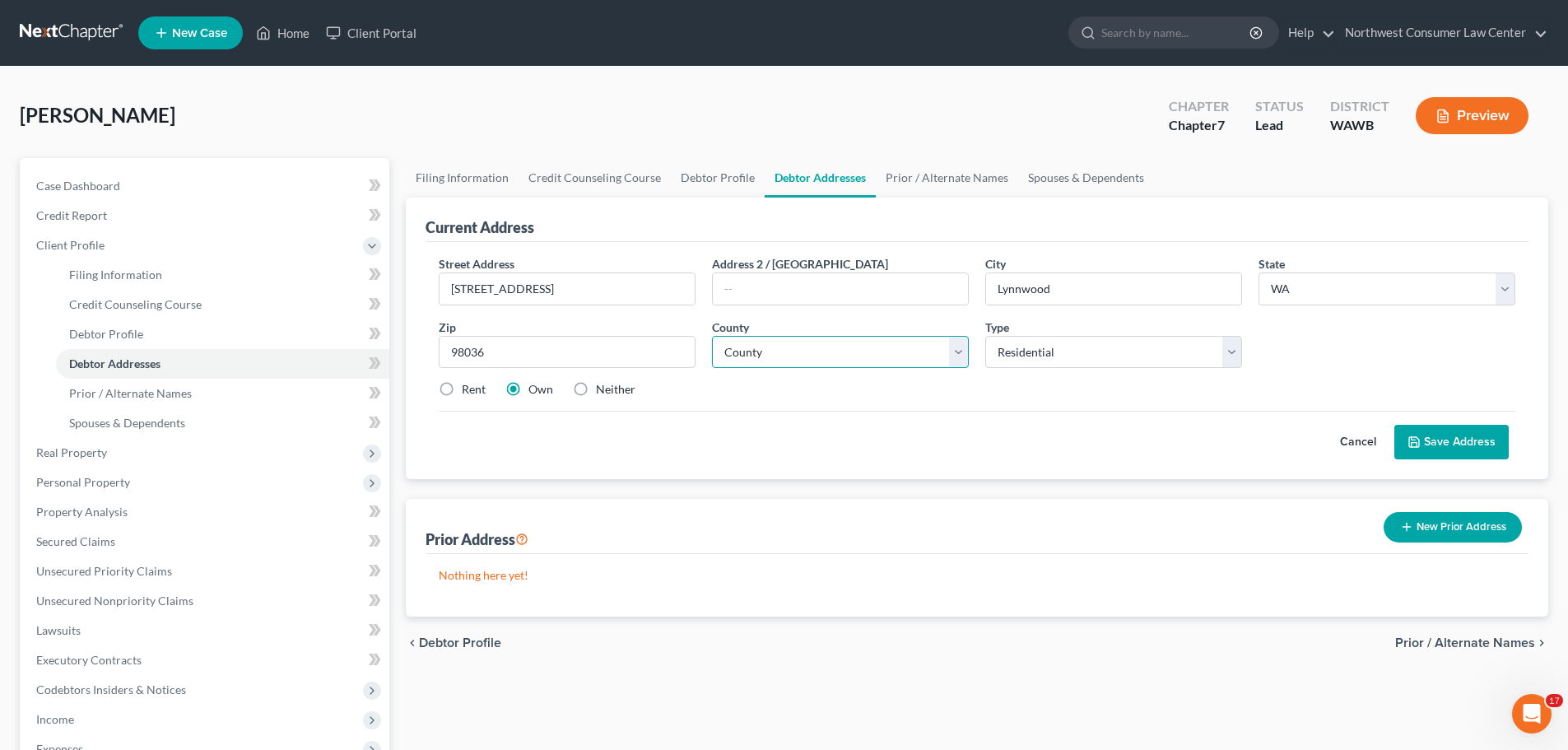 select on "16" 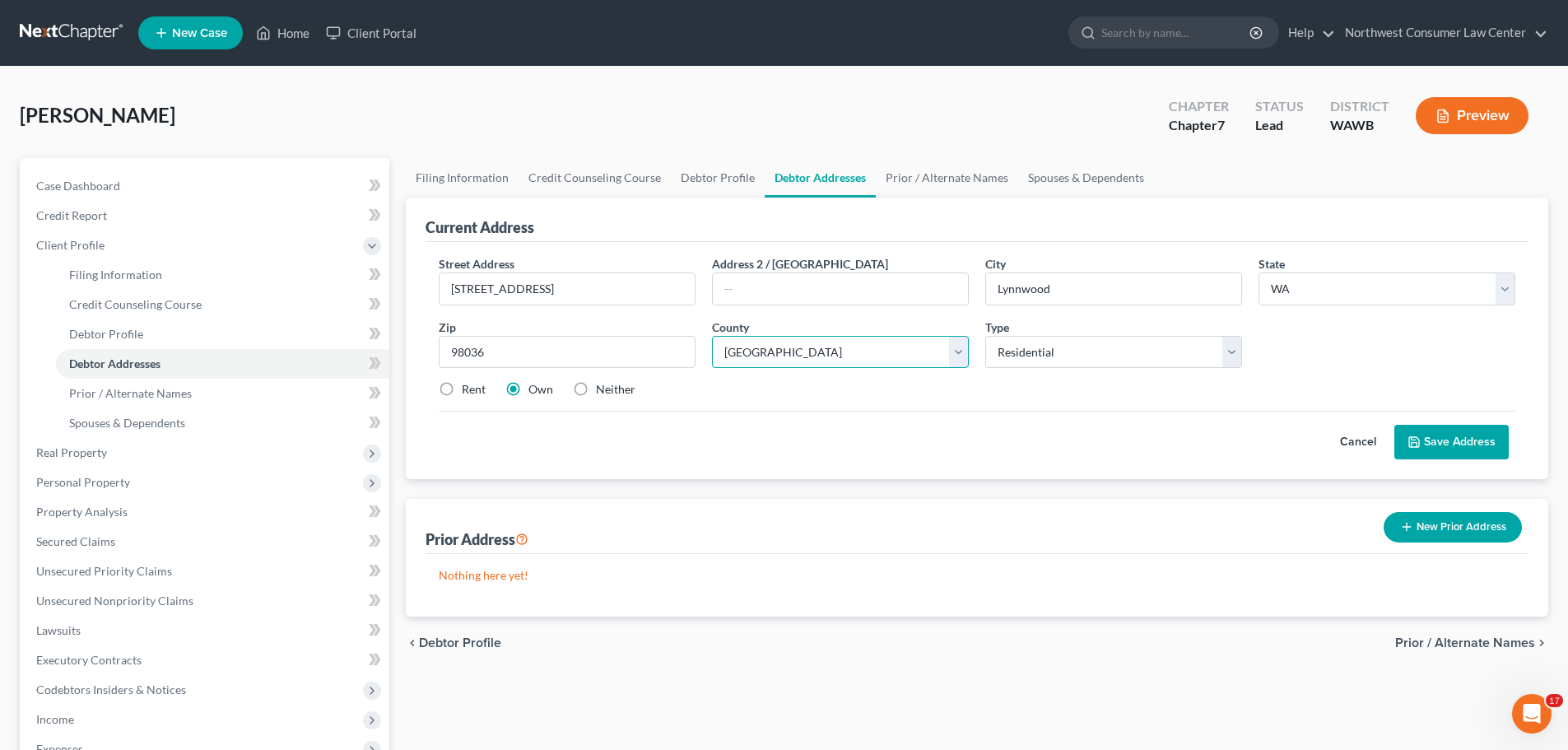 click on "County [GEOGRAPHIC_DATA] [GEOGRAPHIC_DATA] [GEOGRAPHIC_DATA] [GEOGRAPHIC_DATA] [GEOGRAPHIC_DATA] [GEOGRAPHIC_DATA] [GEOGRAPHIC_DATA] [GEOGRAPHIC_DATA] [GEOGRAPHIC_DATA] [GEOGRAPHIC_DATA] [GEOGRAPHIC_DATA] [GEOGRAPHIC_DATA] [GEOGRAPHIC_DATA] [GEOGRAPHIC_DATA] [GEOGRAPHIC_DATA] County [GEOGRAPHIC_DATA] [GEOGRAPHIC_DATA] [GEOGRAPHIC_DATA] [GEOGRAPHIC_DATA] [GEOGRAPHIC_DATA] [GEOGRAPHIC_DATA] [GEOGRAPHIC_DATA] [GEOGRAPHIC_DATA] [GEOGRAPHIC_DATA] [GEOGRAPHIC_DATA] [GEOGRAPHIC_DATA] [GEOGRAPHIC_DATA] [GEOGRAPHIC_DATA] [GEOGRAPHIC_DATA] [GEOGRAPHIC_DATA] [GEOGRAPHIC_DATA] [GEOGRAPHIC_DATA] [GEOGRAPHIC_DATA] [GEOGRAPHIC_DATA] [GEOGRAPHIC_DATA] [GEOGRAPHIC_DATA] [GEOGRAPHIC_DATA] [GEOGRAPHIC_DATA] [GEOGRAPHIC_DATA] [GEOGRAPHIC_DATA] [GEOGRAPHIC_DATA]" at bounding box center [840, 352] 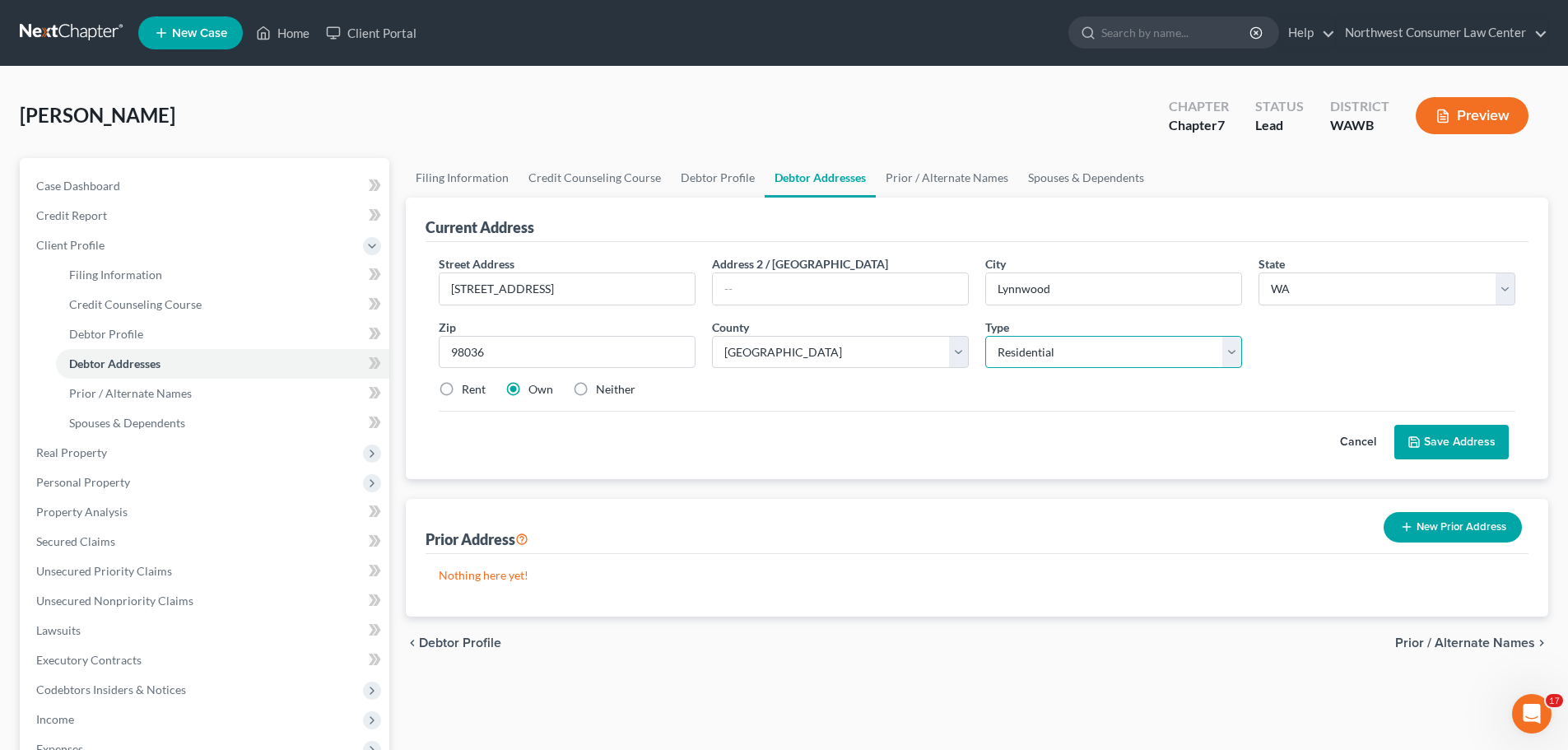 click on "Select Residential Mailing Rental Business" at bounding box center [1114, 352] 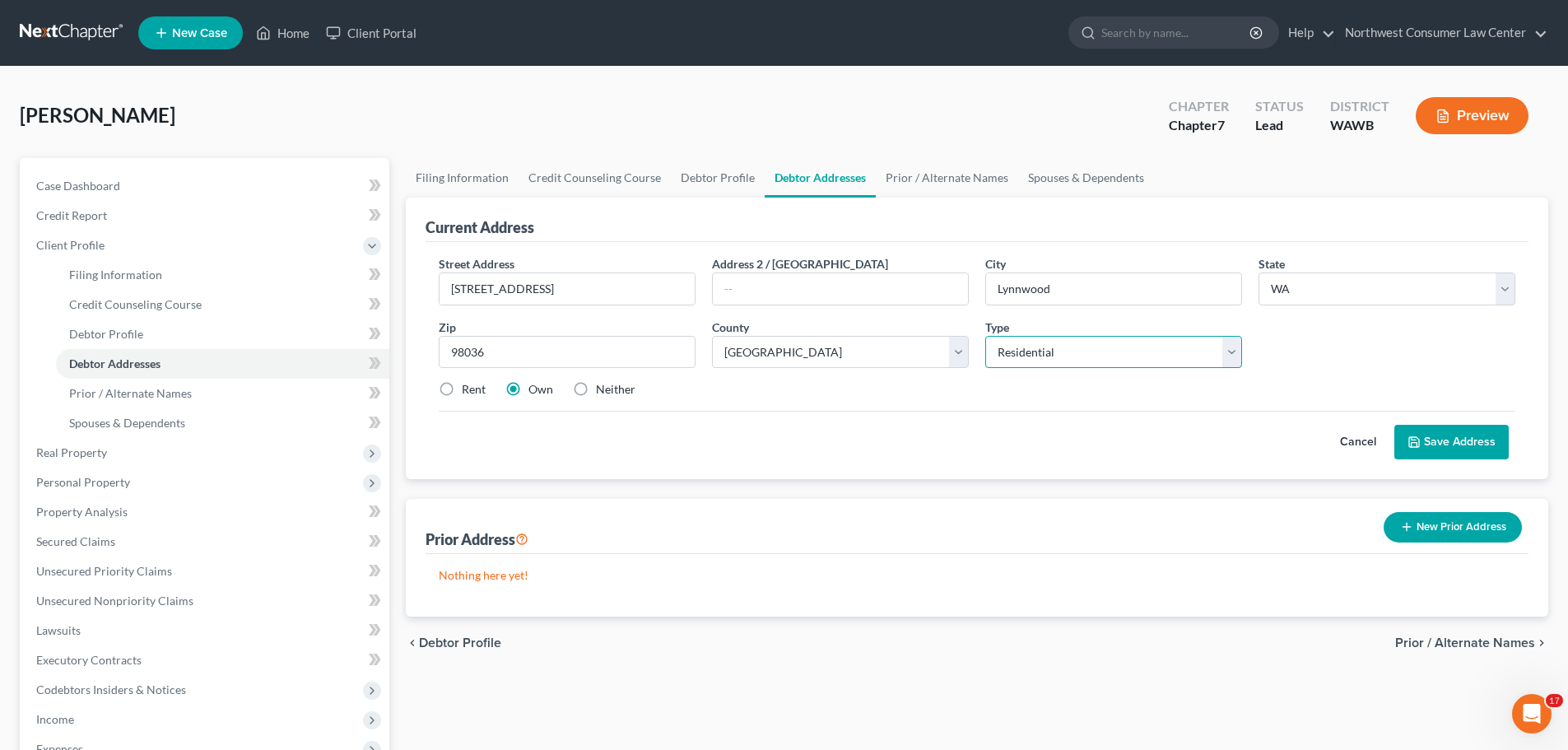 click on "Select Residential Mailing Rental Business" at bounding box center [1114, 352] 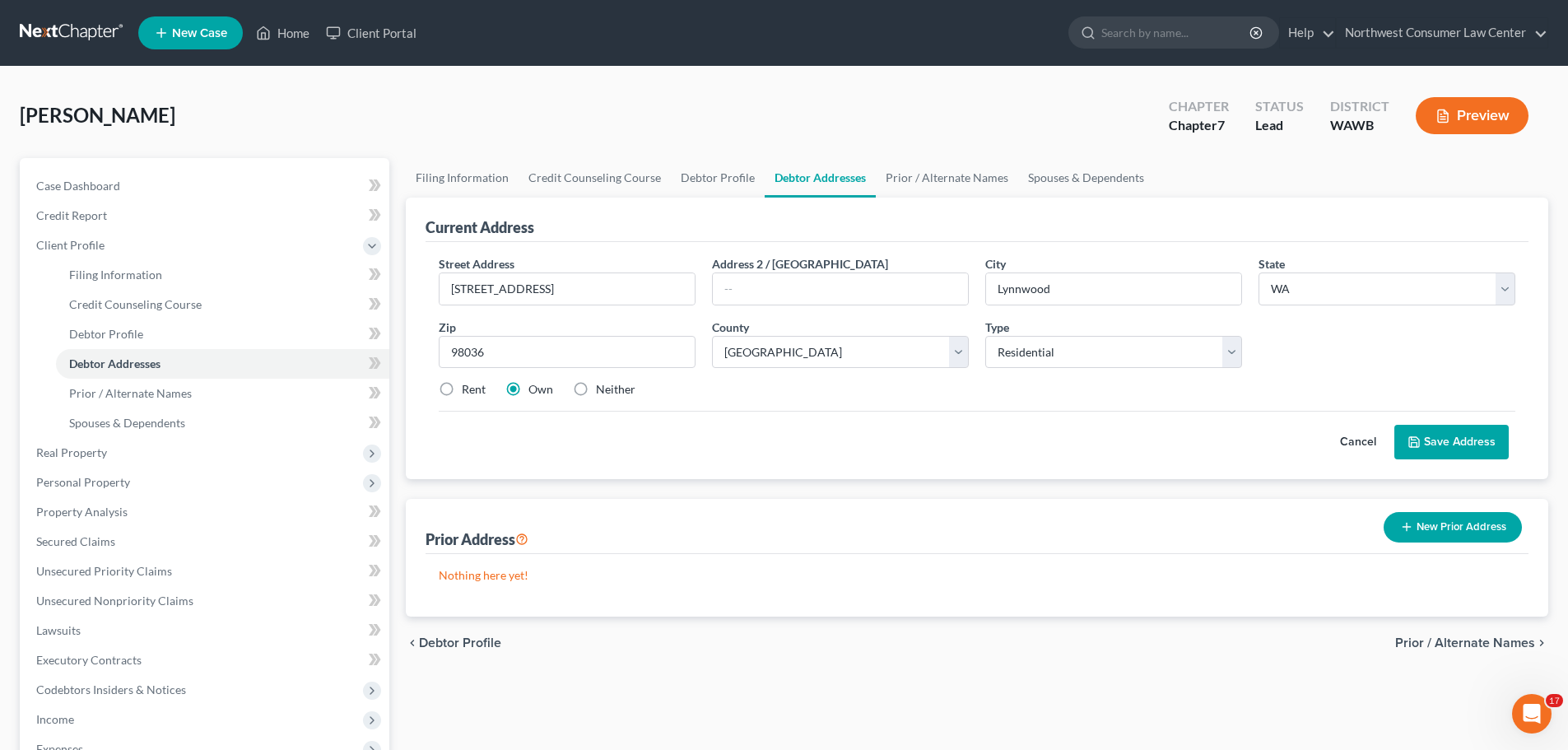 click on "Rent" at bounding box center (473, 389) 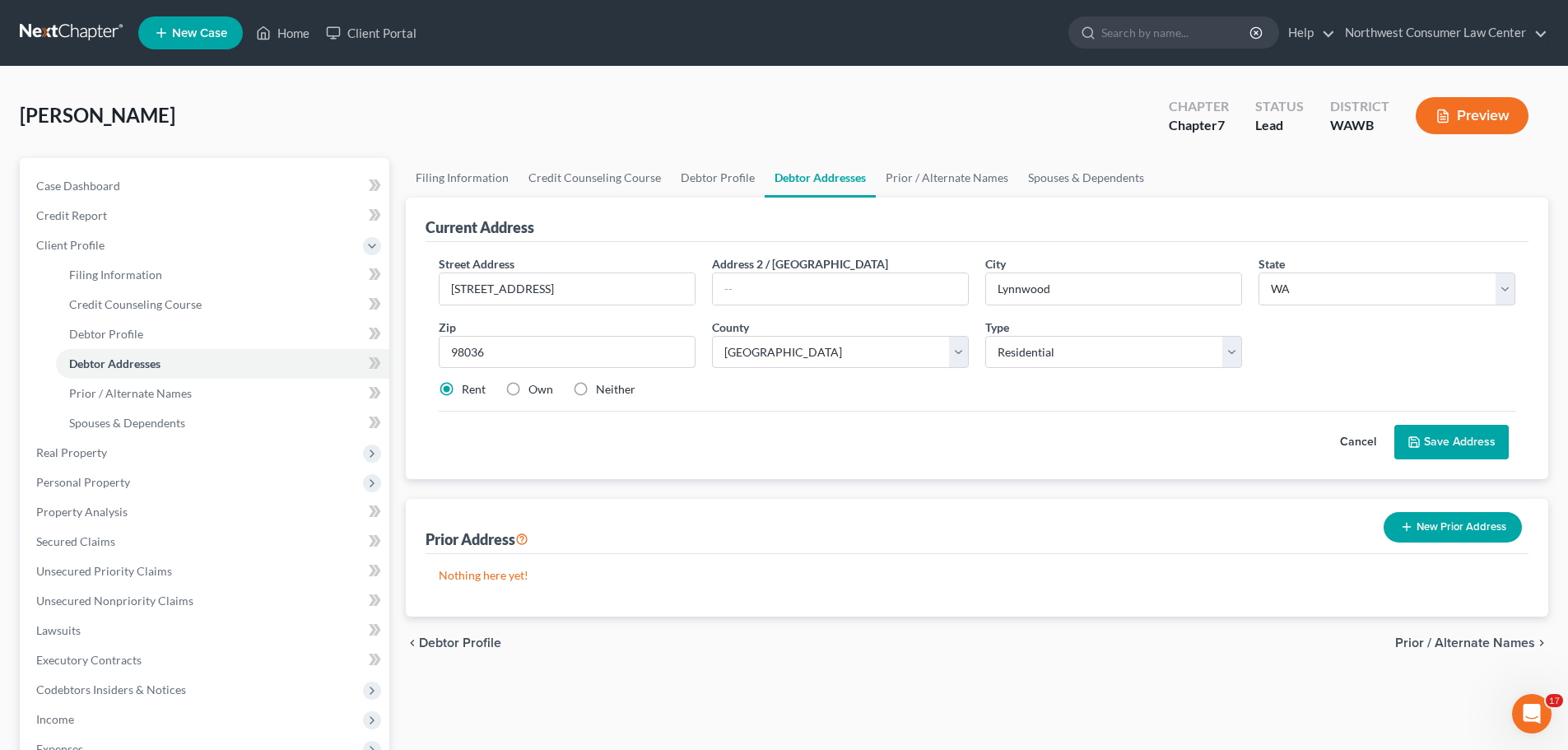 click on "Save Address" at bounding box center (1451, 442) 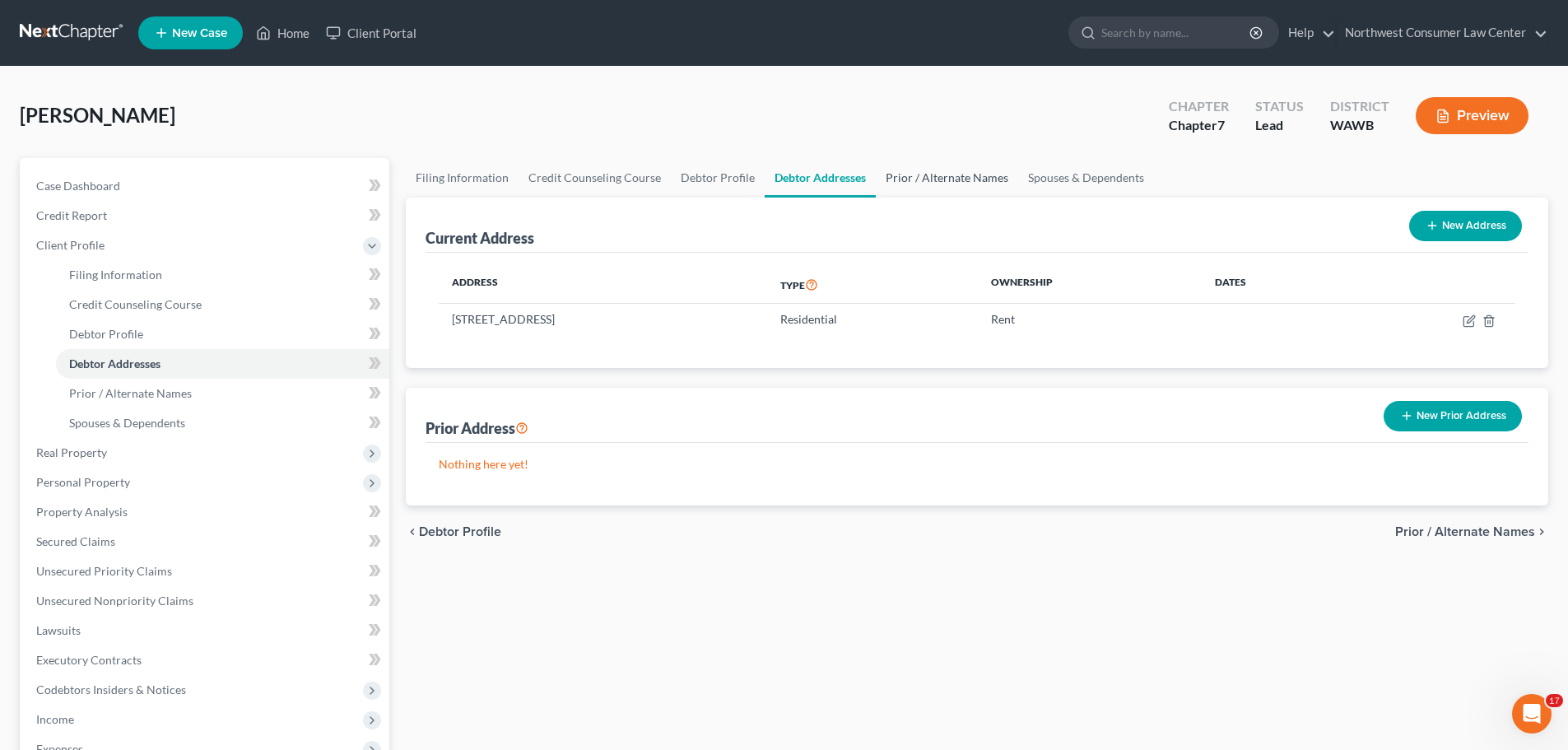 click on "Prior / Alternate Names" at bounding box center [947, 178] 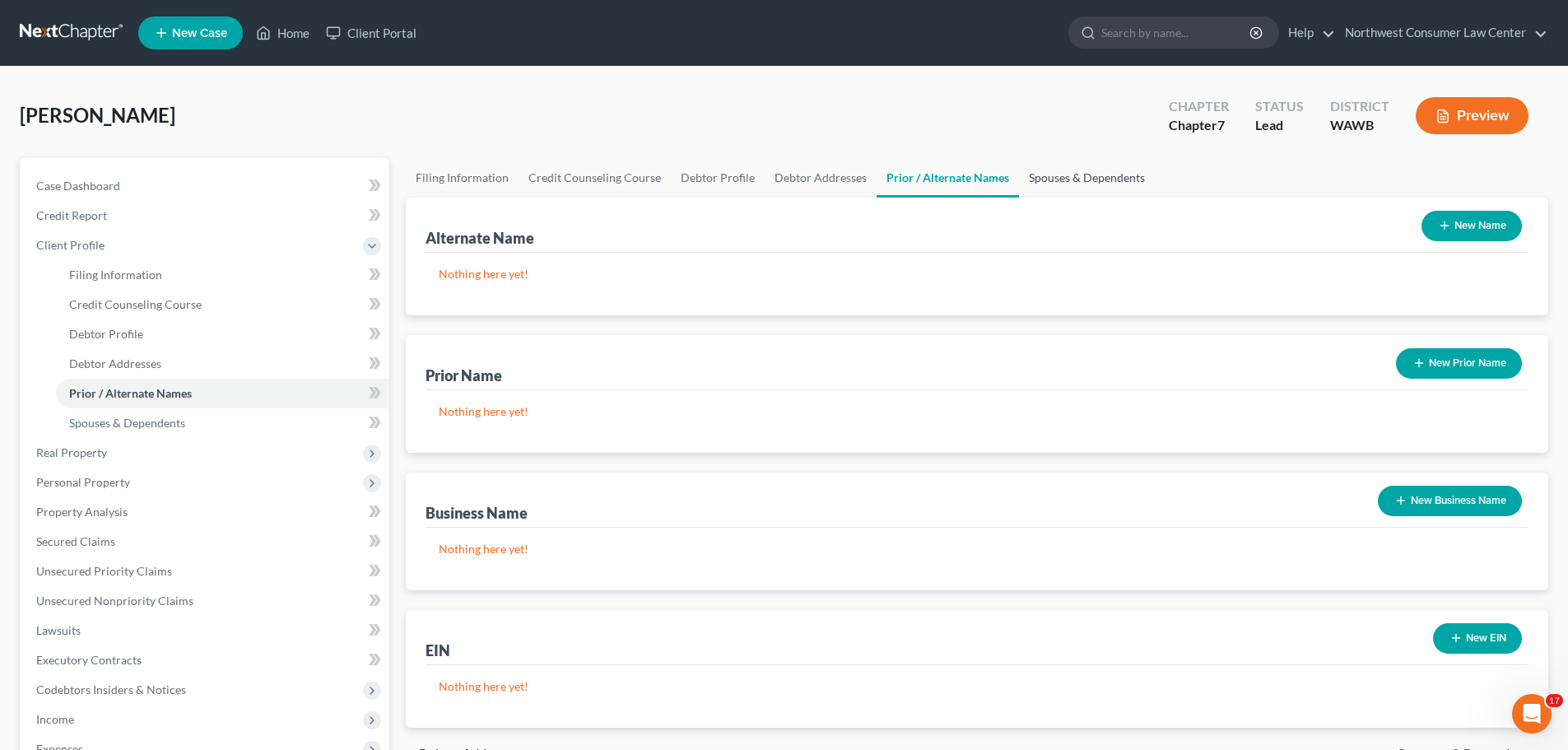click on "Spouses & Dependents" at bounding box center [1086, 178] 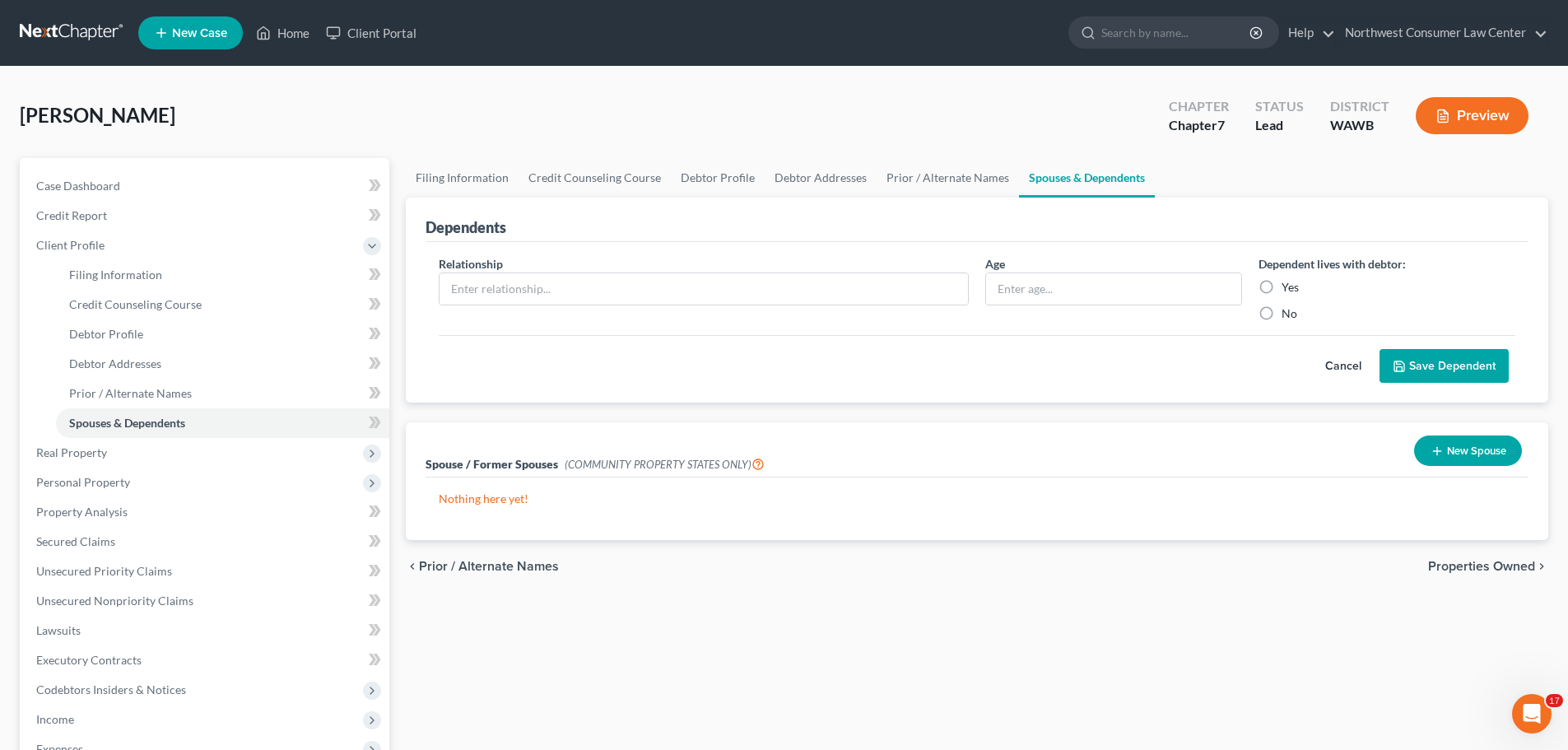 click on "Properties Owned" at bounding box center [1482, 566] 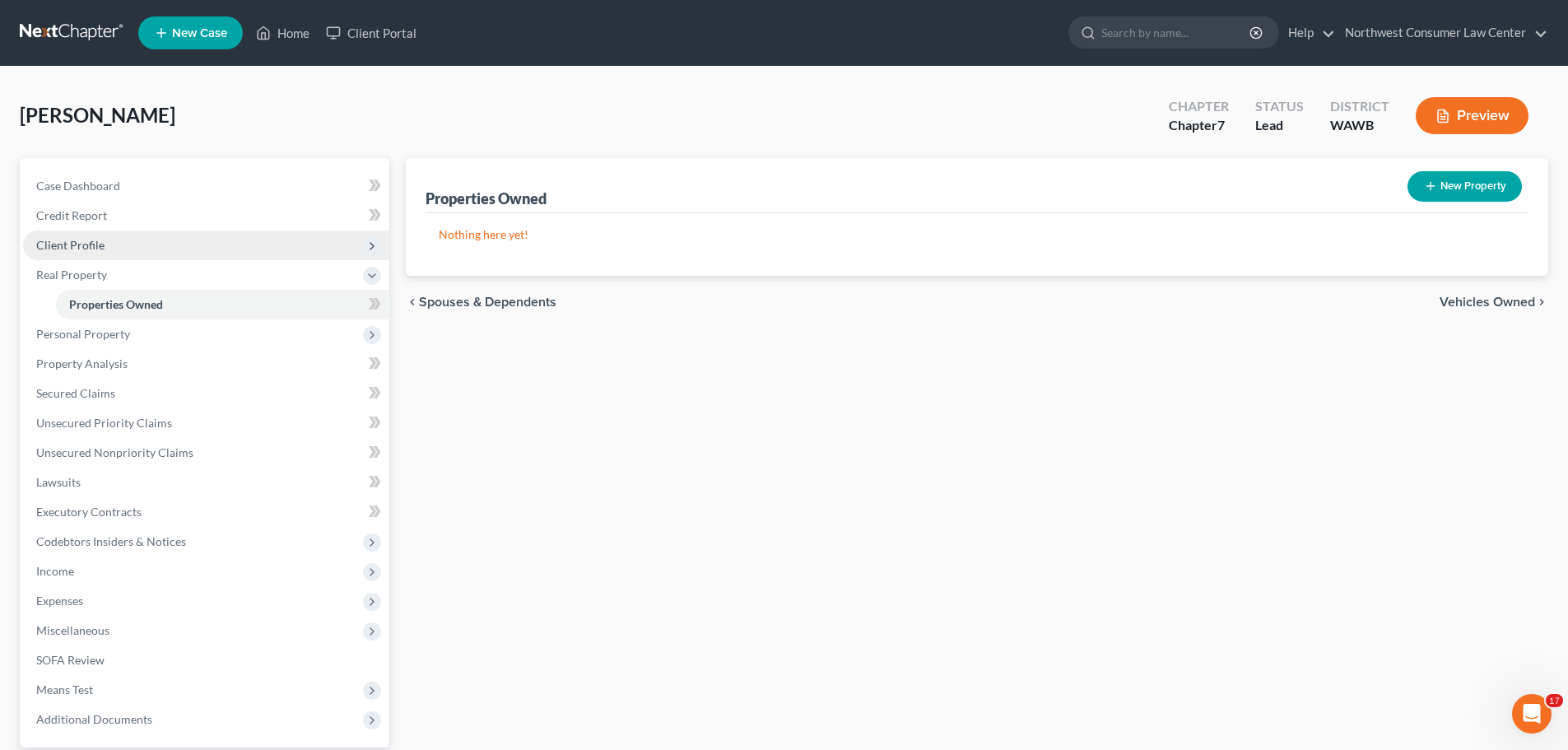 click on "Client Profile" at bounding box center [206, 245] 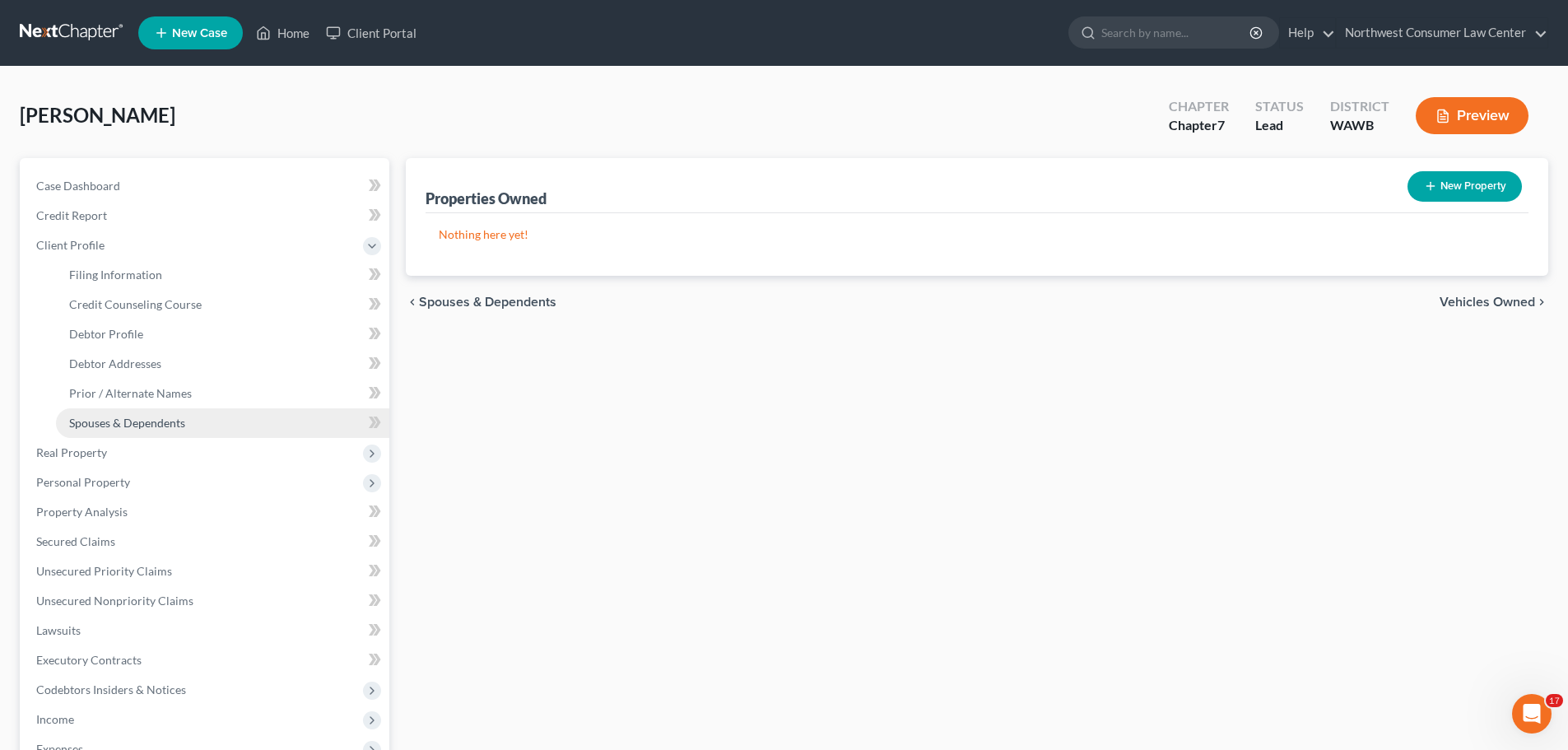 click on "Spouses & Dependents" at bounding box center (127, 422) 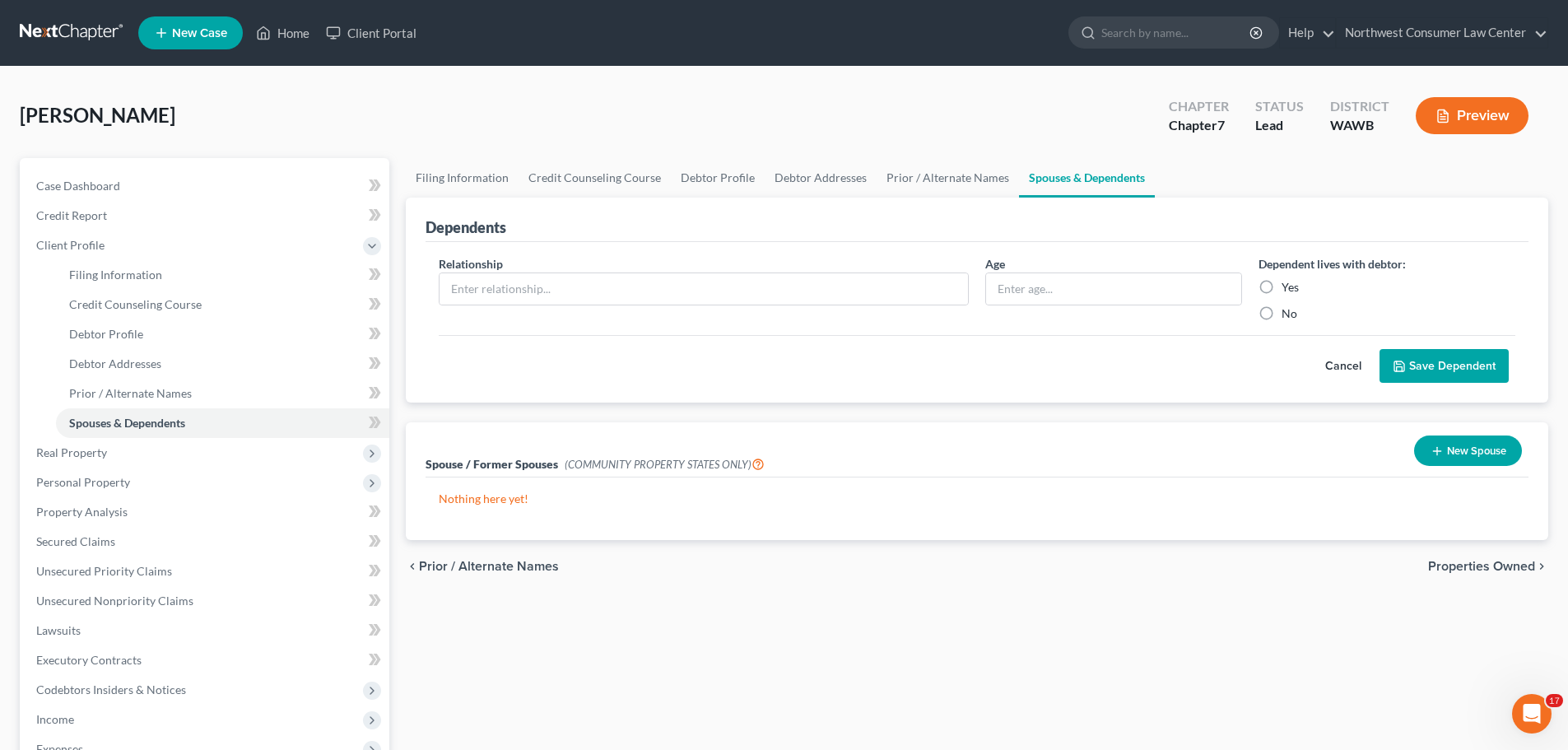 click on "Yes" at bounding box center [1290, 287] 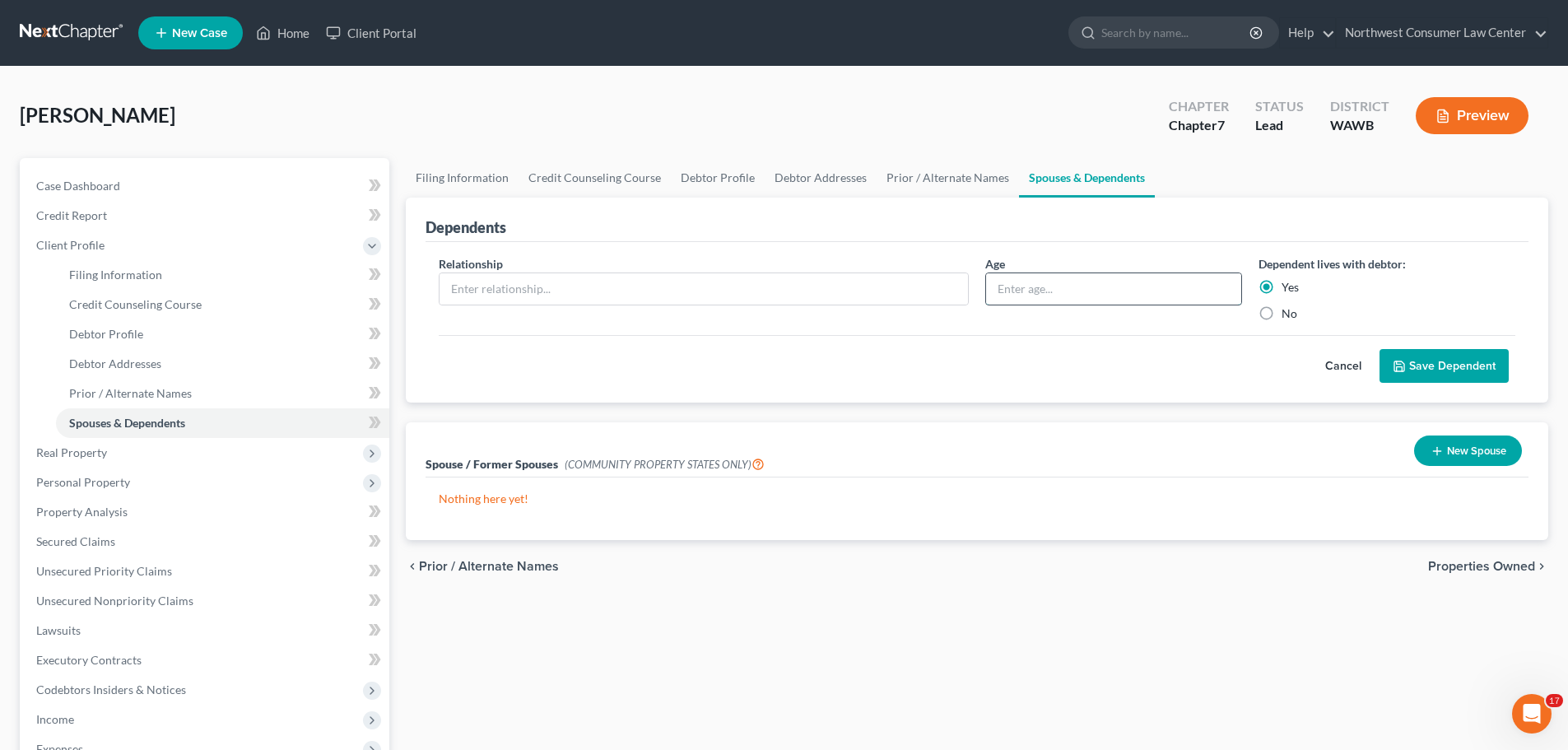 click at bounding box center [1114, 289] 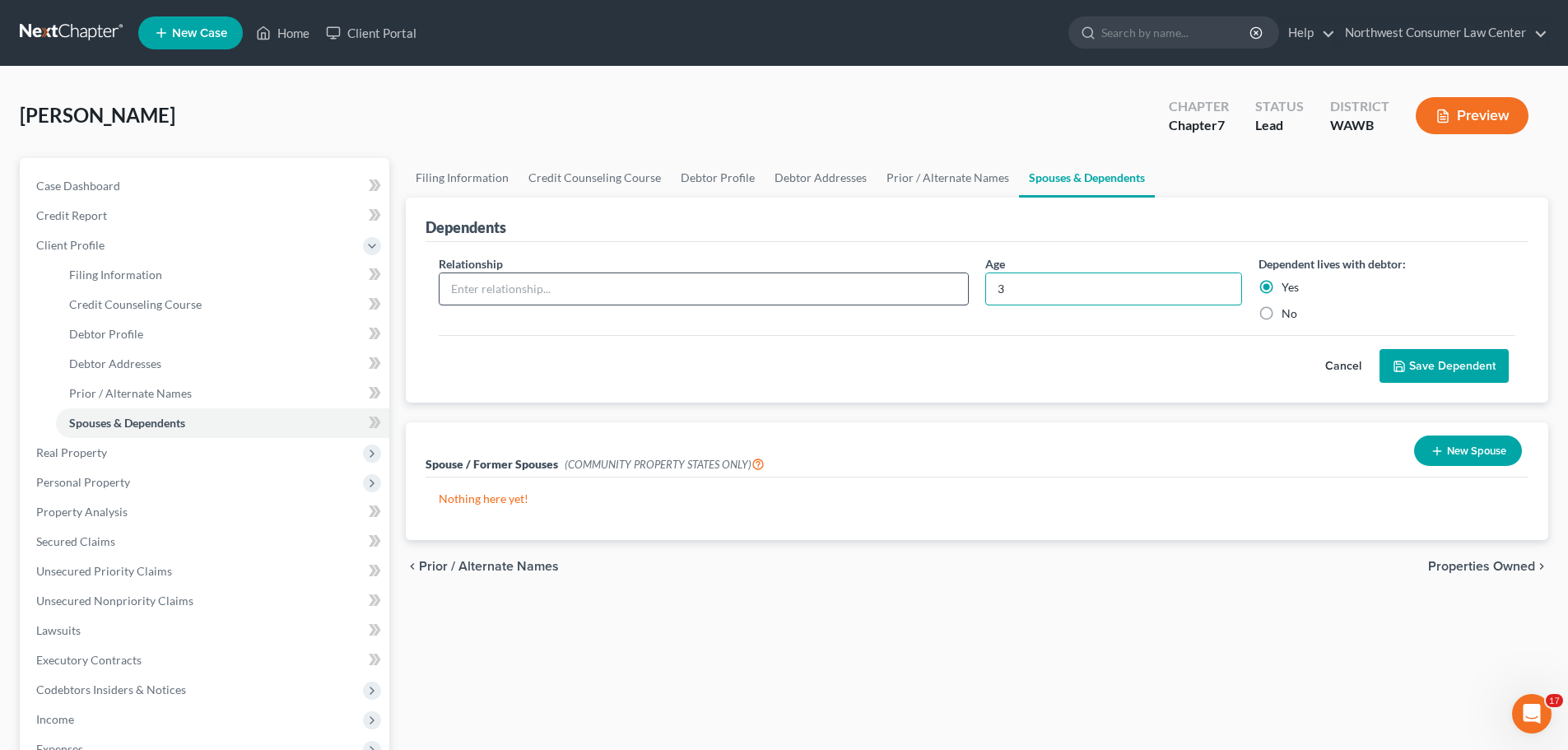 type on "3" 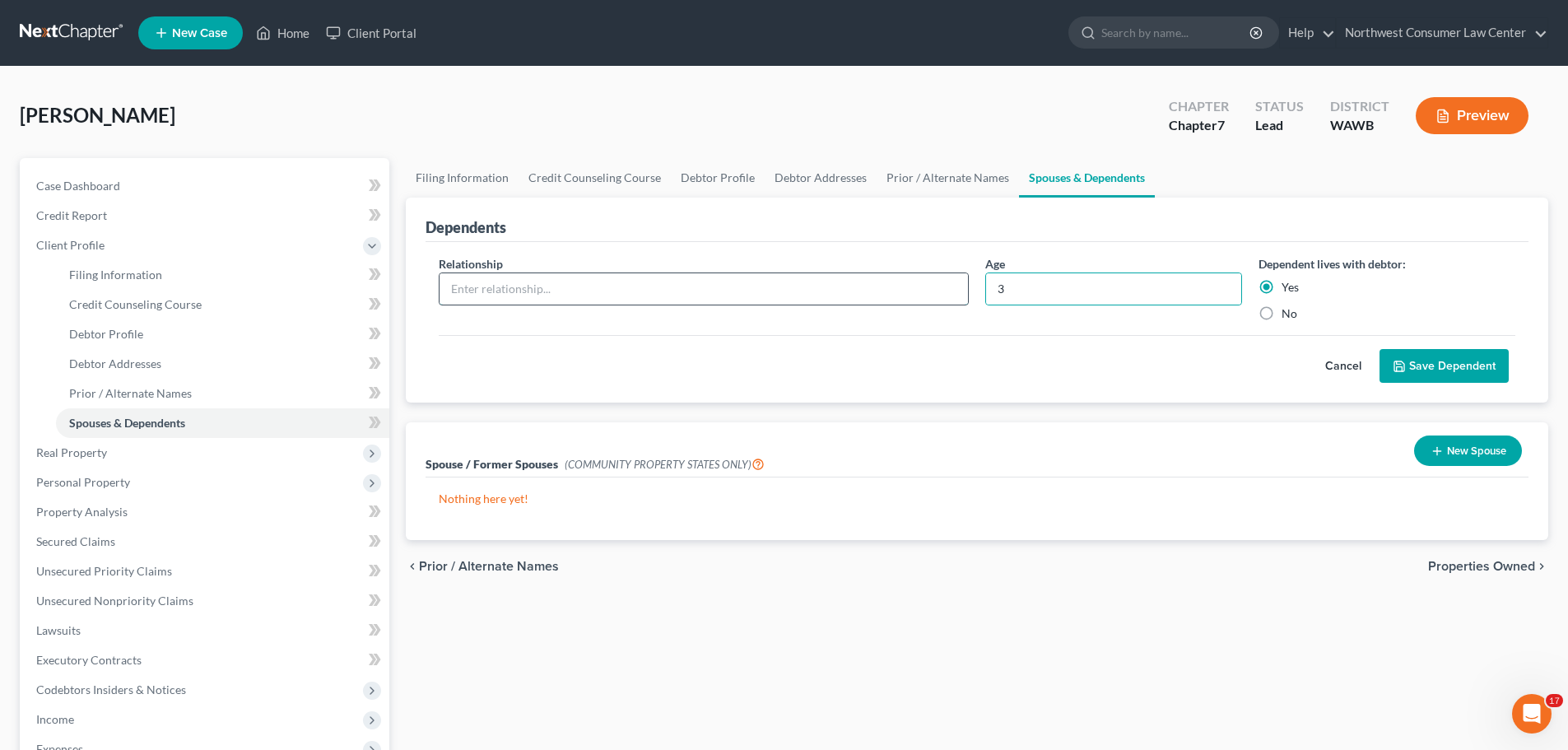 click at bounding box center (704, 289) 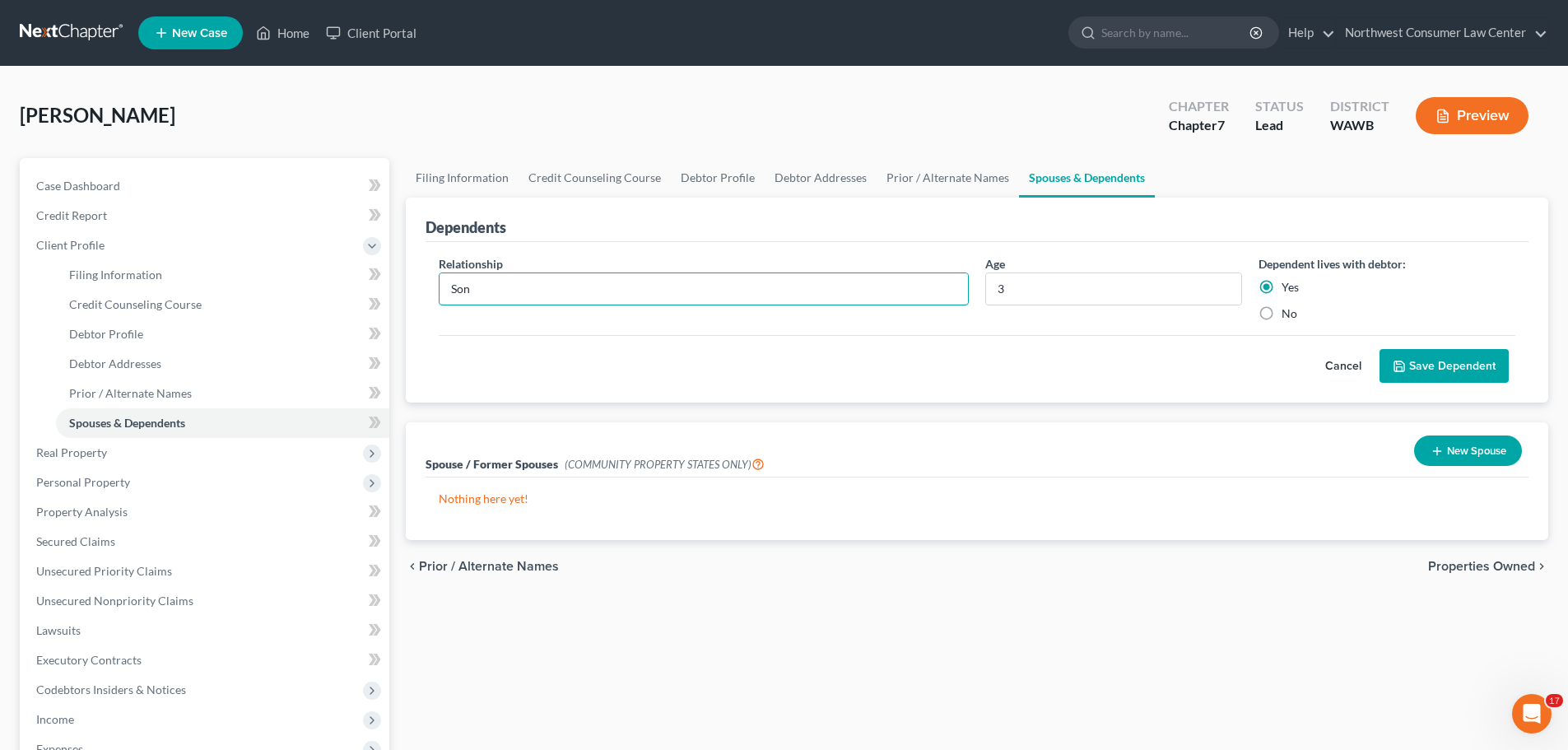 type on "Son" 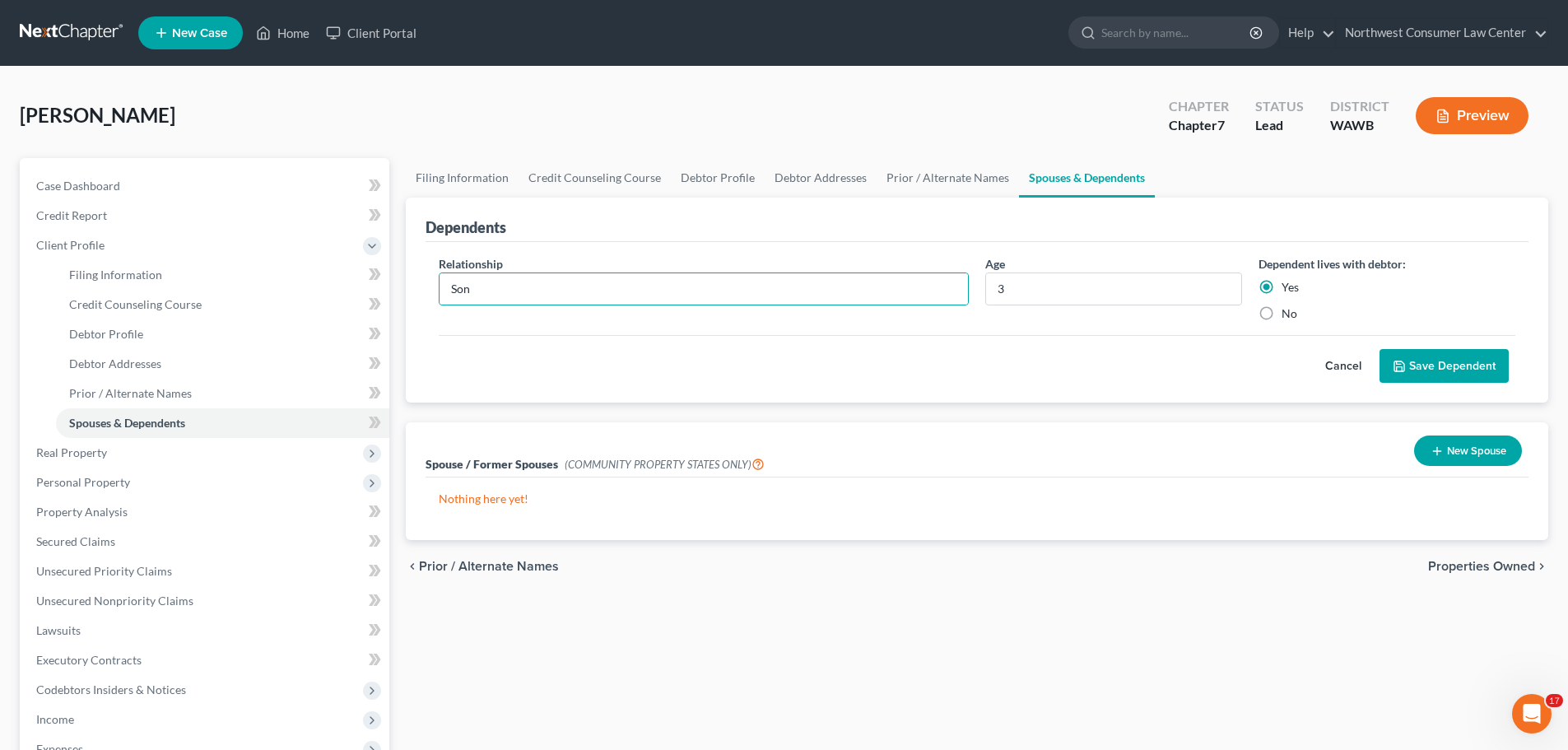 click on "Save Dependent" at bounding box center (1444, 366) 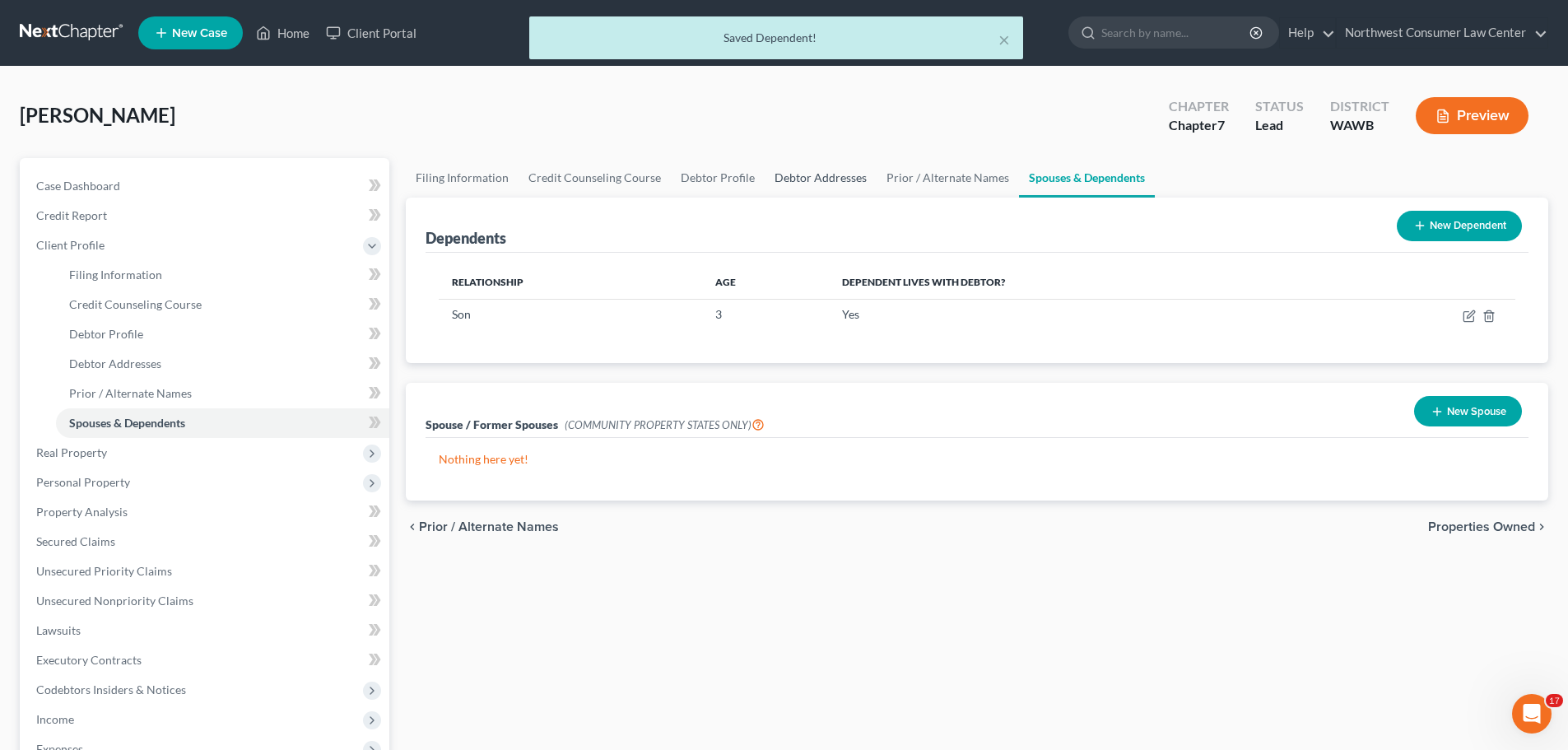 click on "Debtor Addresses" at bounding box center (821, 178) 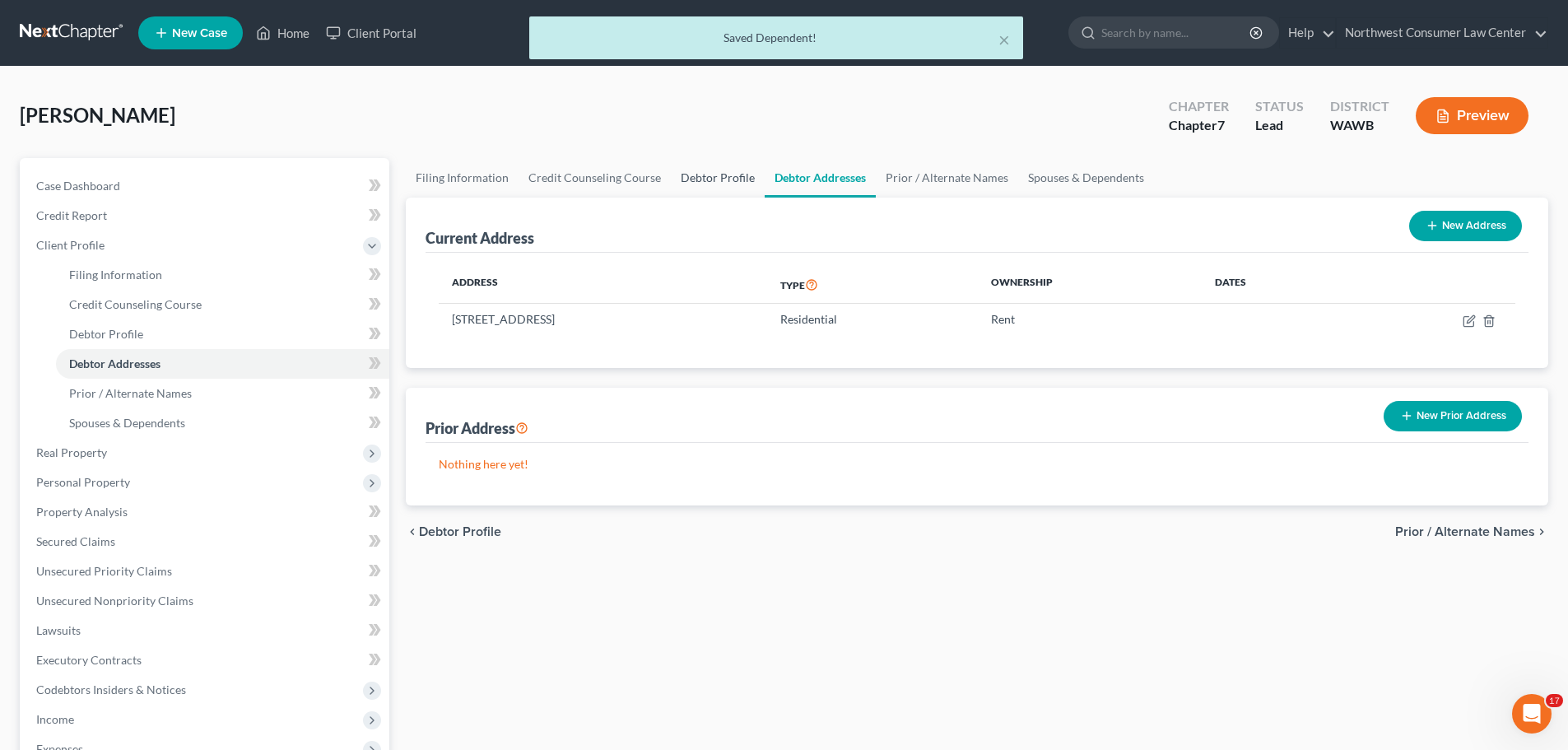 click on "Debtor Profile" at bounding box center [718, 178] 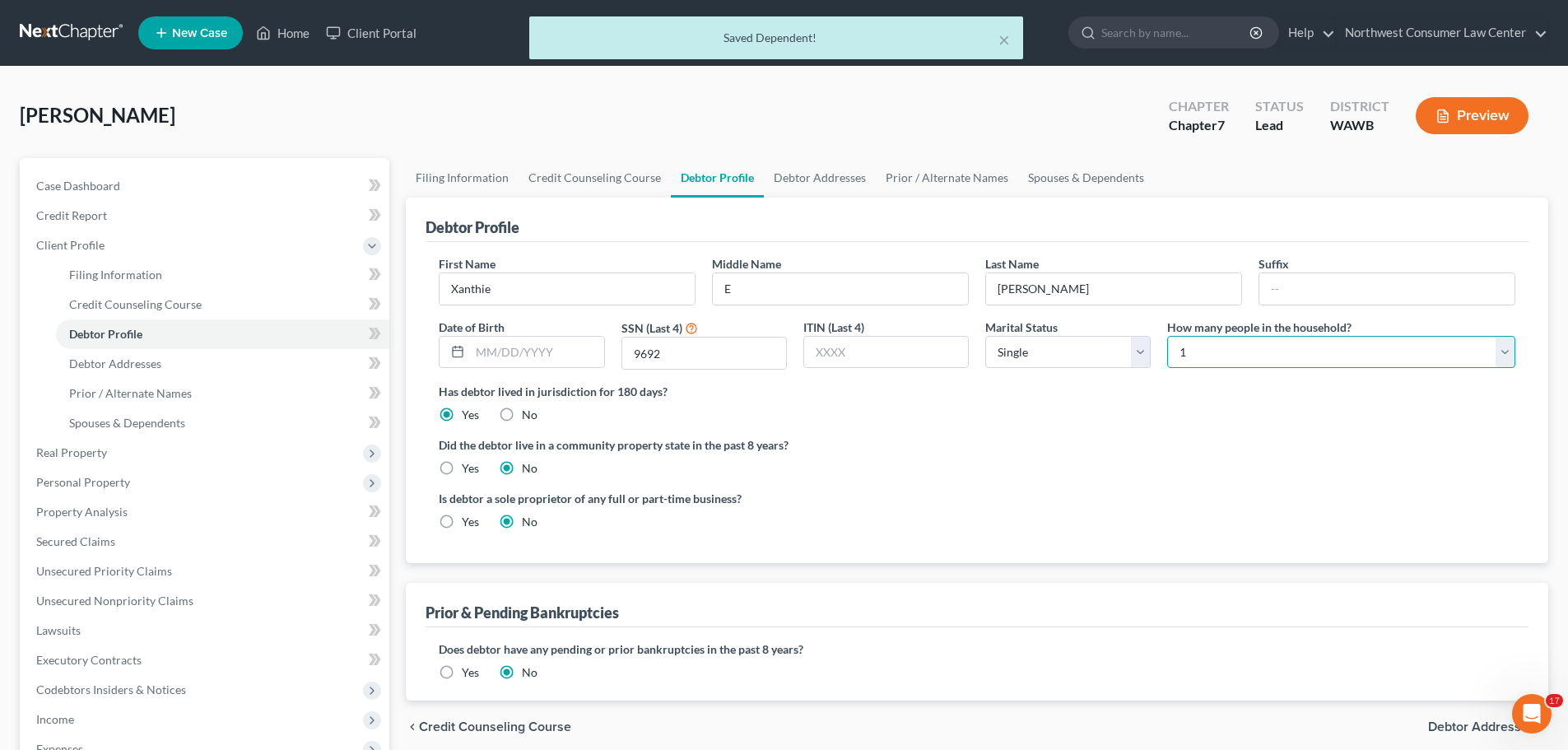click on "Select 1 2 3 4 5 6 7 8 9 10 11 12 13 14 15 16 17 18 19 20" at bounding box center [1341, 352] 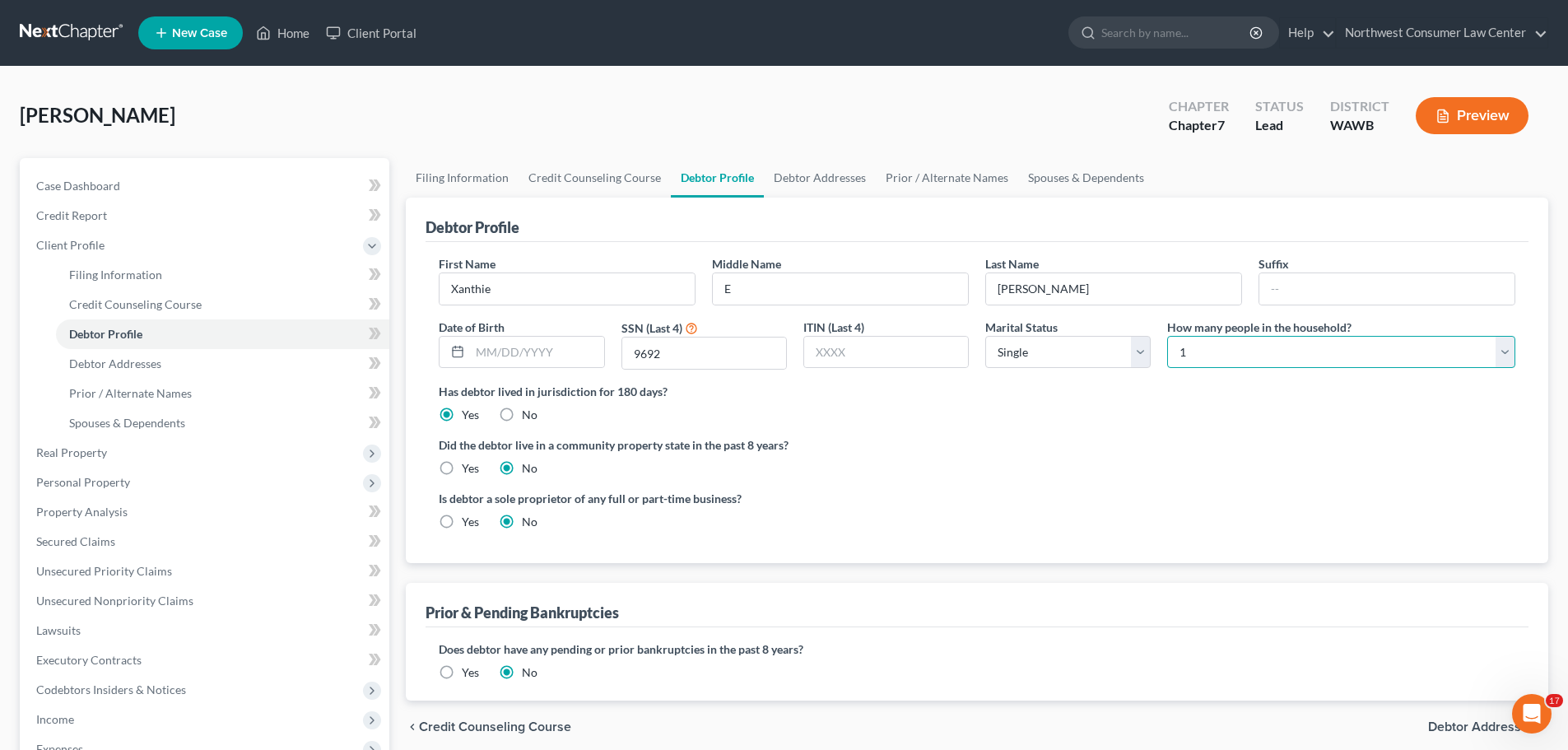 select on "1" 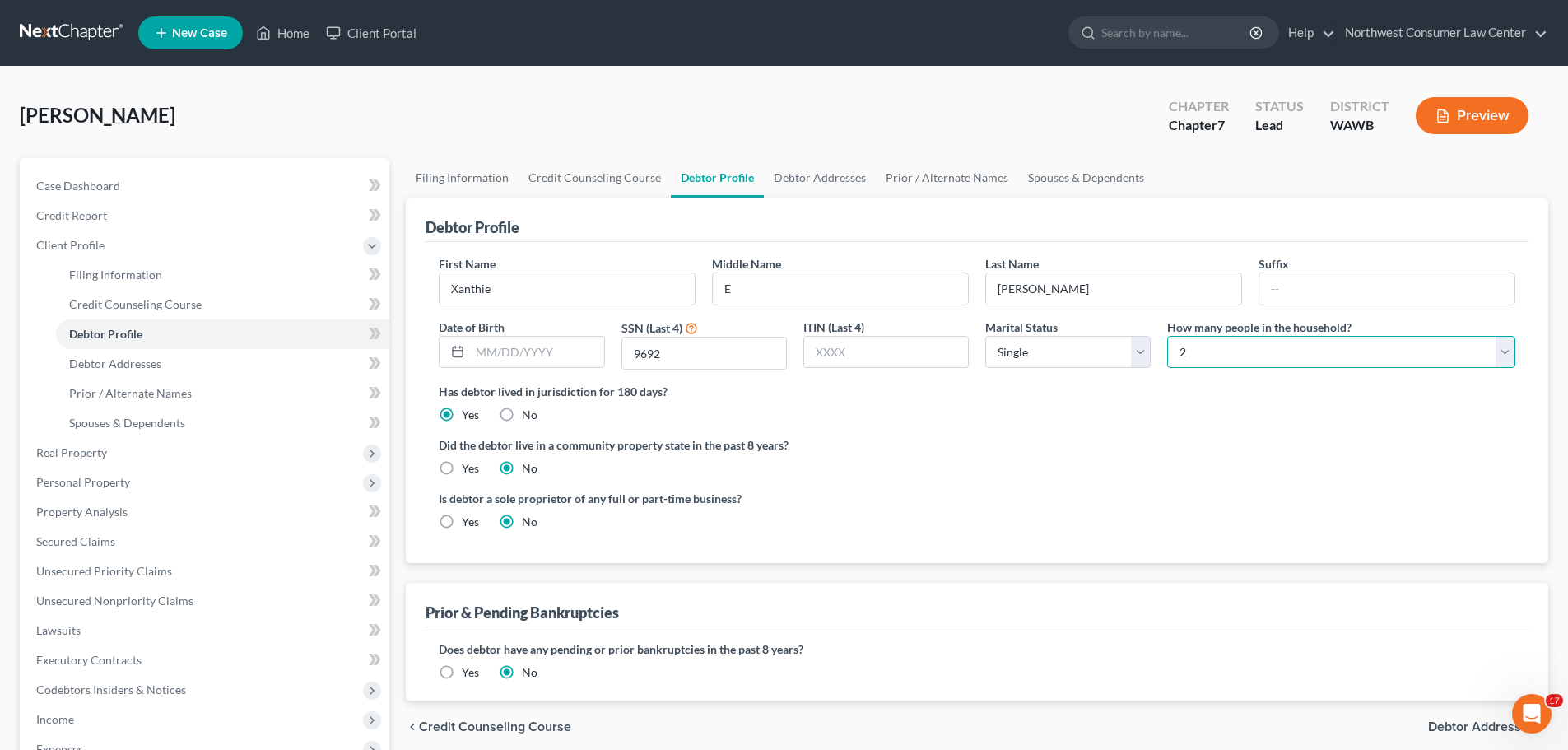 click on "Select 1 2 3 4 5 6 7 8 9 10 11 12 13 14 15 16 17 18 19 20" at bounding box center [1341, 352] 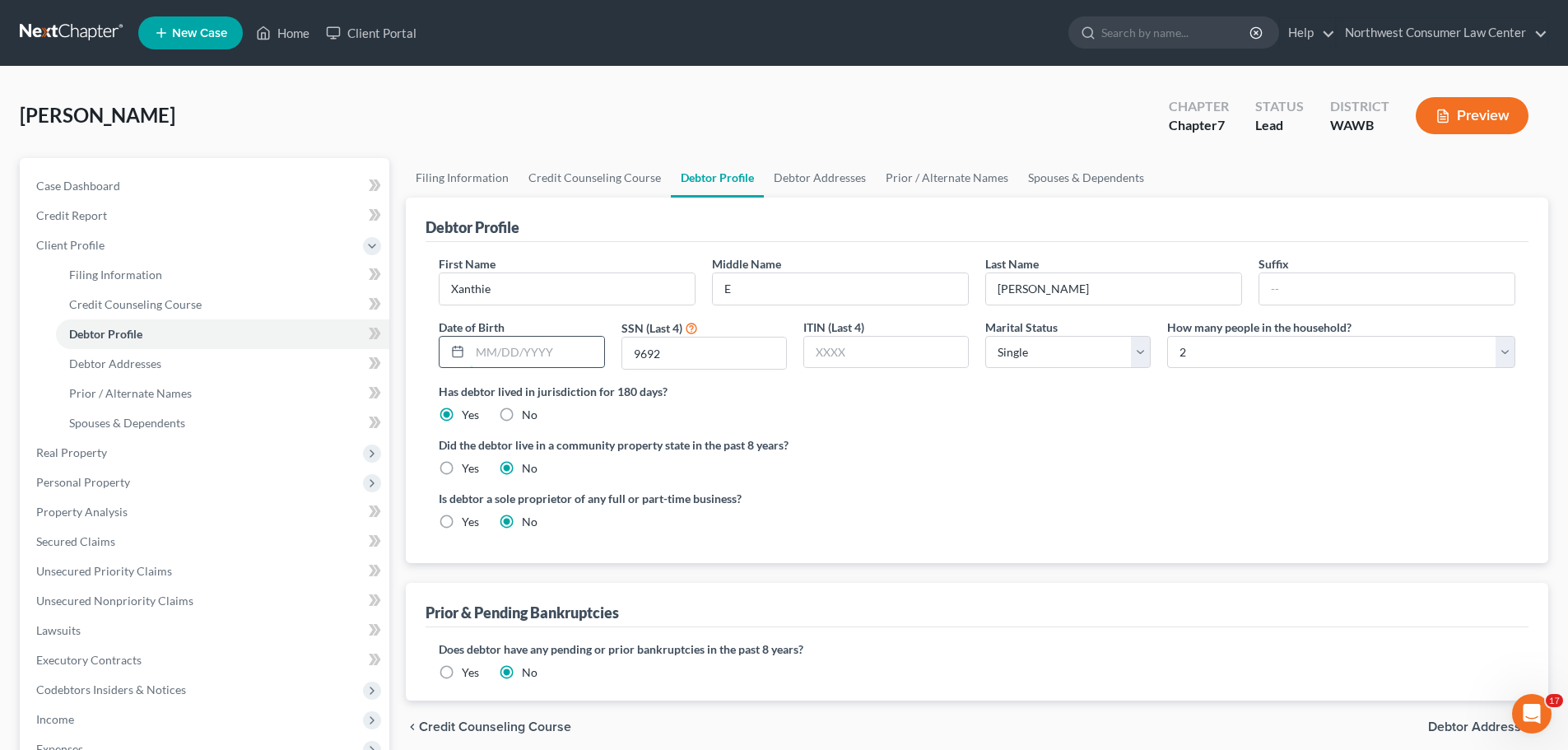 click at bounding box center [537, 352] 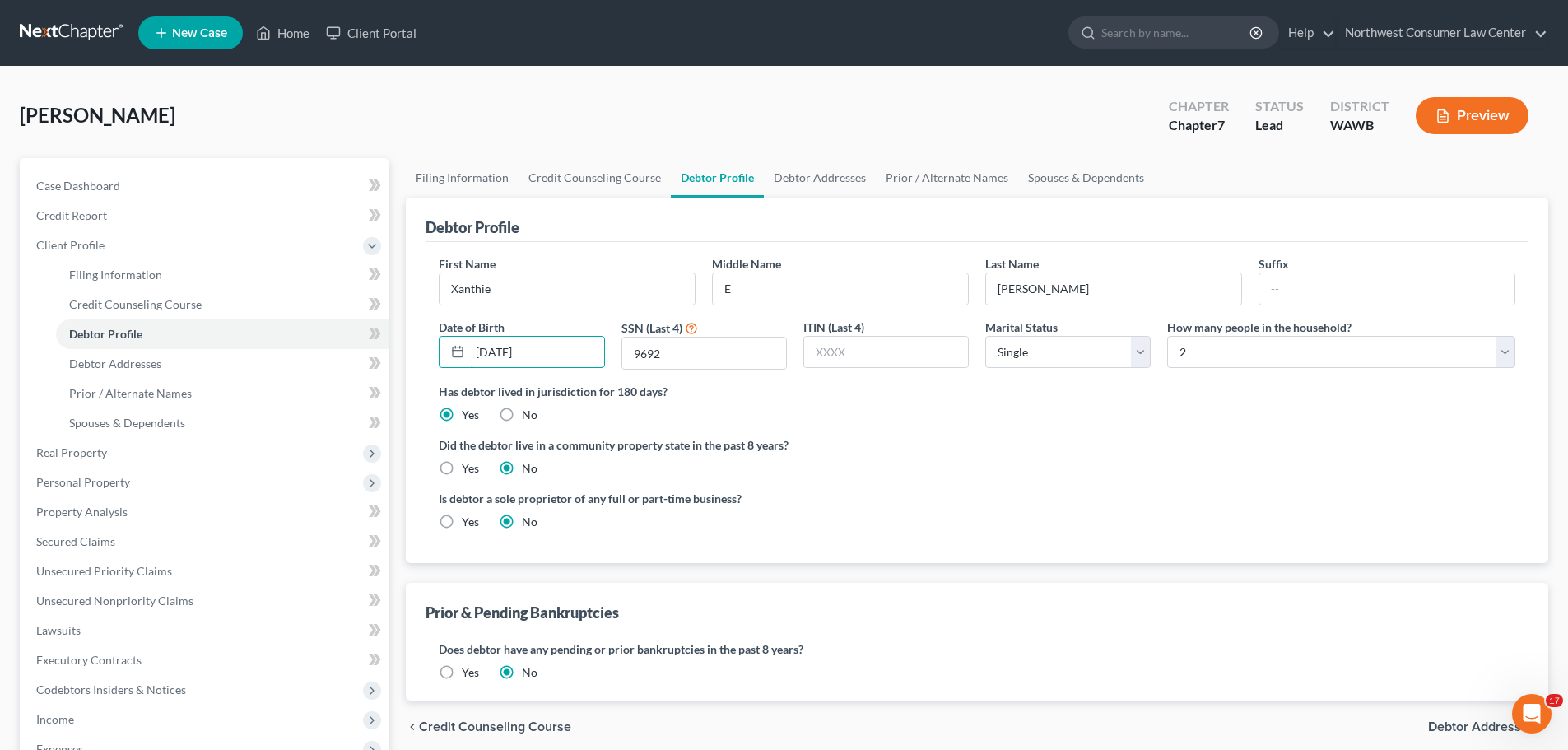 type on "[DATE]" 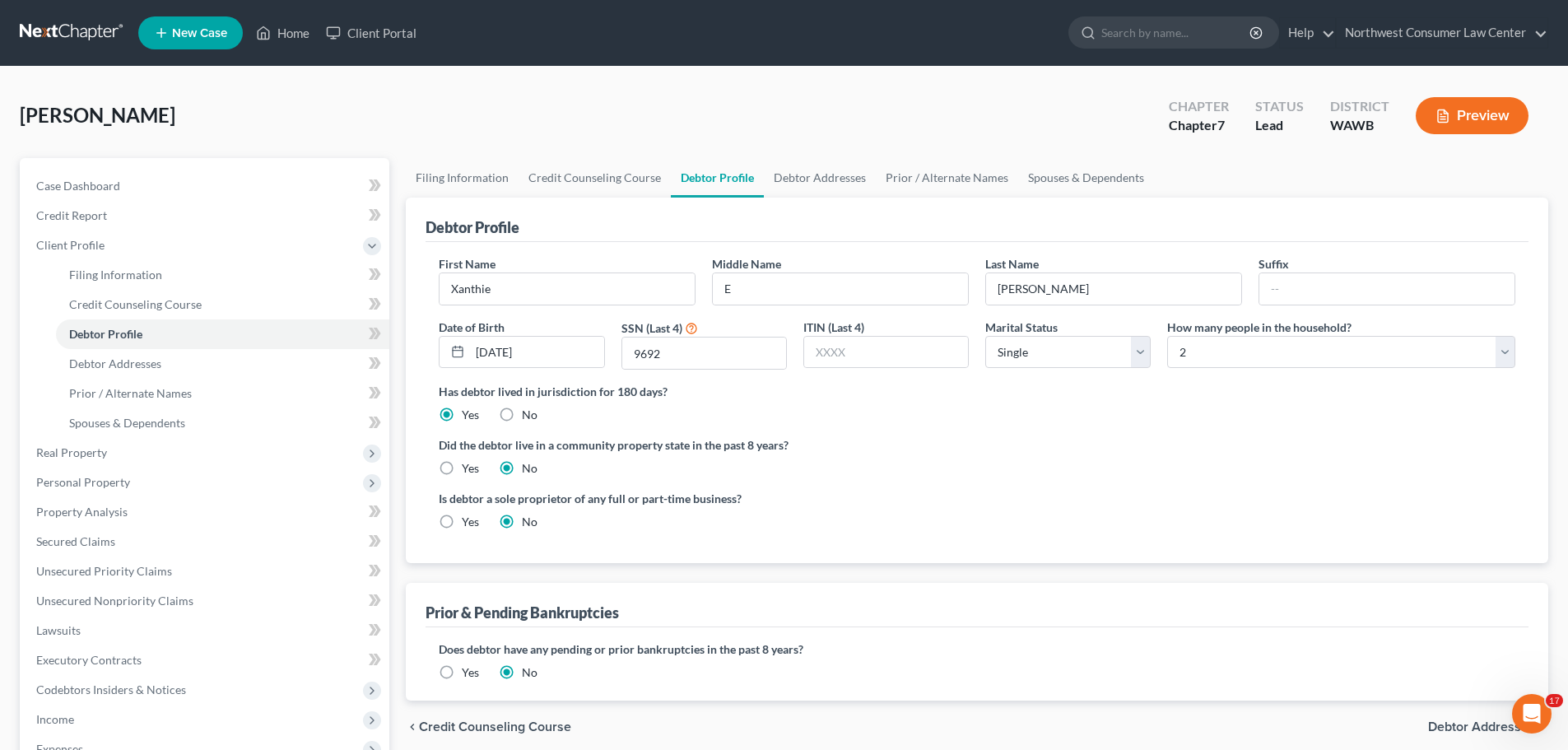 click on "Has debtor lived in jurisdiction for 180 days? Yes No Debtor must reside in jurisdiction for 180 prior to filing bankruptcy pursuant to U.S.C. 11 28 USC § 1408.   More Info" at bounding box center [977, 403] 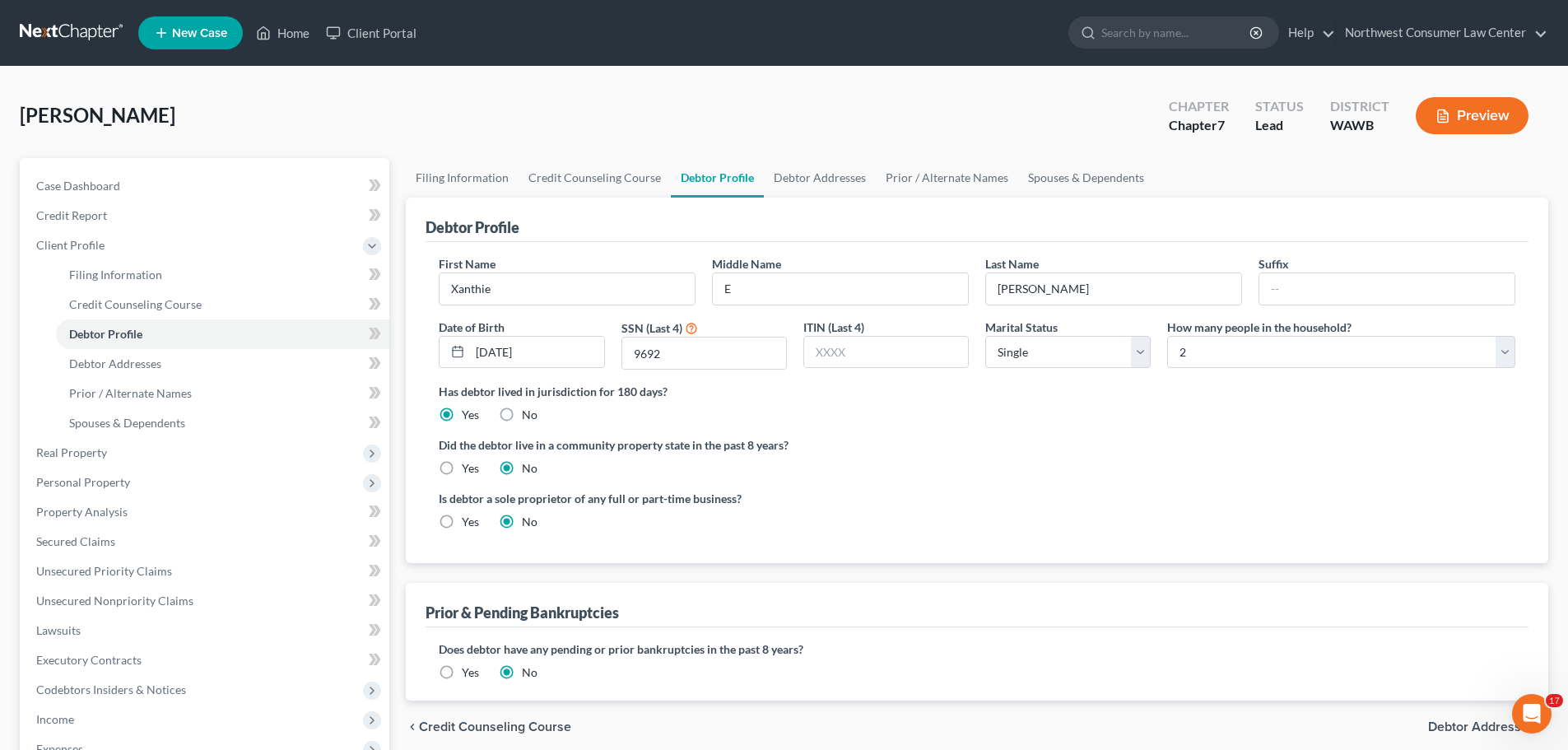 click on "Debtor Addresses" at bounding box center (1482, 727) 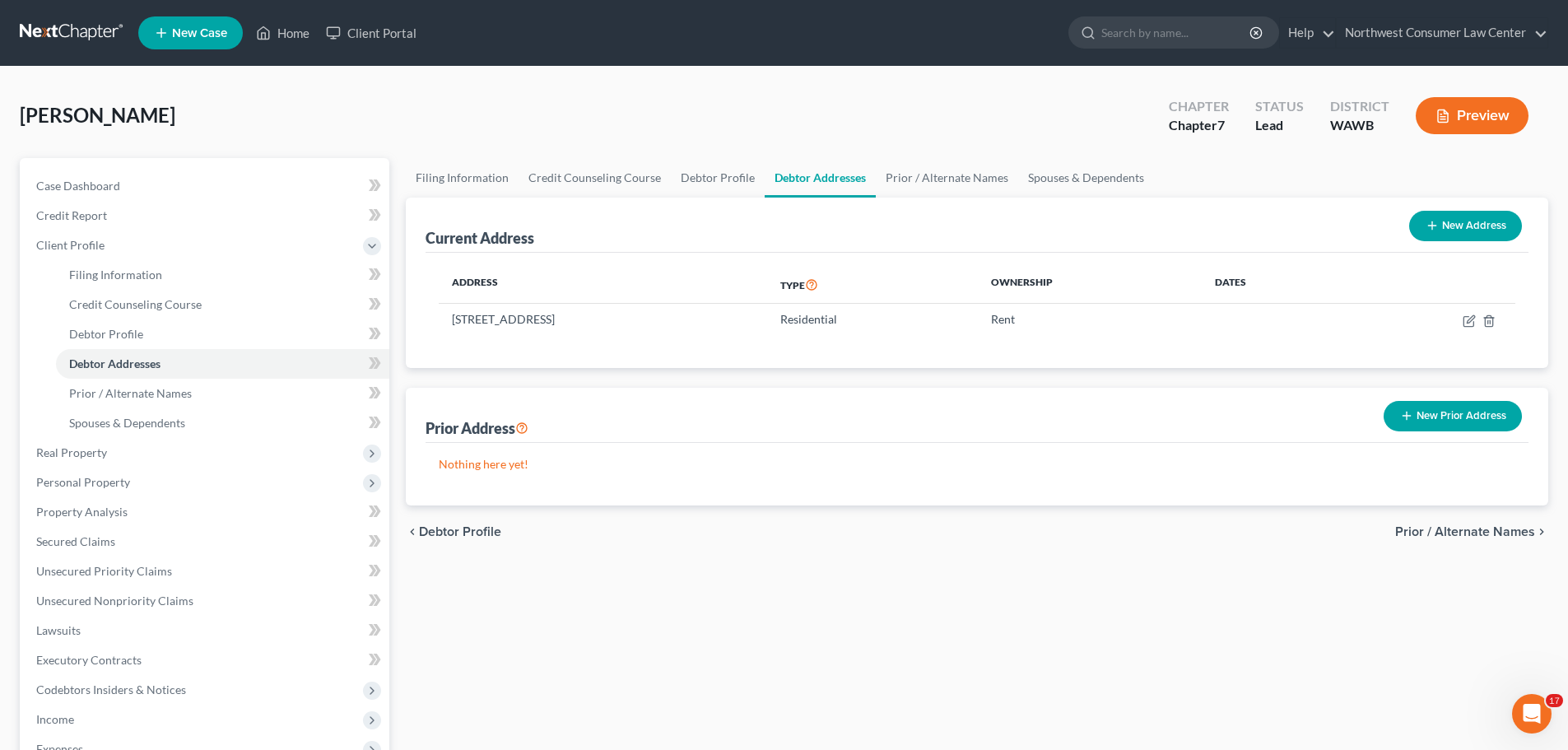click on "Prior / Alternate Names" at bounding box center [1465, 532] 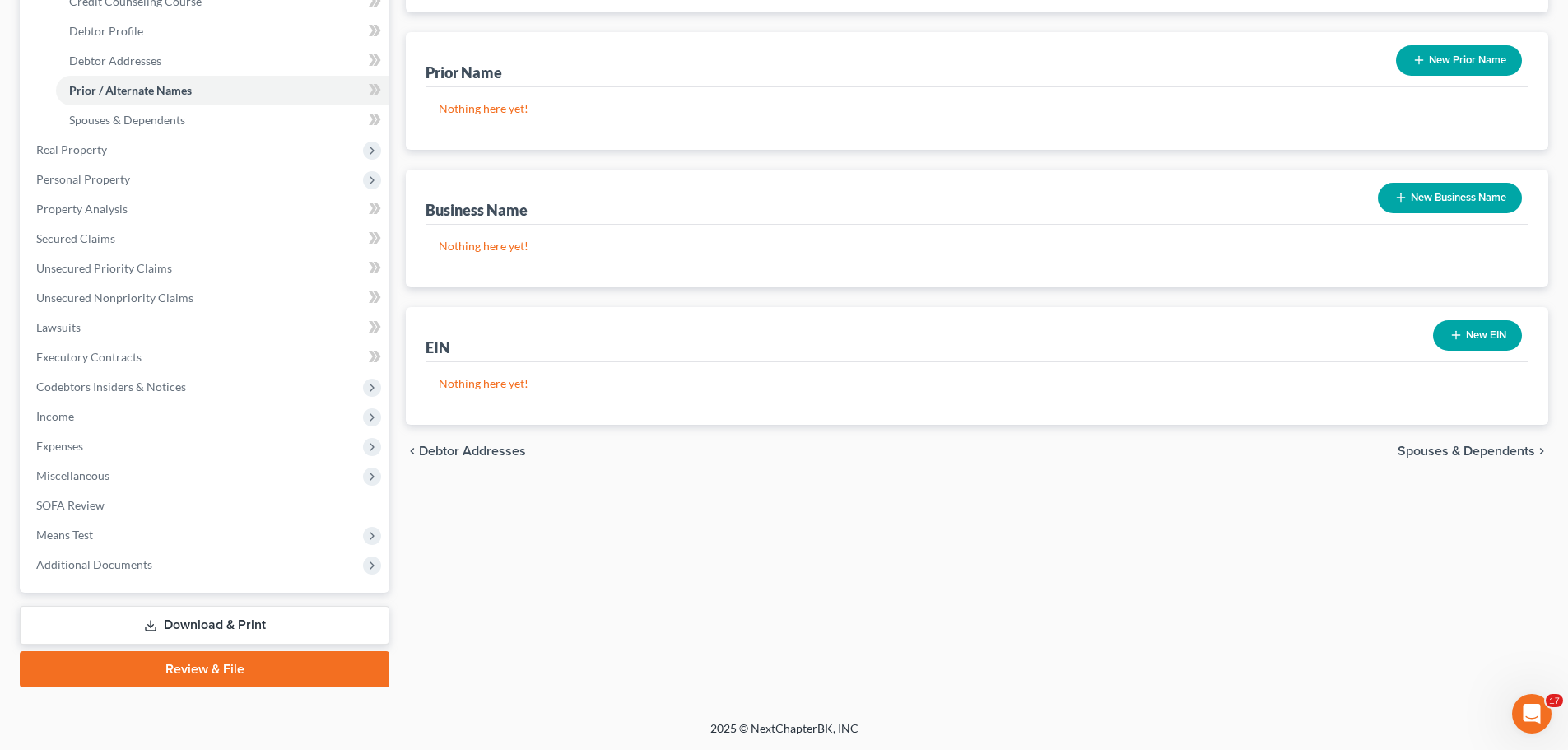 click on "Spouses & Dependents" at bounding box center [1466, 451] 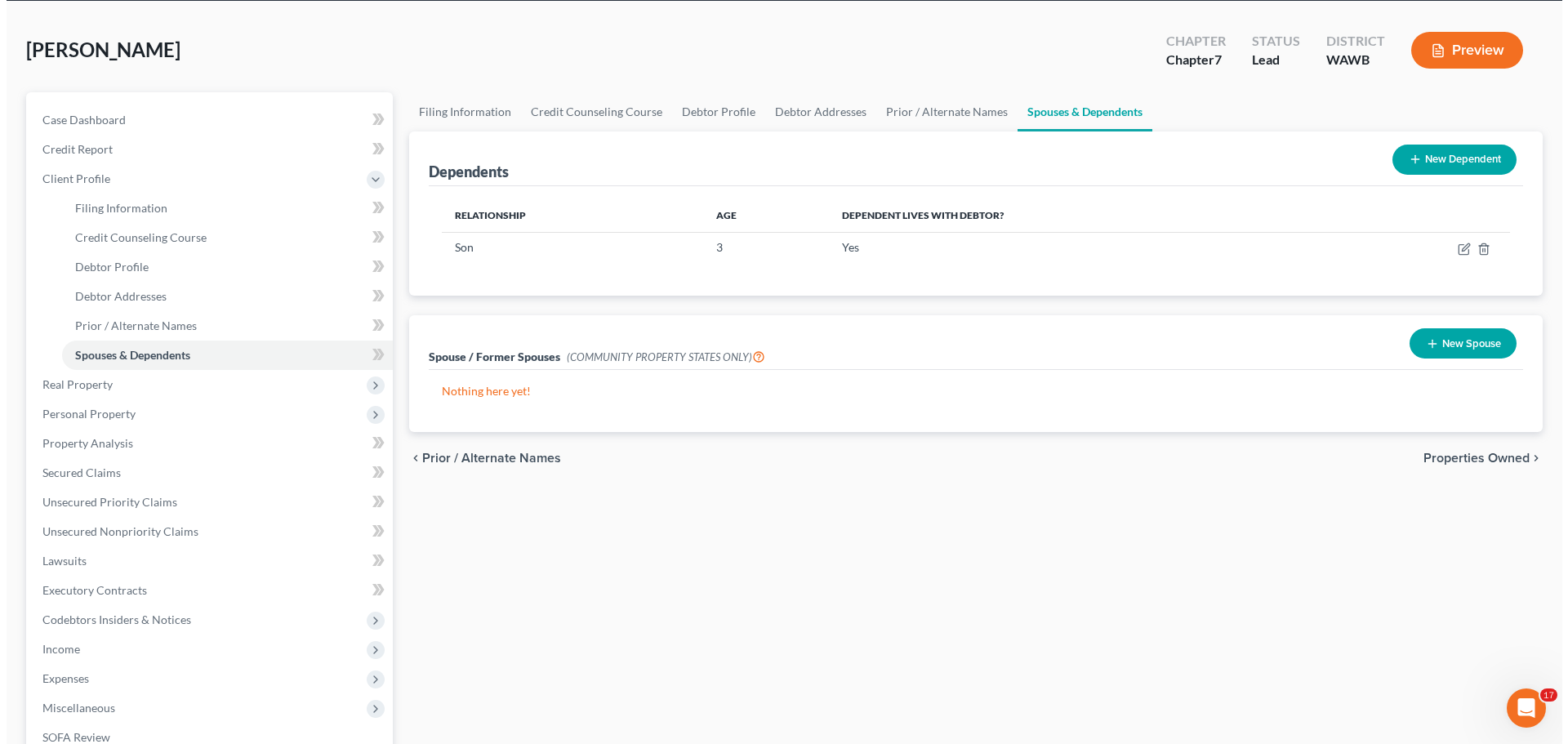 scroll, scrollTop: 0, scrollLeft: 0, axis: both 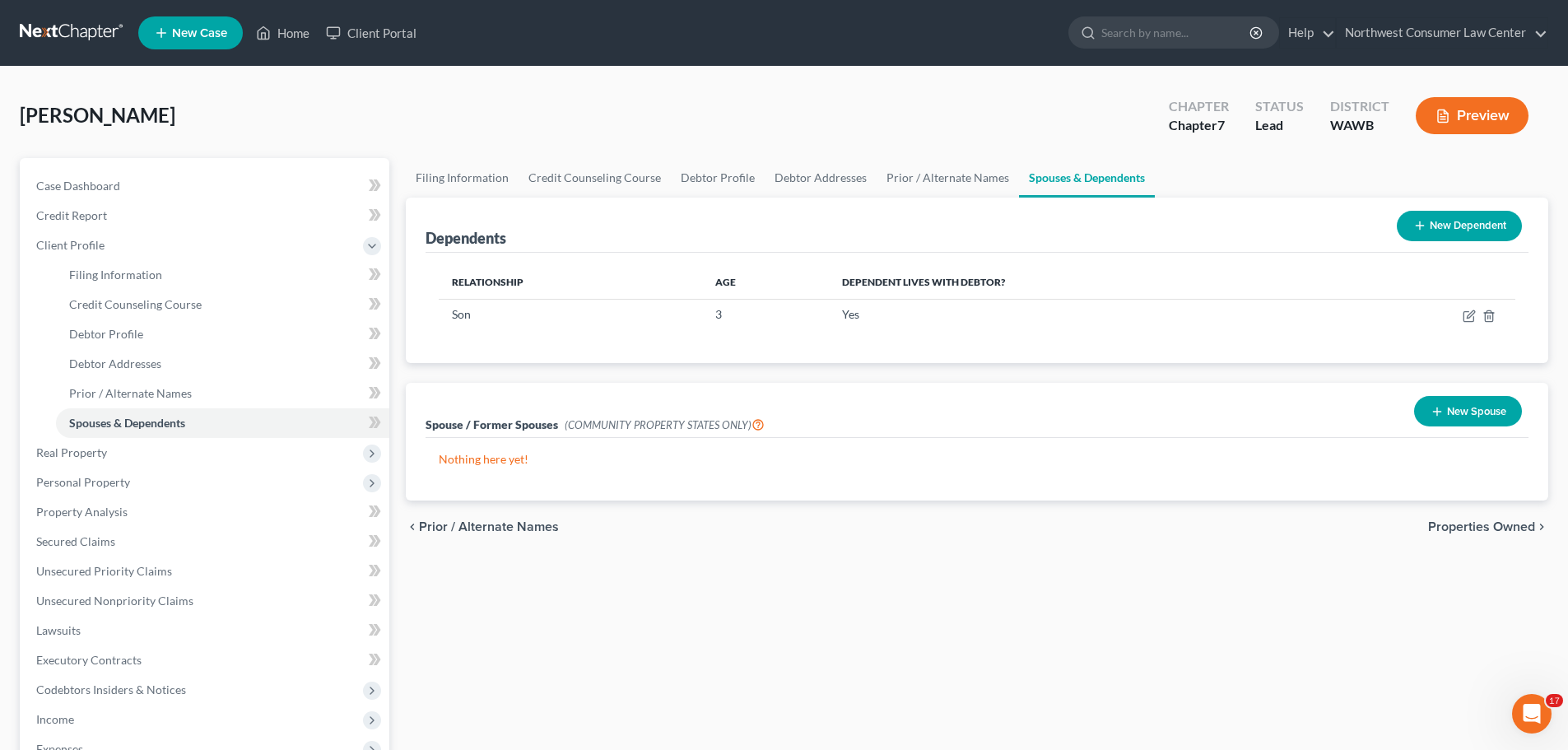 click on "Properties Owned" at bounding box center [1482, 527] 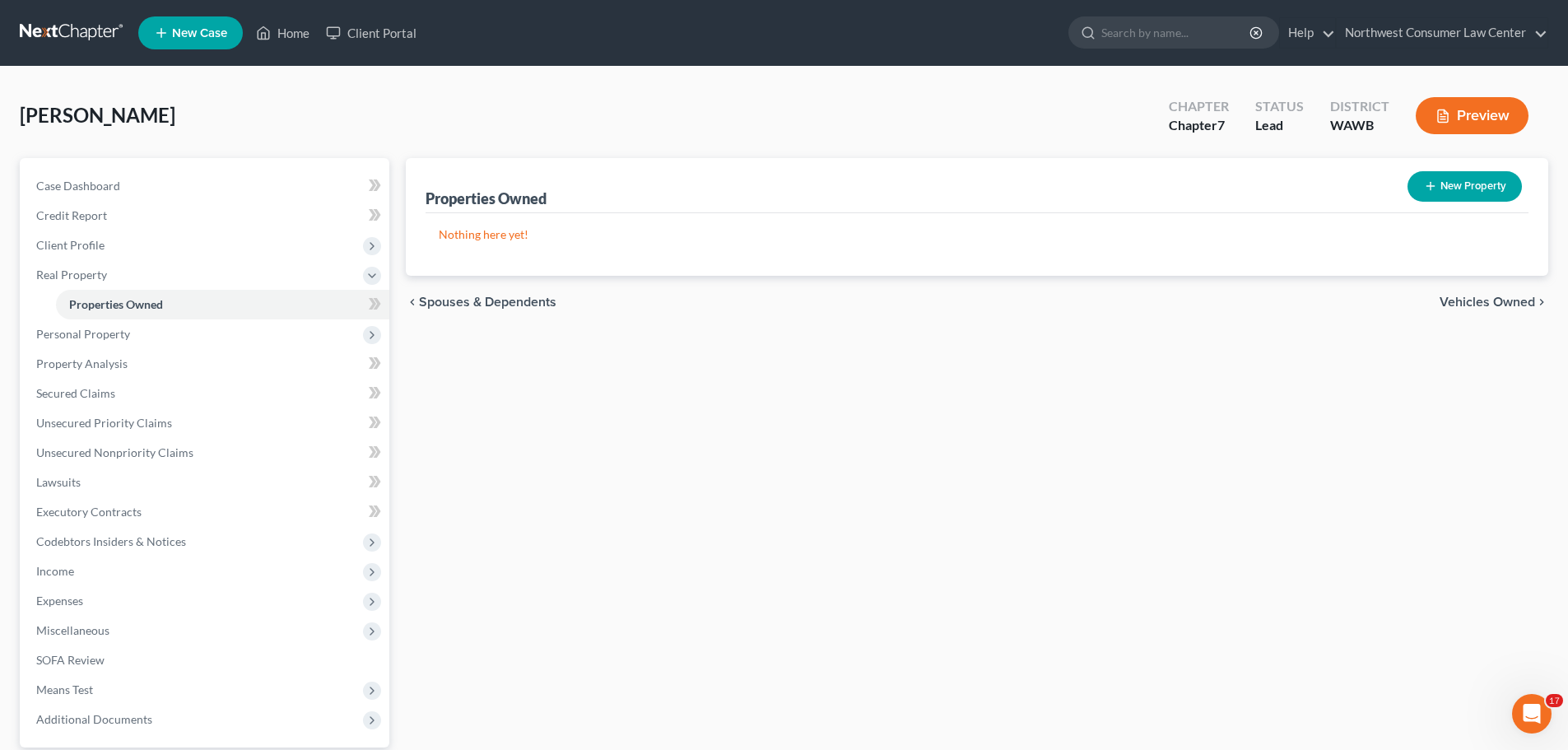 click on "Vehicles Owned" at bounding box center [1487, 302] 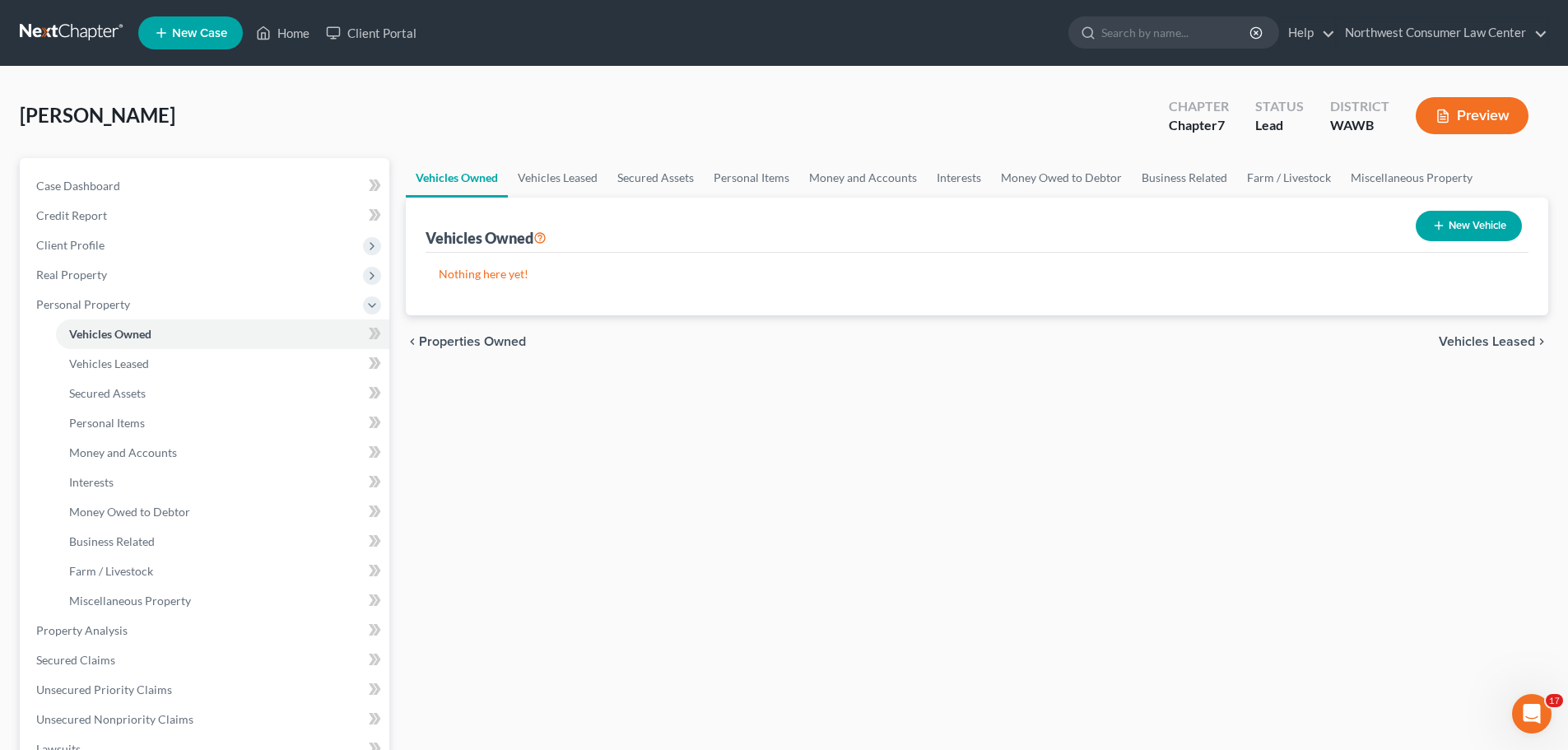 click on "New Vehicle" at bounding box center [1468, 226] 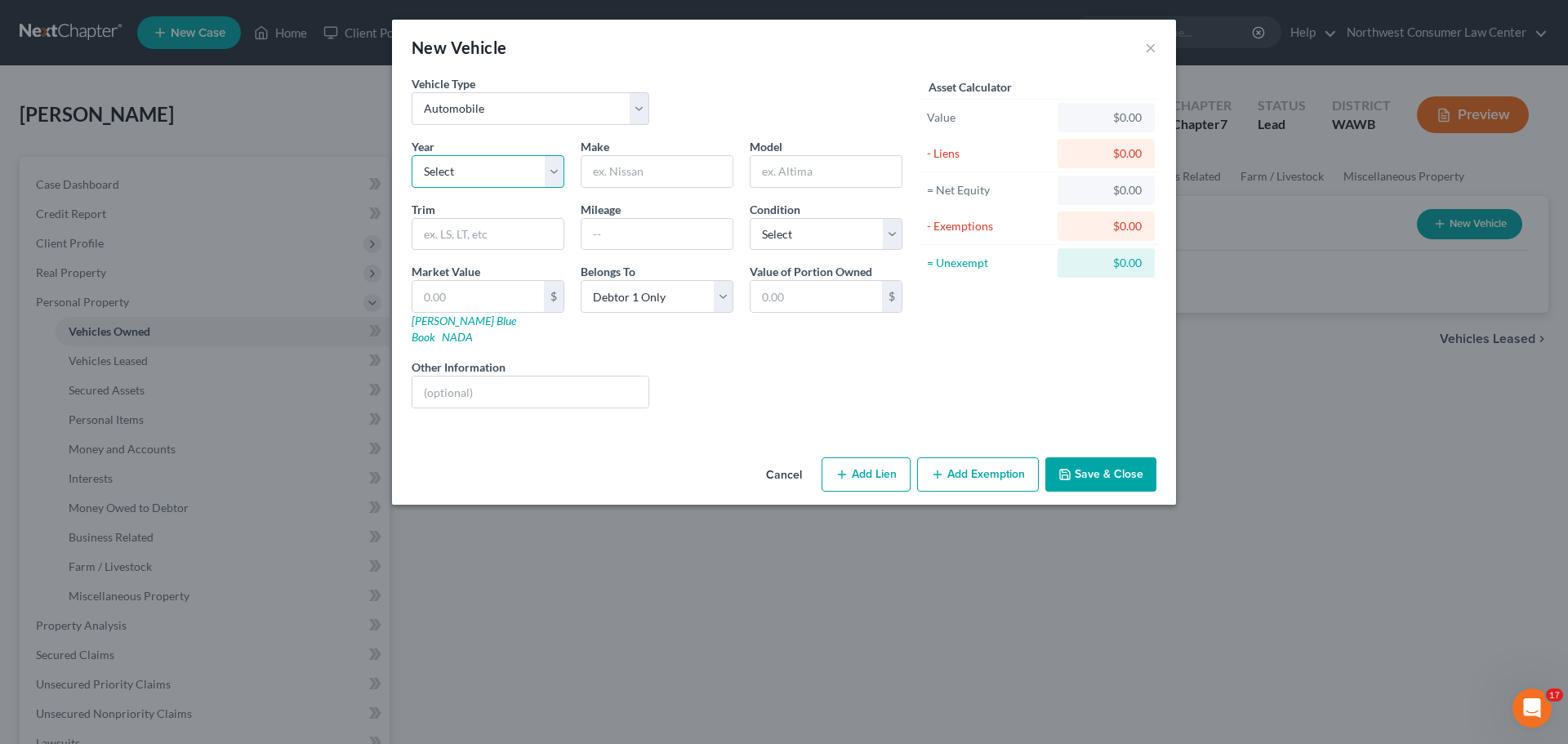 click on "Select 2026 2025 2024 2023 2022 2021 2020 2019 2018 2017 2016 2015 2014 2013 2012 2011 2010 2009 2008 2007 2006 2005 2004 2003 2002 2001 2000 1999 1998 1997 1996 1995 1994 1993 1992 1991 1990 1989 1988 1987 1986 1985 1984 1983 1982 1981 1980 1979 1978 1977 1976 1975 1974 1973 1972 1971 1970 1969 1968 1967 1966 1965 1964 1963 1962 1961 1960 1959 1958 1957 1956 1955 1954 1953 1952 1951 1950 1949 1948 1947 1946 1945 1944 1943 1942 1941 1940 1939 1938 1937 1936 1935 1934 1933 1932 1931 1930 1929 1928 1927 1926 1925 1924 1923 1922 1921 1920 1919 1918 1917 1916 1915 1914 1913 1912 1911 1910 1909 1908 1907 1906 1905 1904 1903 1902 1901" at bounding box center (488, 172) 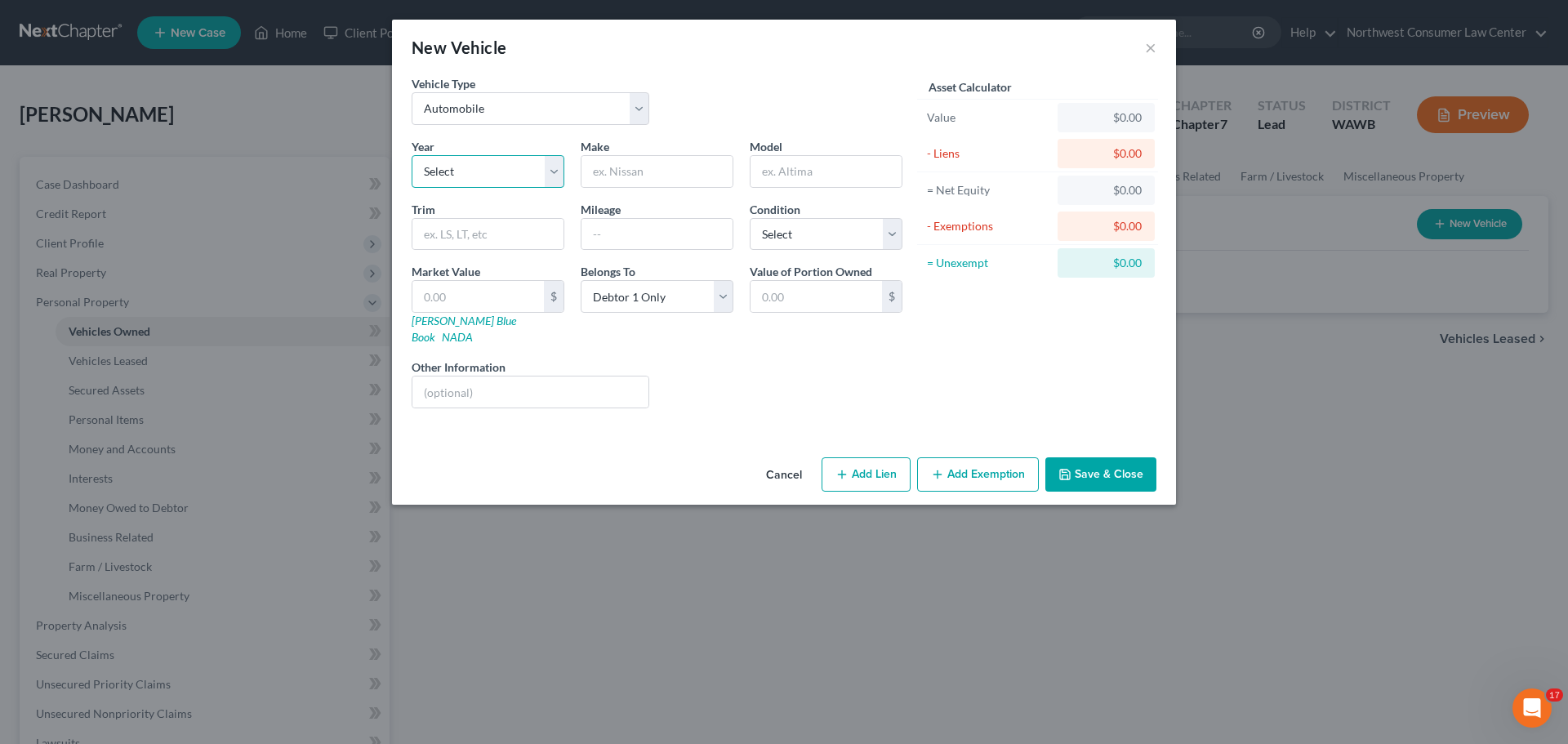 select on "9" 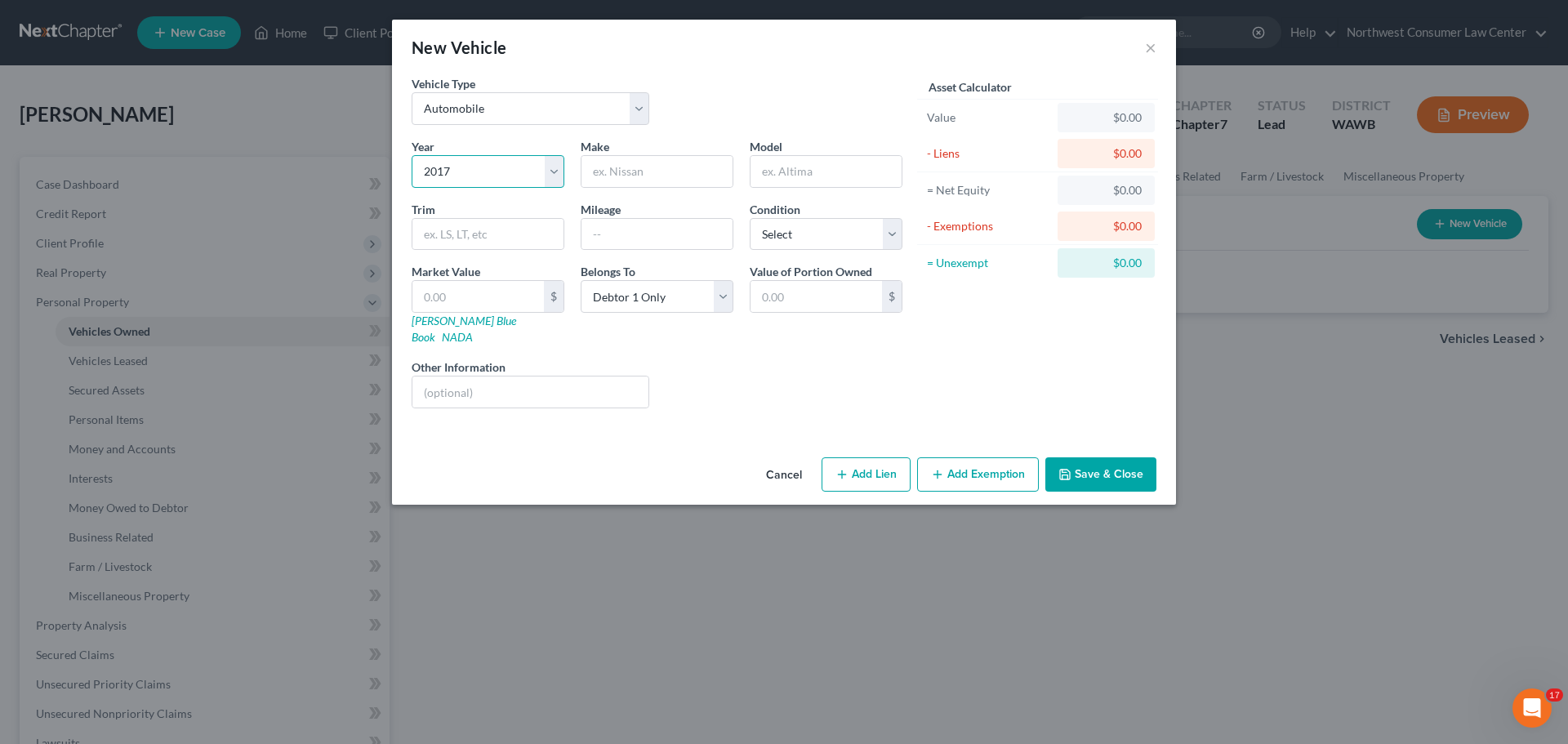 click on "Select 2026 2025 2024 2023 2022 2021 2020 2019 2018 2017 2016 2015 2014 2013 2012 2011 2010 2009 2008 2007 2006 2005 2004 2003 2002 2001 2000 1999 1998 1997 1996 1995 1994 1993 1992 1991 1990 1989 1988 1987 1986 1985 1984 1983 1982 1981 1980 1979 1978 1977 1976 1975 1974 1973 1972 1971 1970 1969 1968 1967 1966 1965 1964 1963 1962 1961 1960 1959 1958 1957 1956 1955 1954 1953 1952 1951 1950 1949 1948 1947 1946 1945 1944 1943 1942 1941 1940 1939 1938 1937 1936 1935 1934 1933 1932 1931 1930 1929 1928 1927 1926 1925 1924 1923 1922 1921 1920 1919 1918 1917 1916 1915 1914 1913 1912 1911 1910 1909 1908 1907 1906 1905 1904 1903 1902 1901" at bounding box center [488, 172] 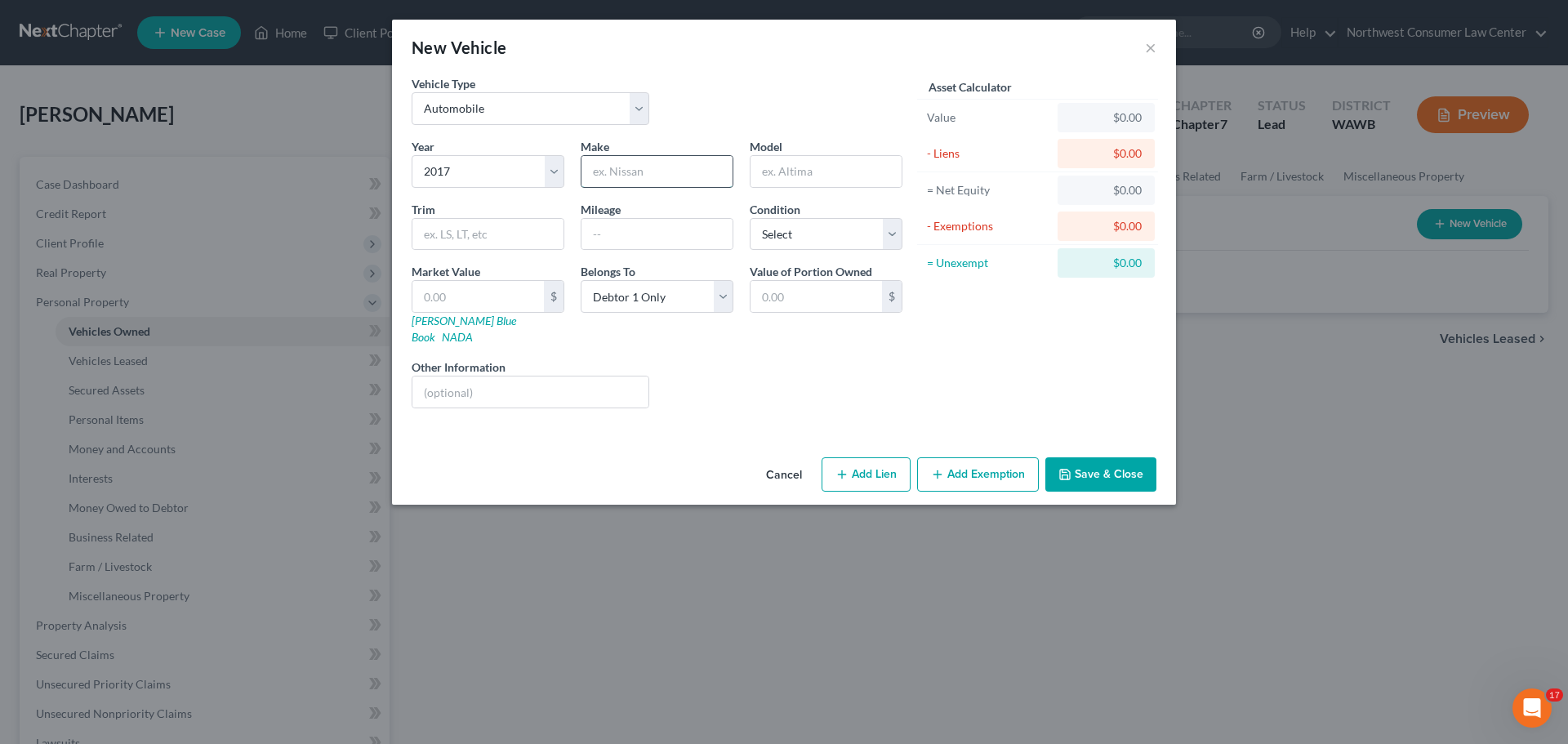 click at bounding box center (657, 172) 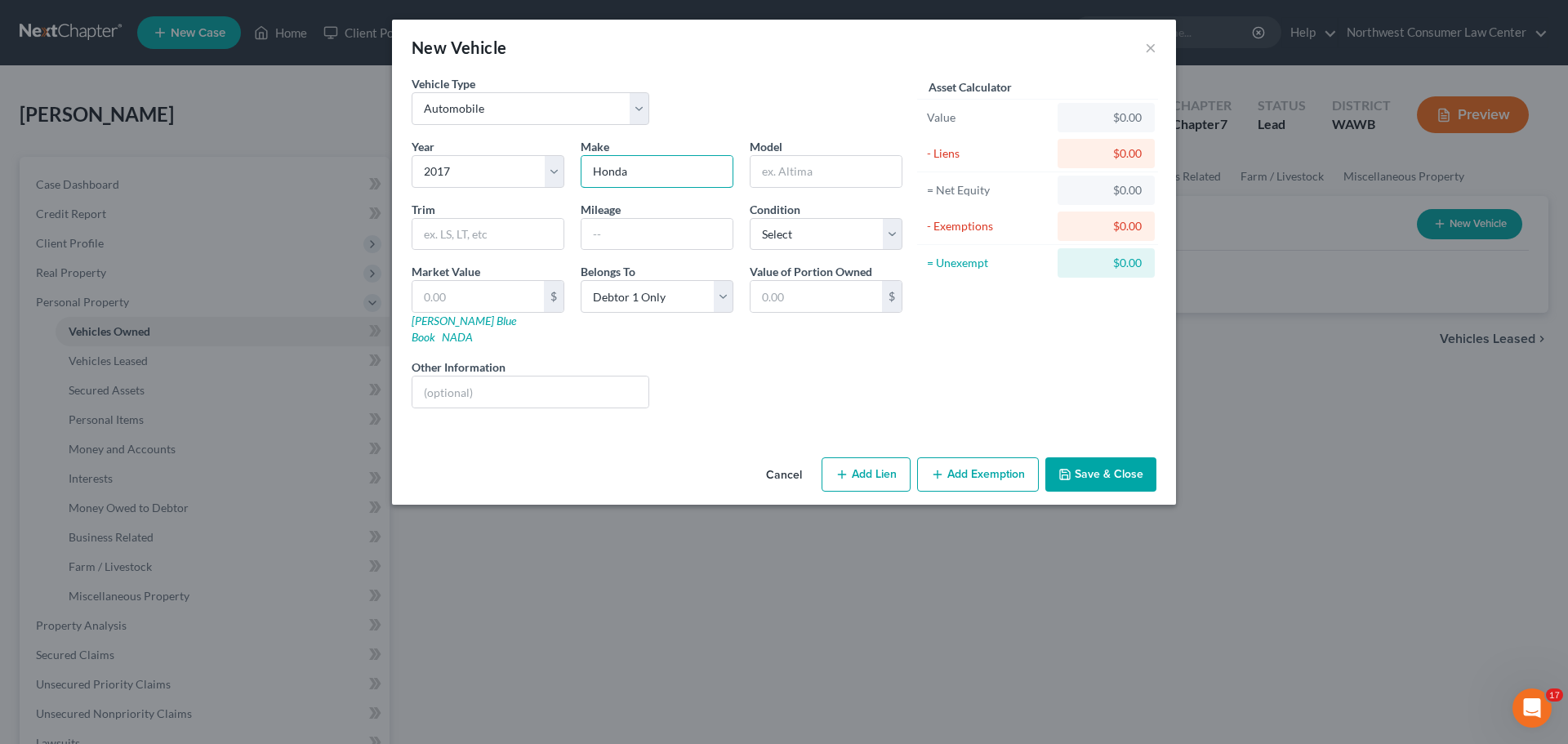 type on "Honda" 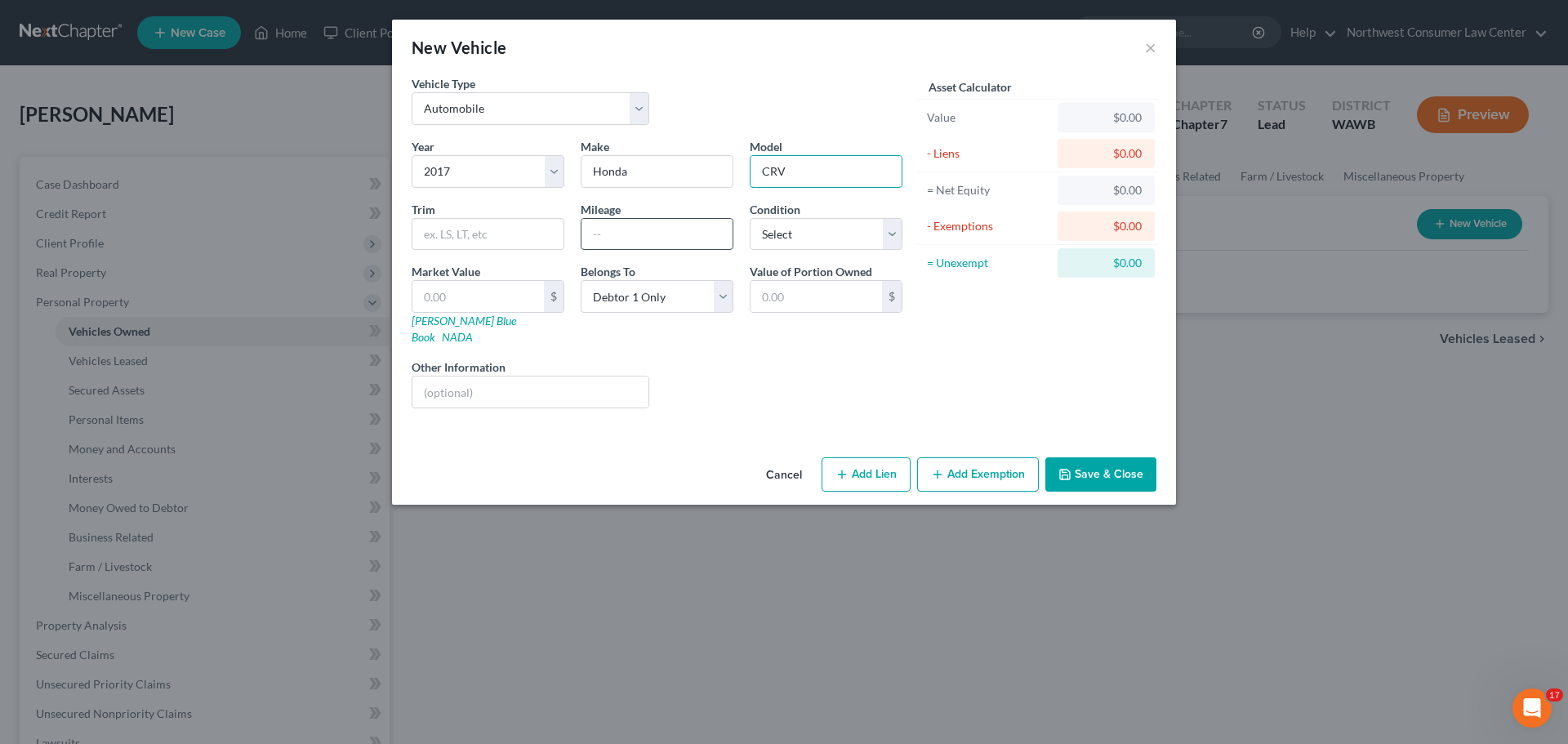 type on "CRV" 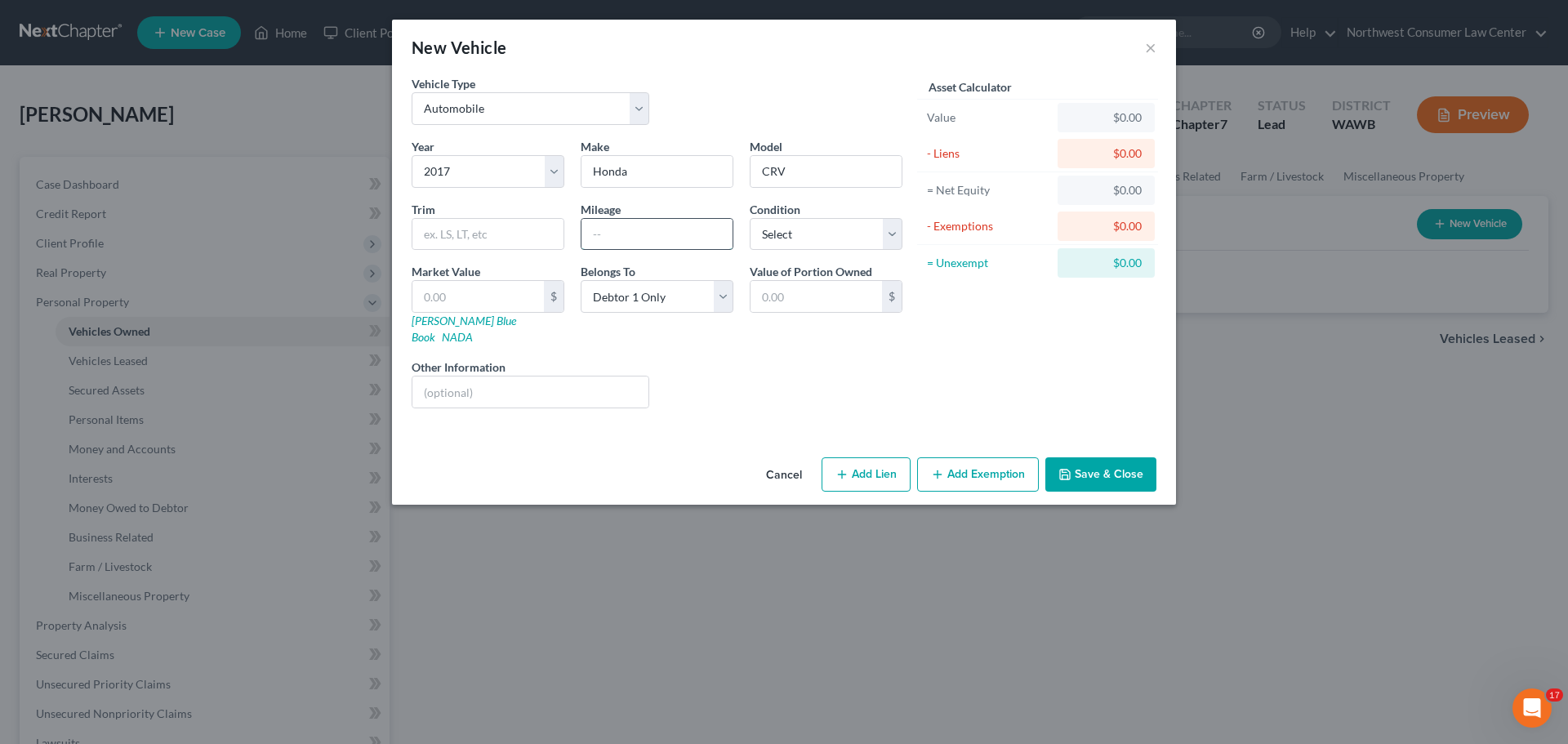 click at bounding box center [657, 234] 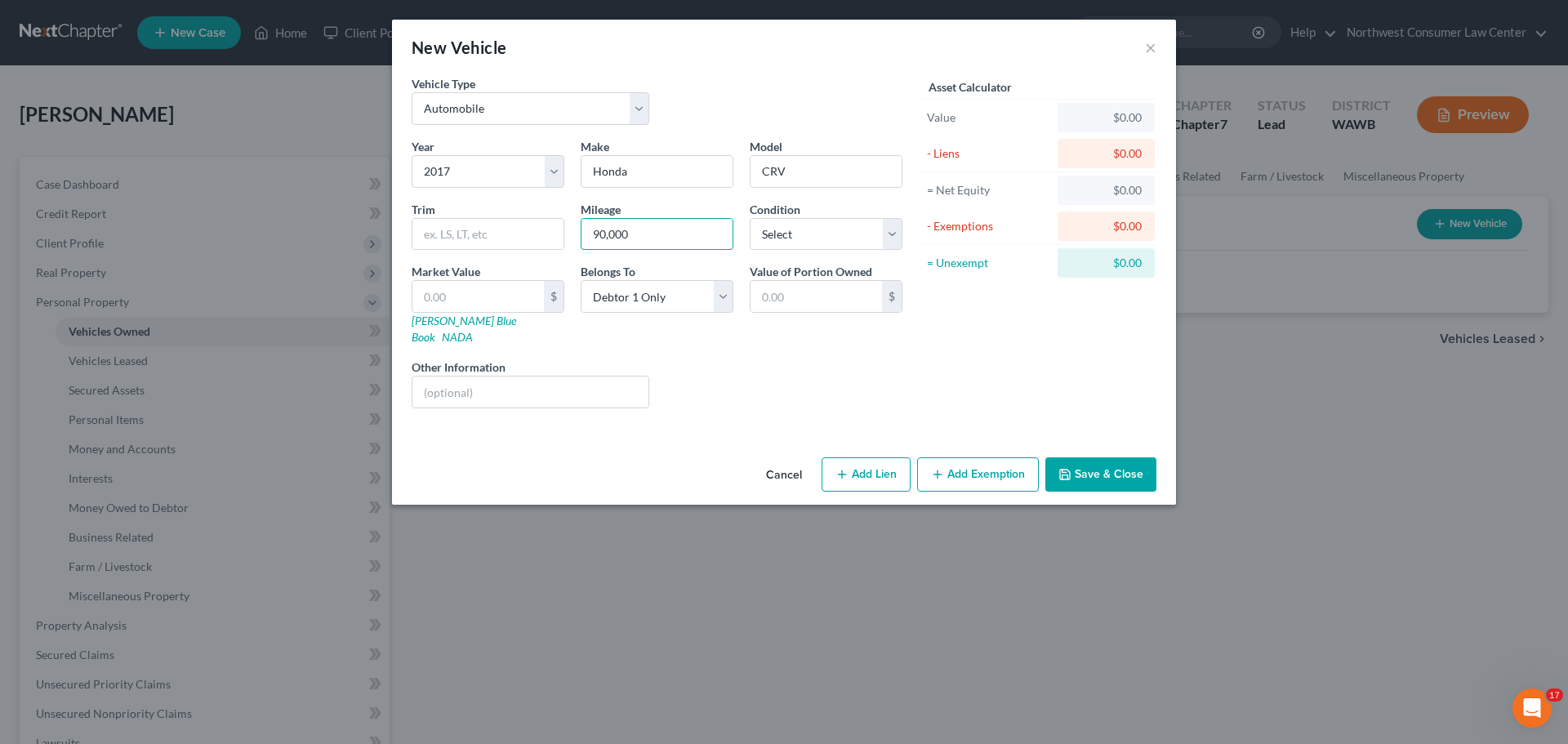 type on "90,000" 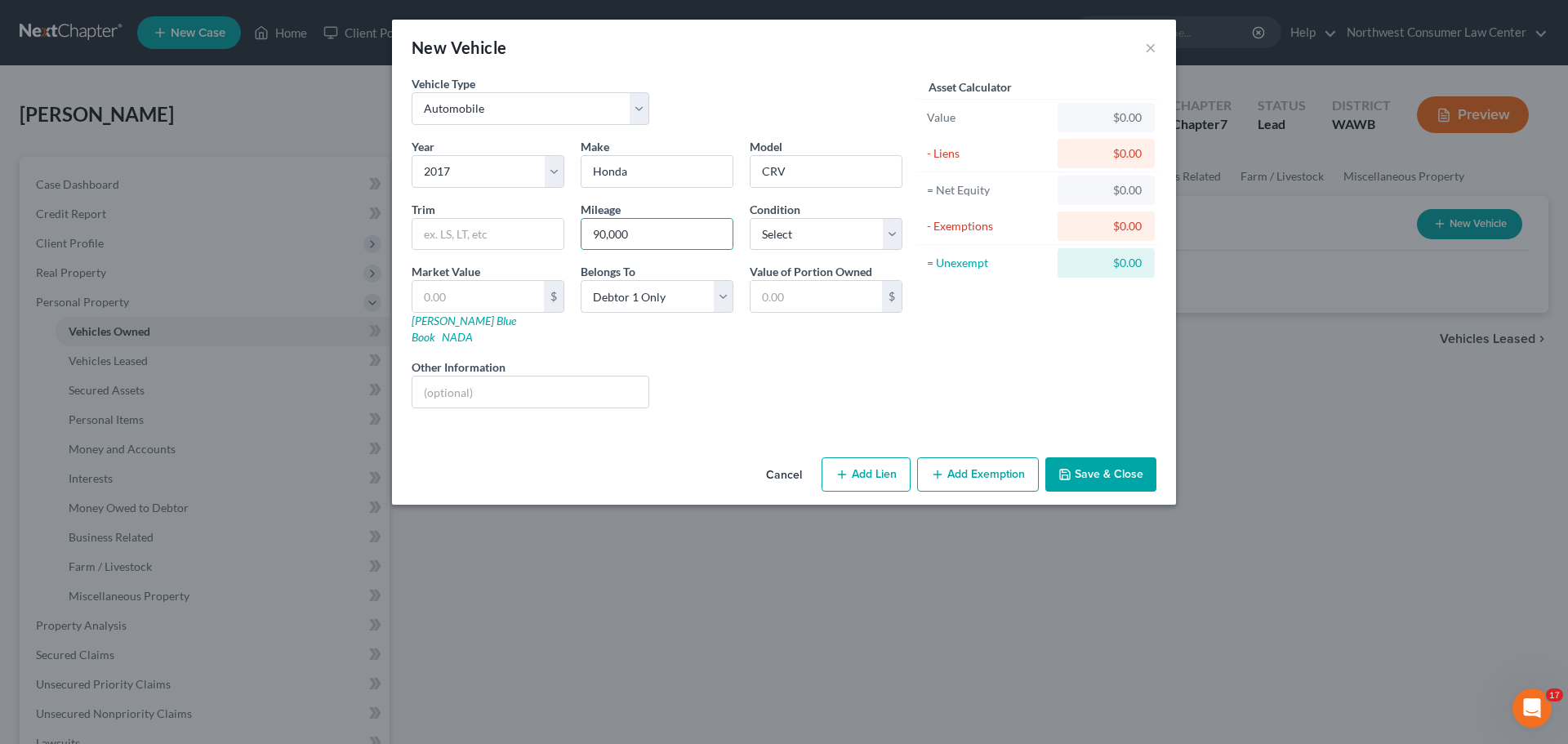 click on "Add Lien" at bounding box center [866, 474] 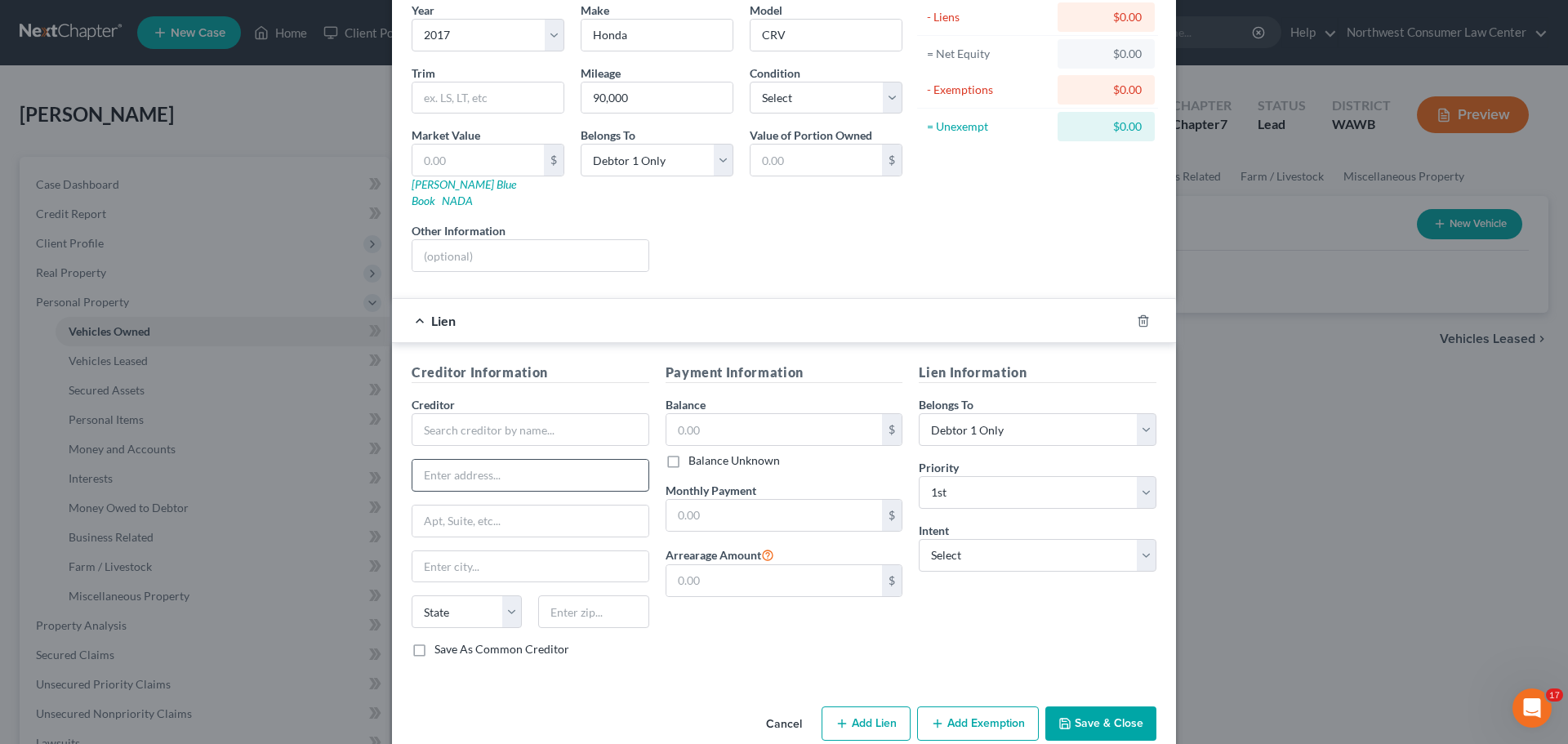 scroll, scrollTop: 149, scrollLeft: 0, axis: vertical 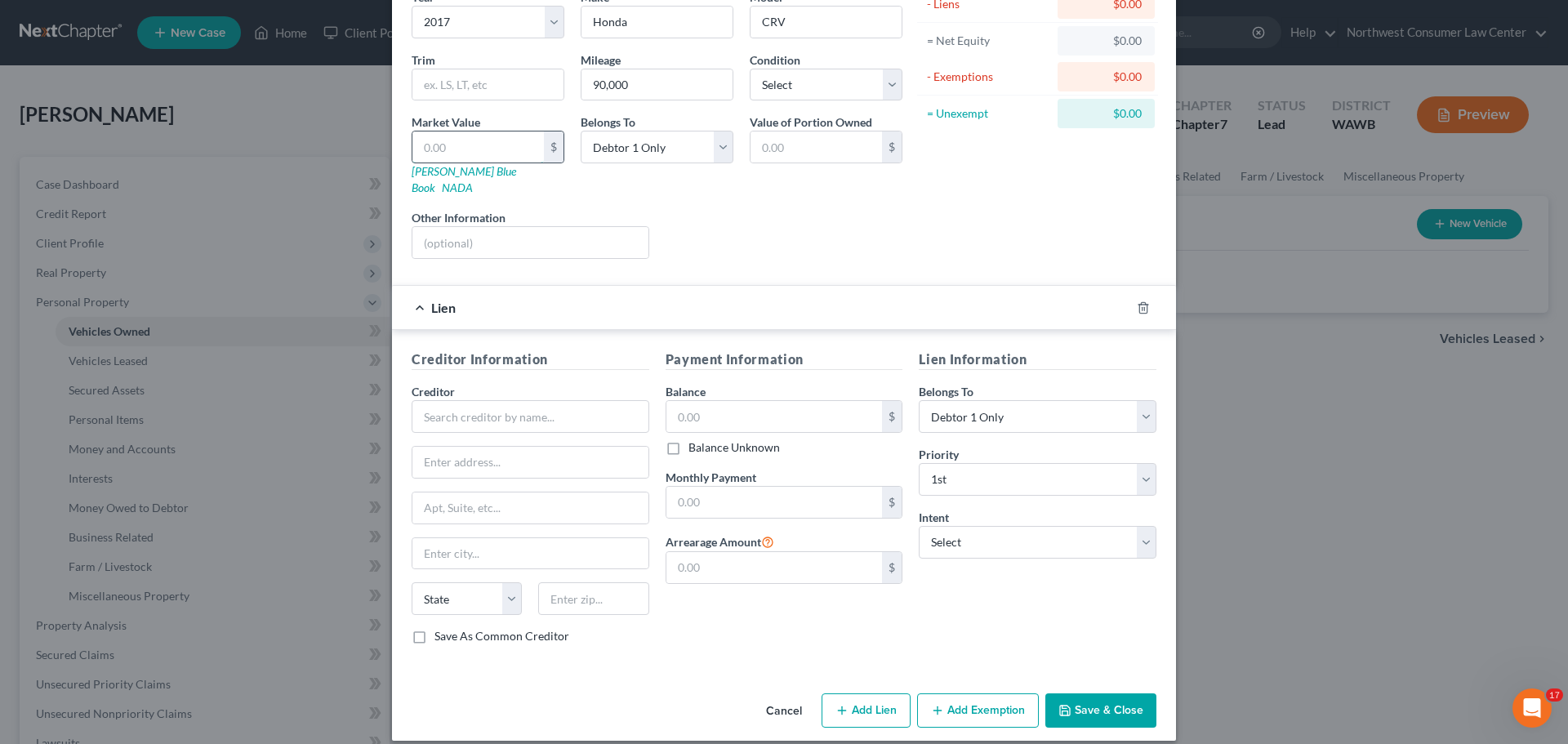 click at bounding box center (478, 147) 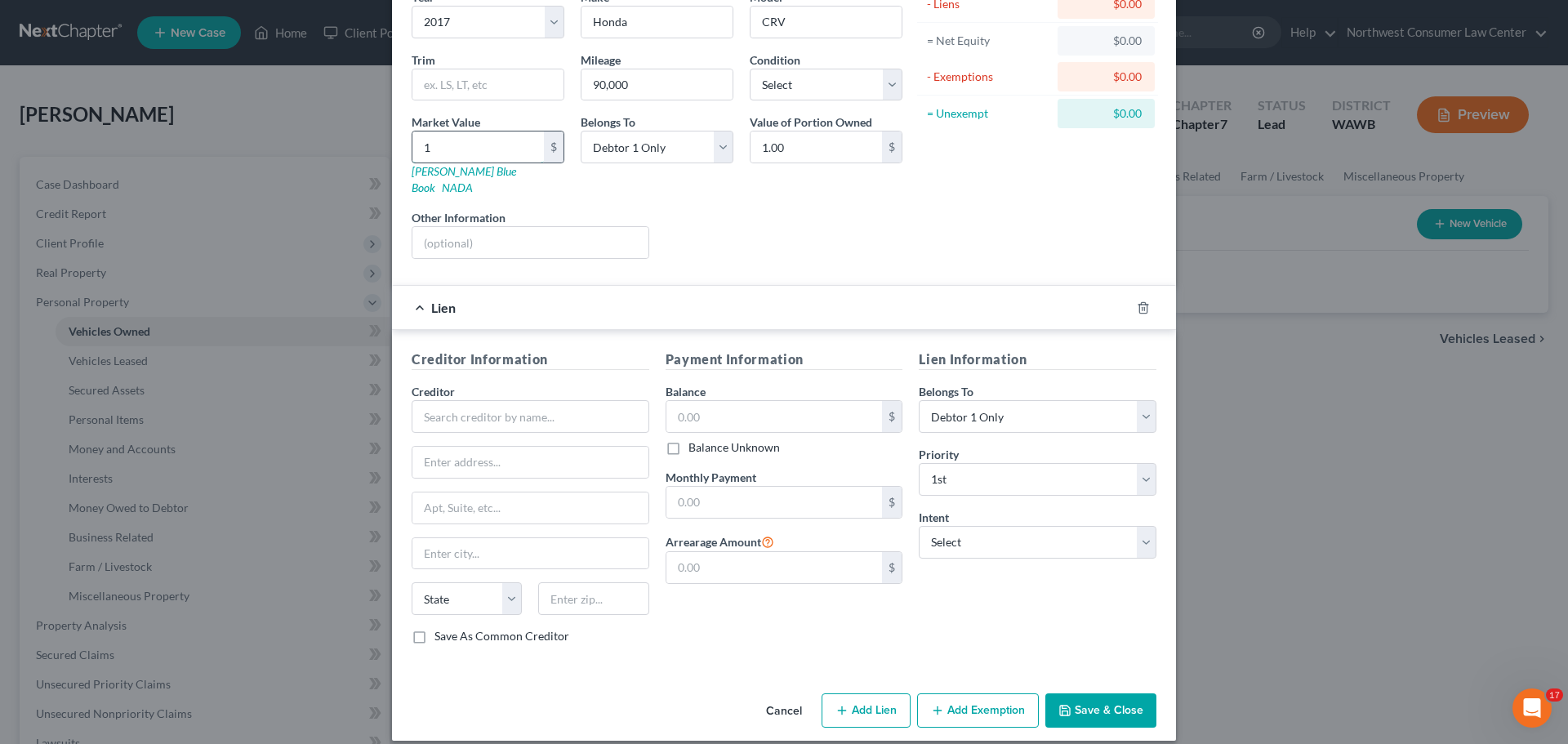 type on "17" 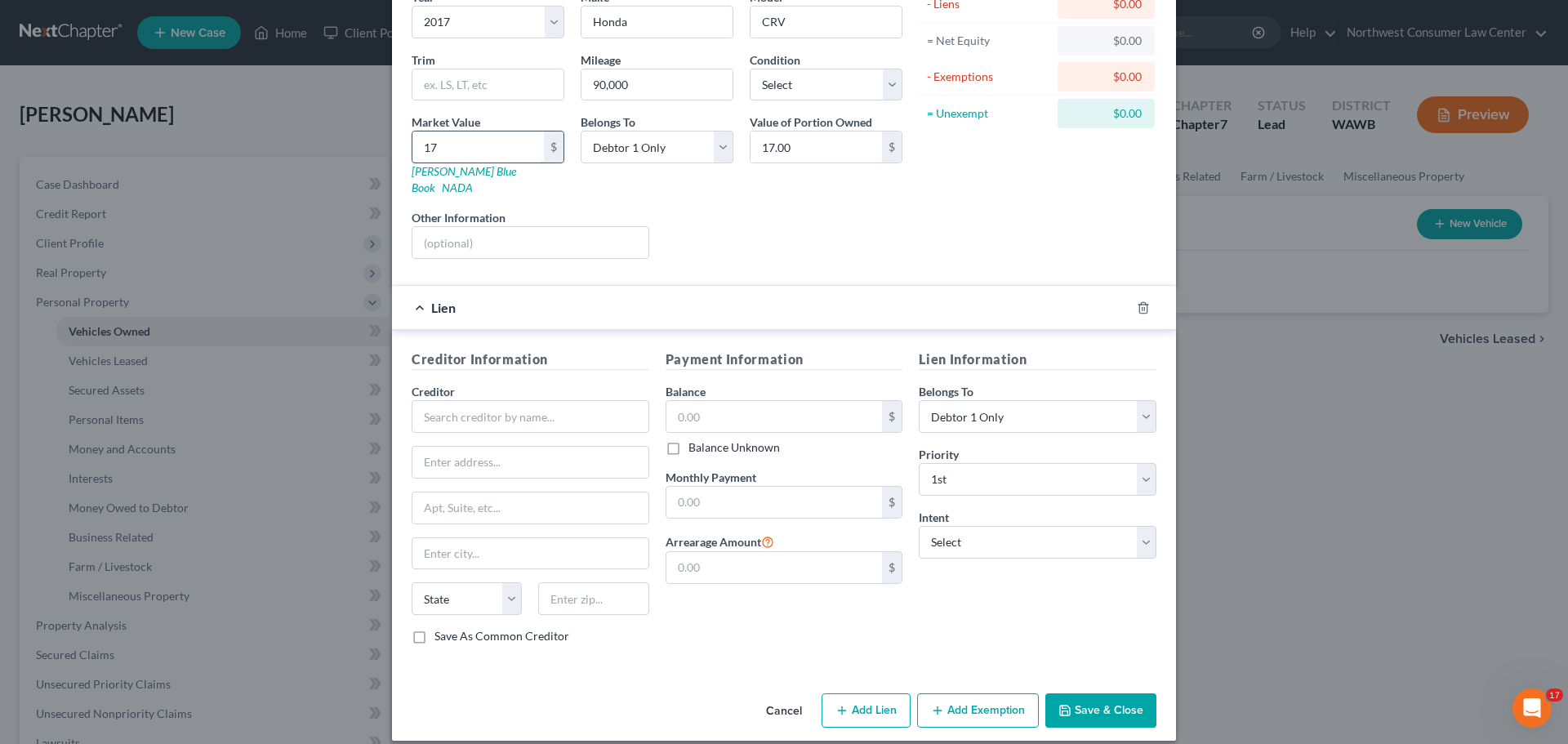 type on "178" 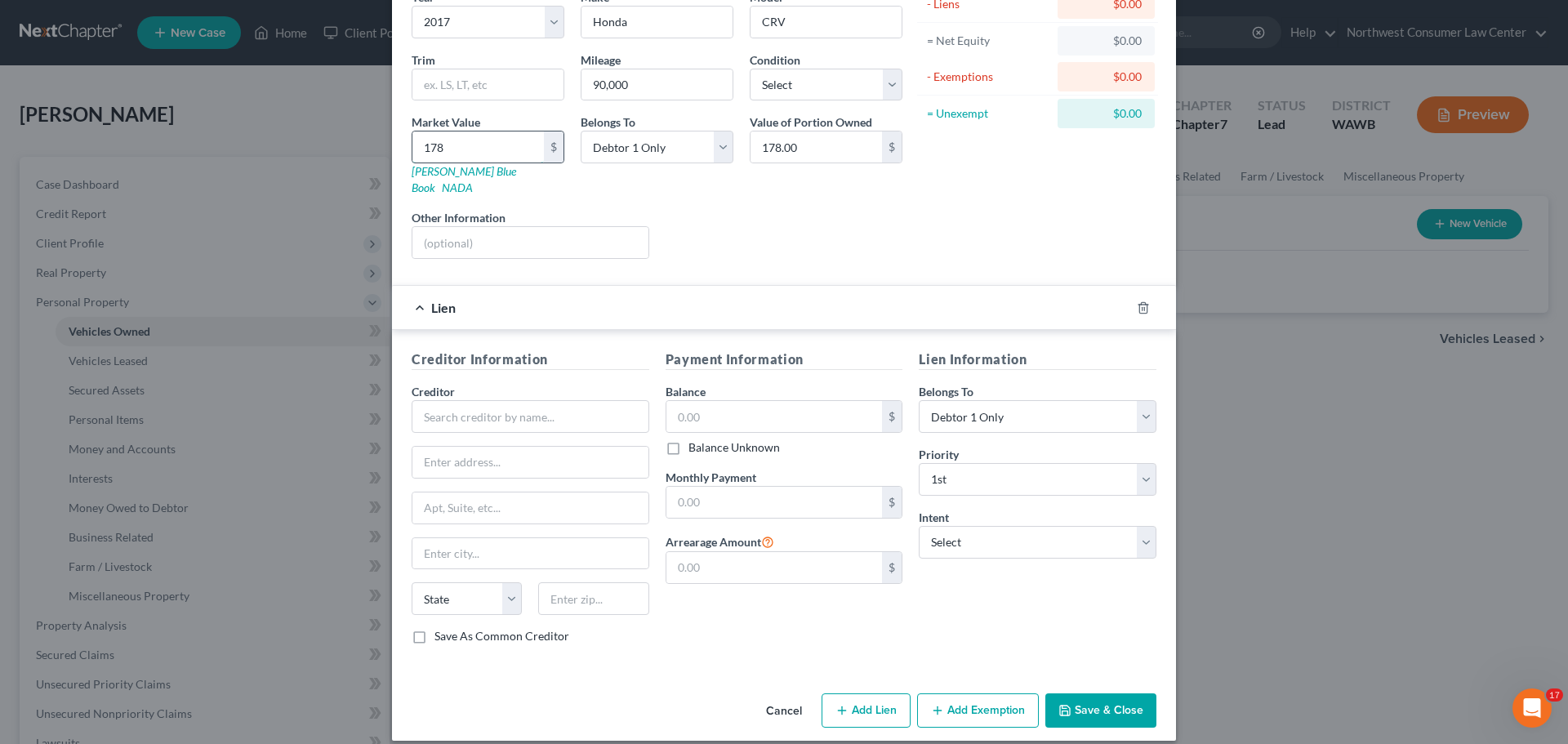 type on "1781" 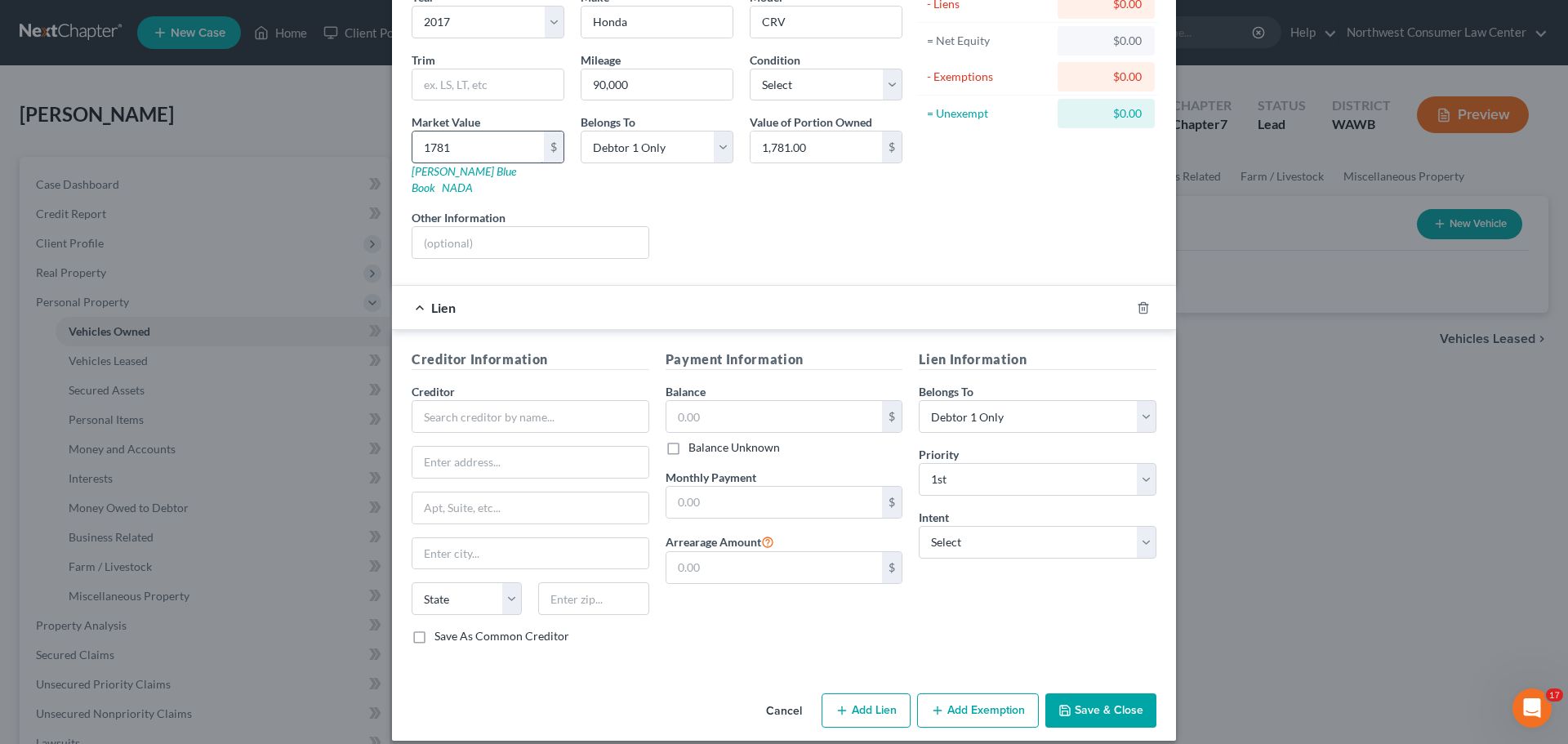 type on "17813" 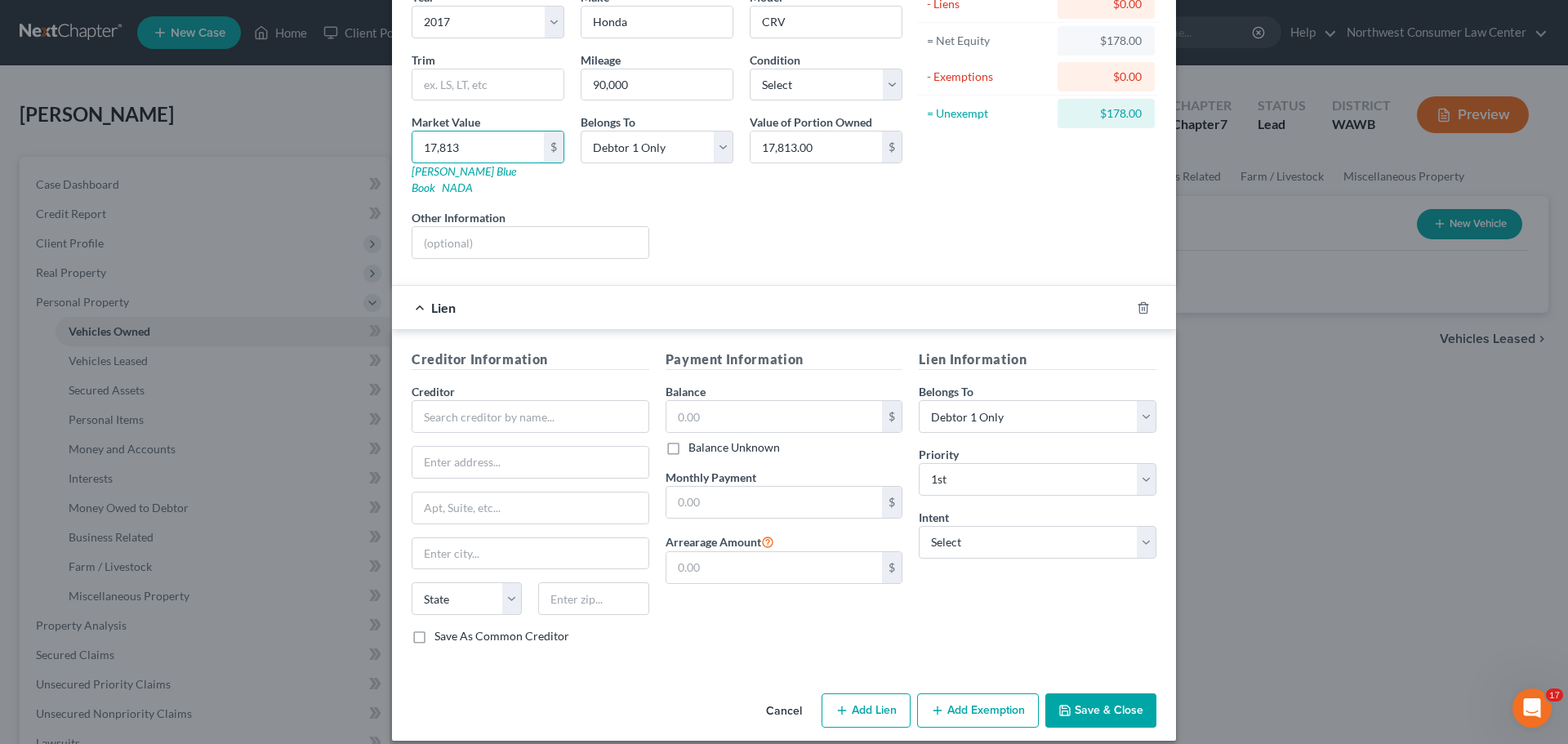 scroll, scrollTop: 0, scrollLeft: 0, axis: both 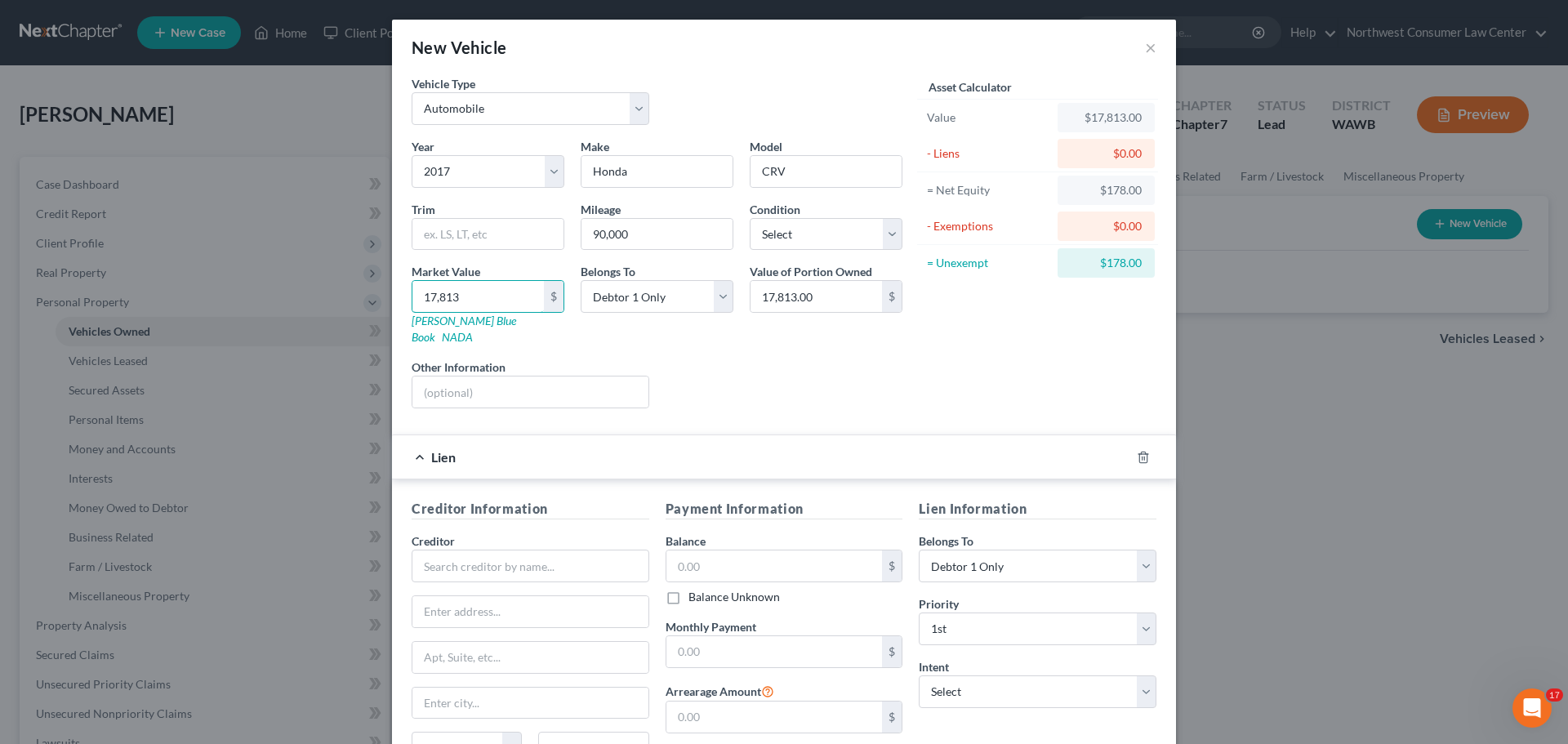 type on "17,813" 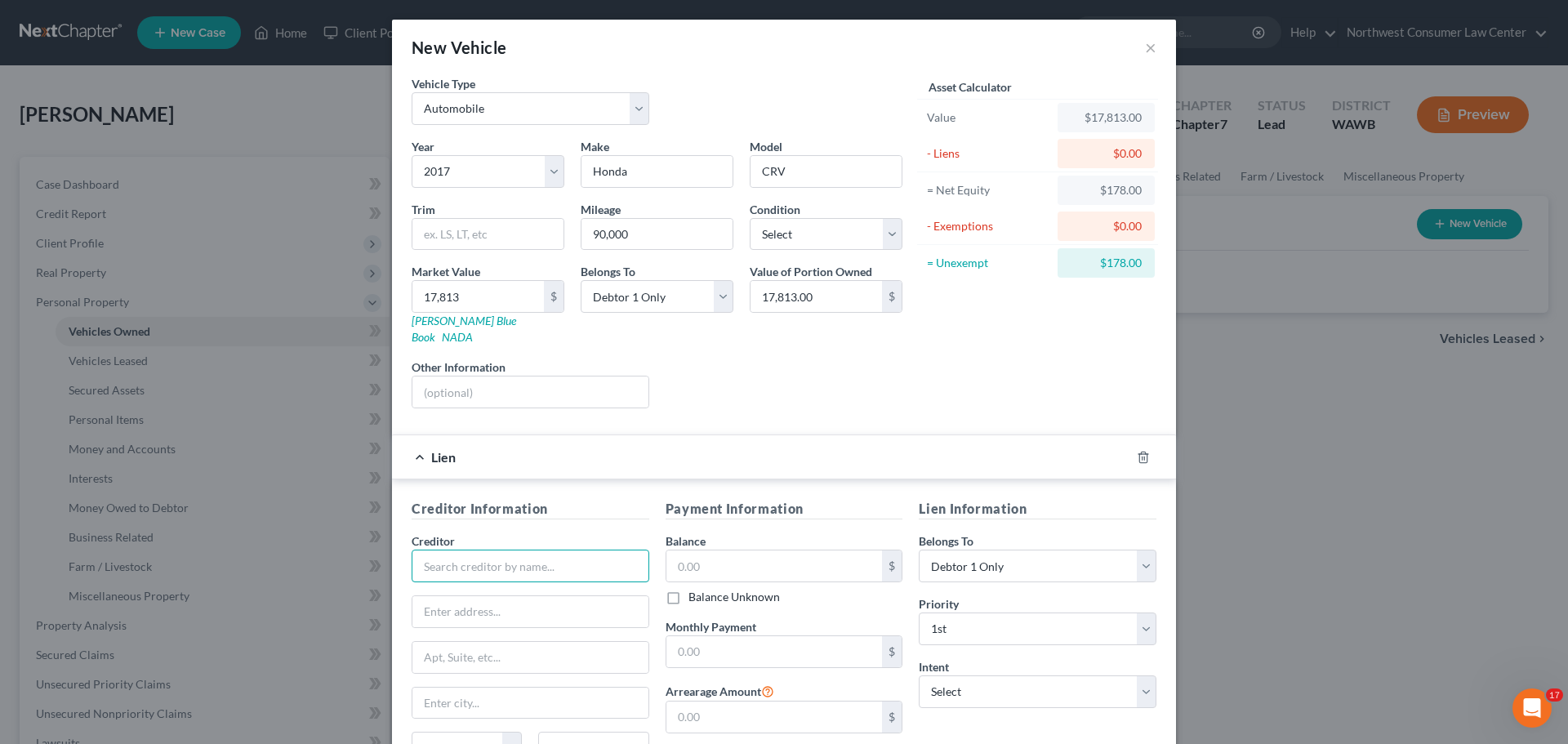 click at bounding box center (530, 566) 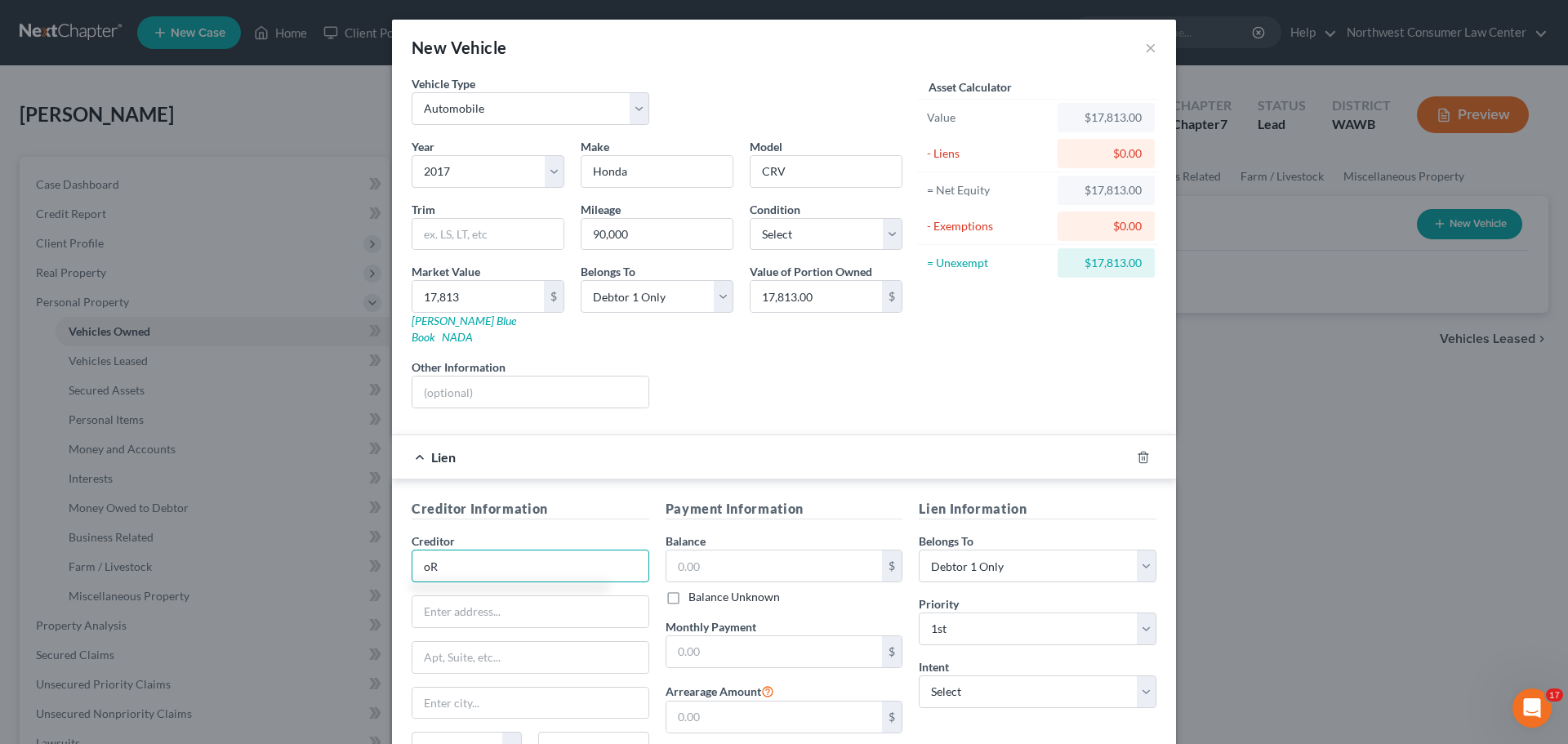 type on "o" 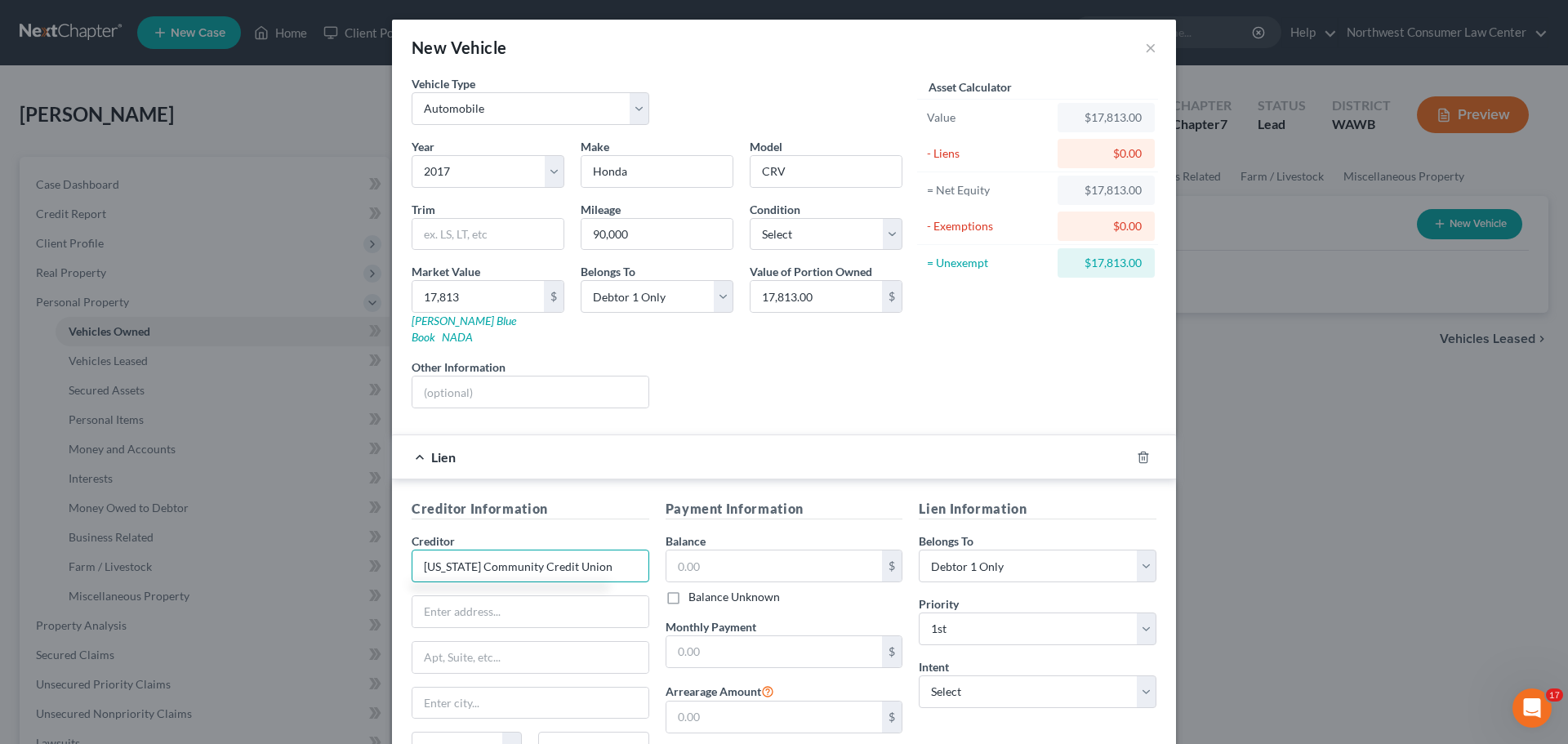 type on "[US_STATE] Community Credit Union" 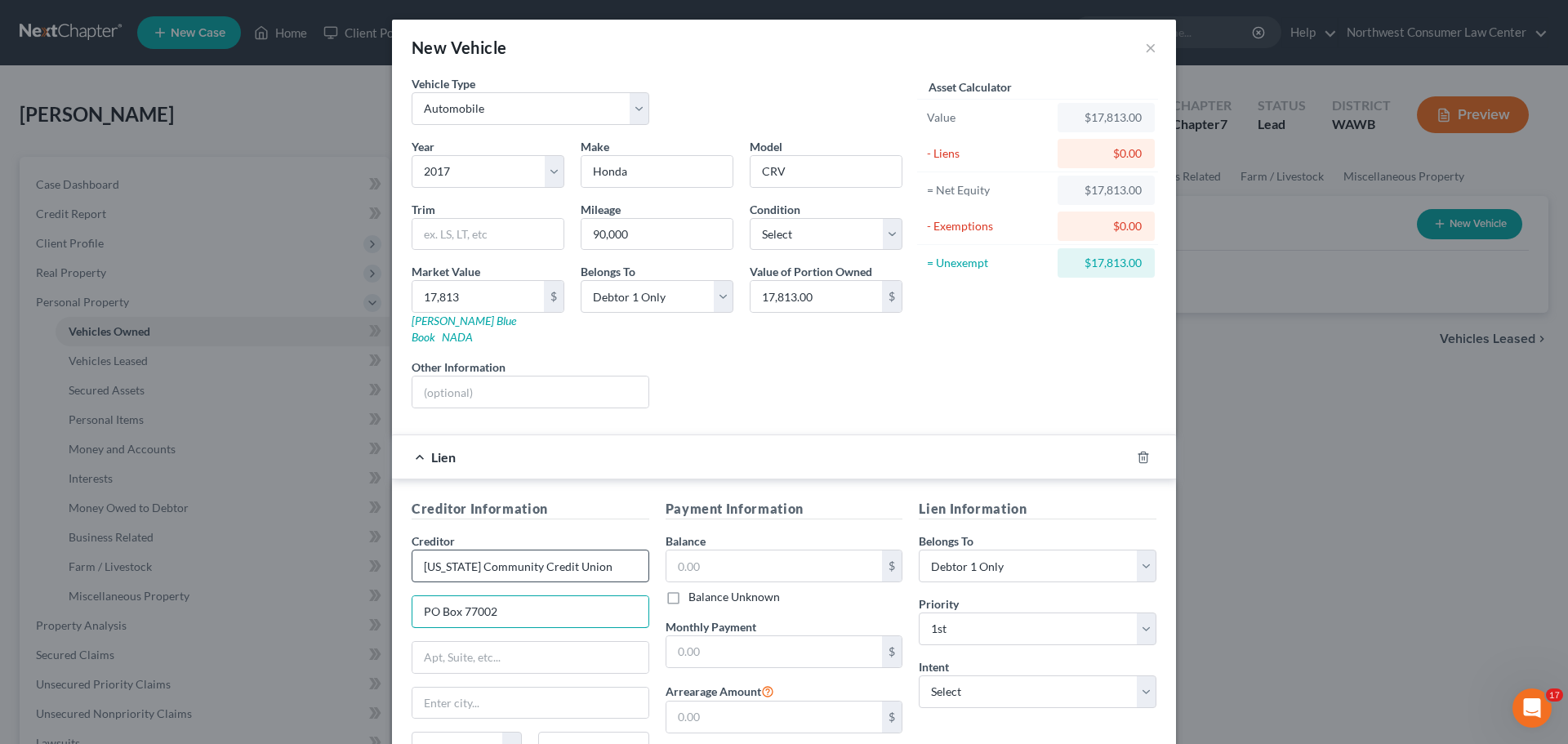 type on "PO Box 77002" 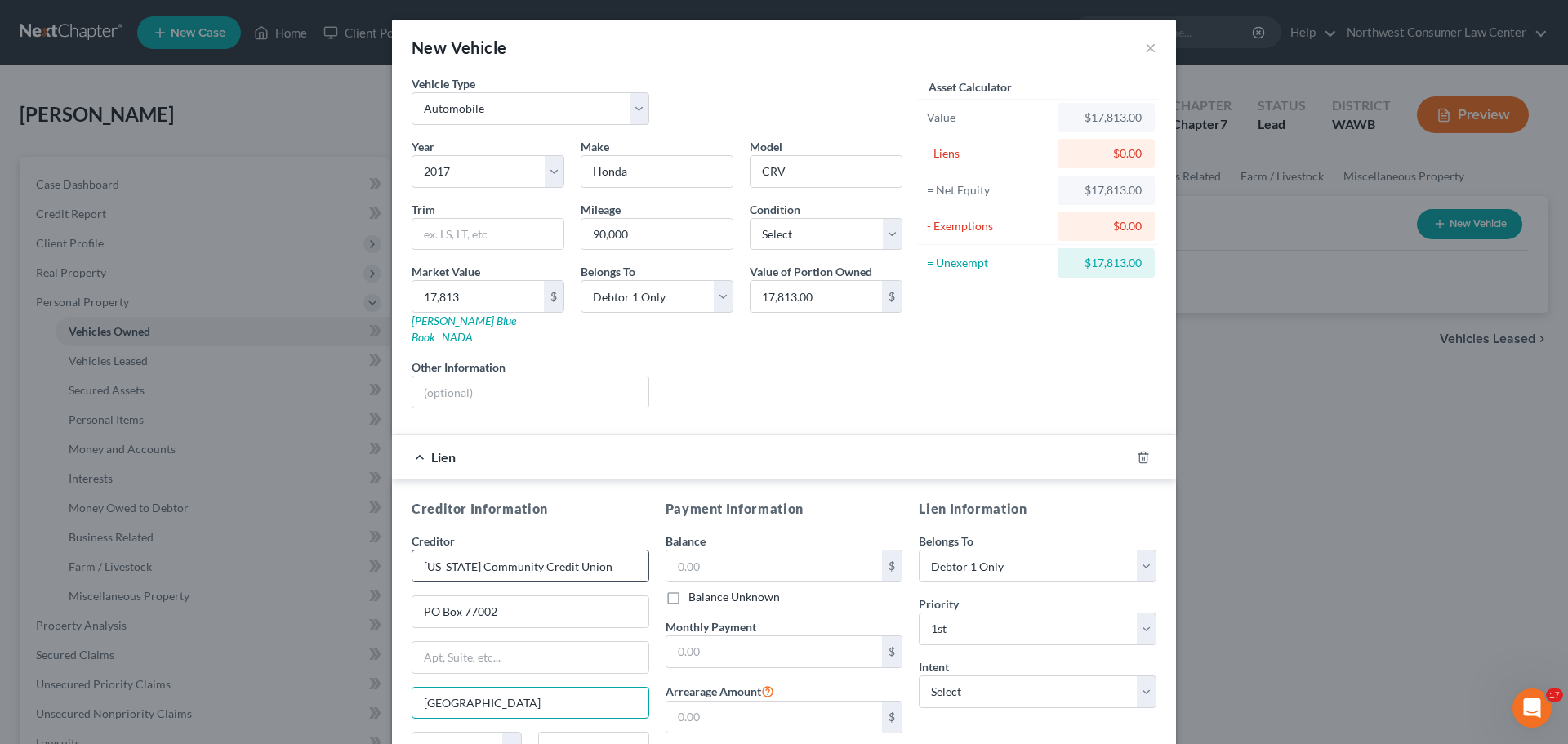 type on "[GEOGRAPHIC_DATA]" 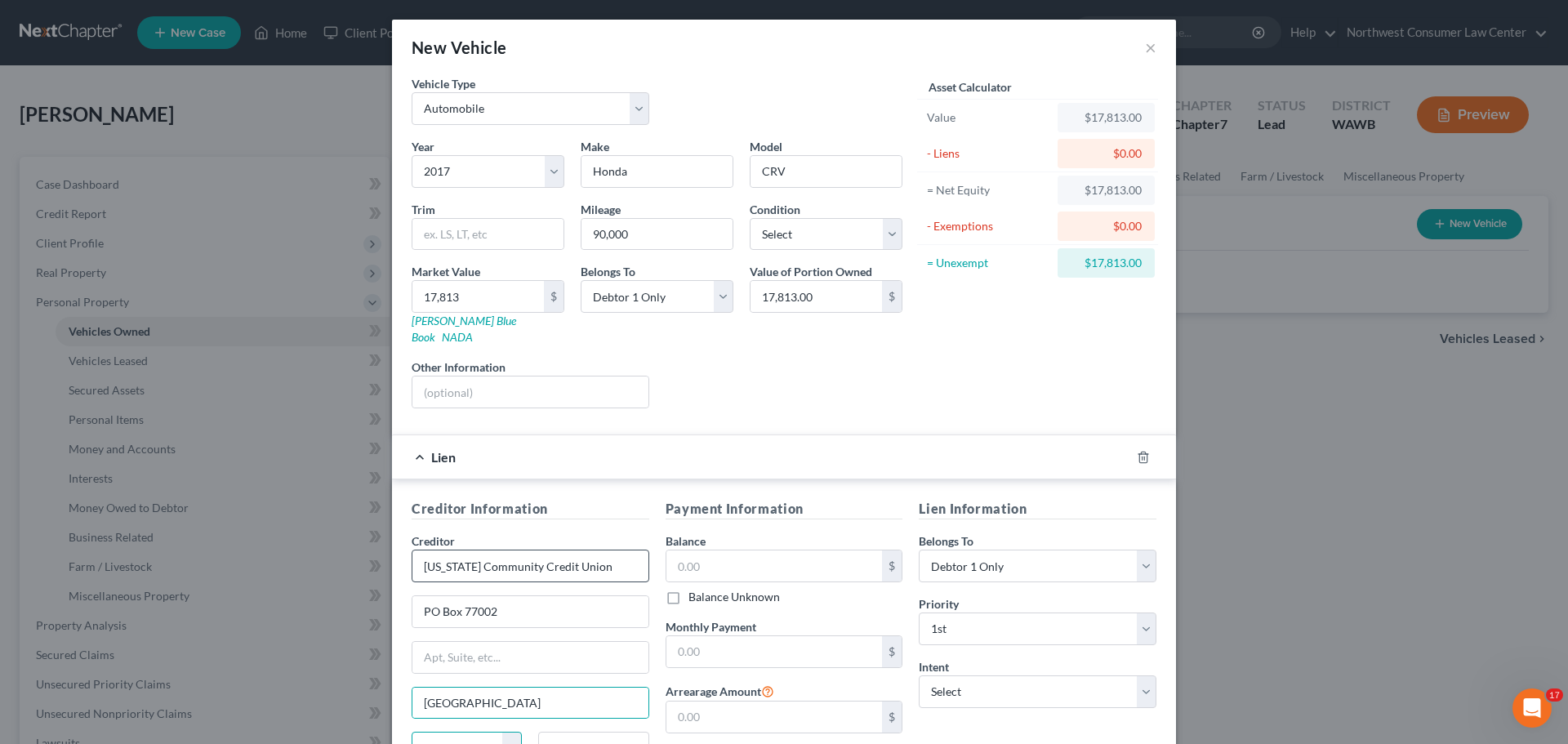 scroll, scrollTop: 4, scrollLeft: 0, axis: vertical 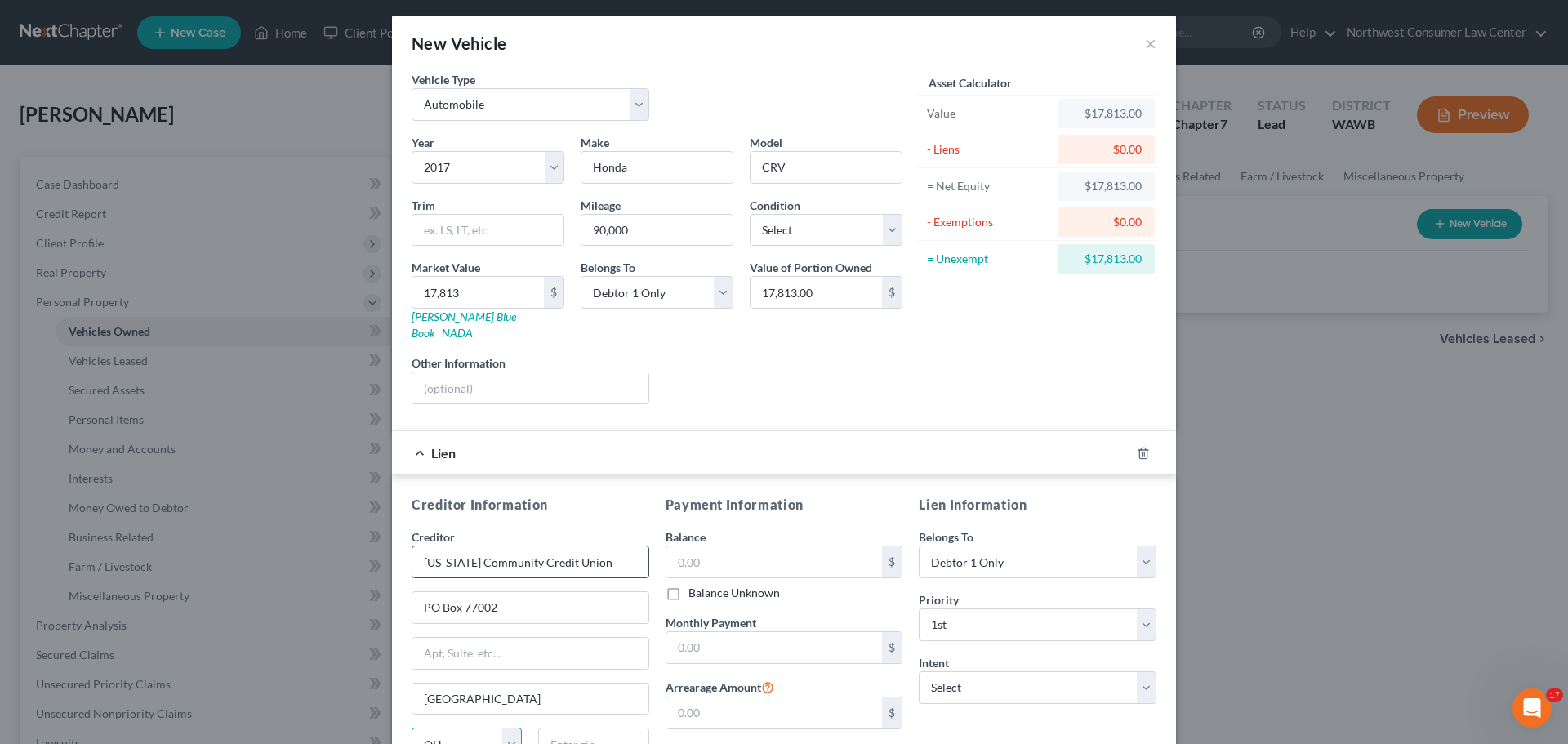 select on "38" 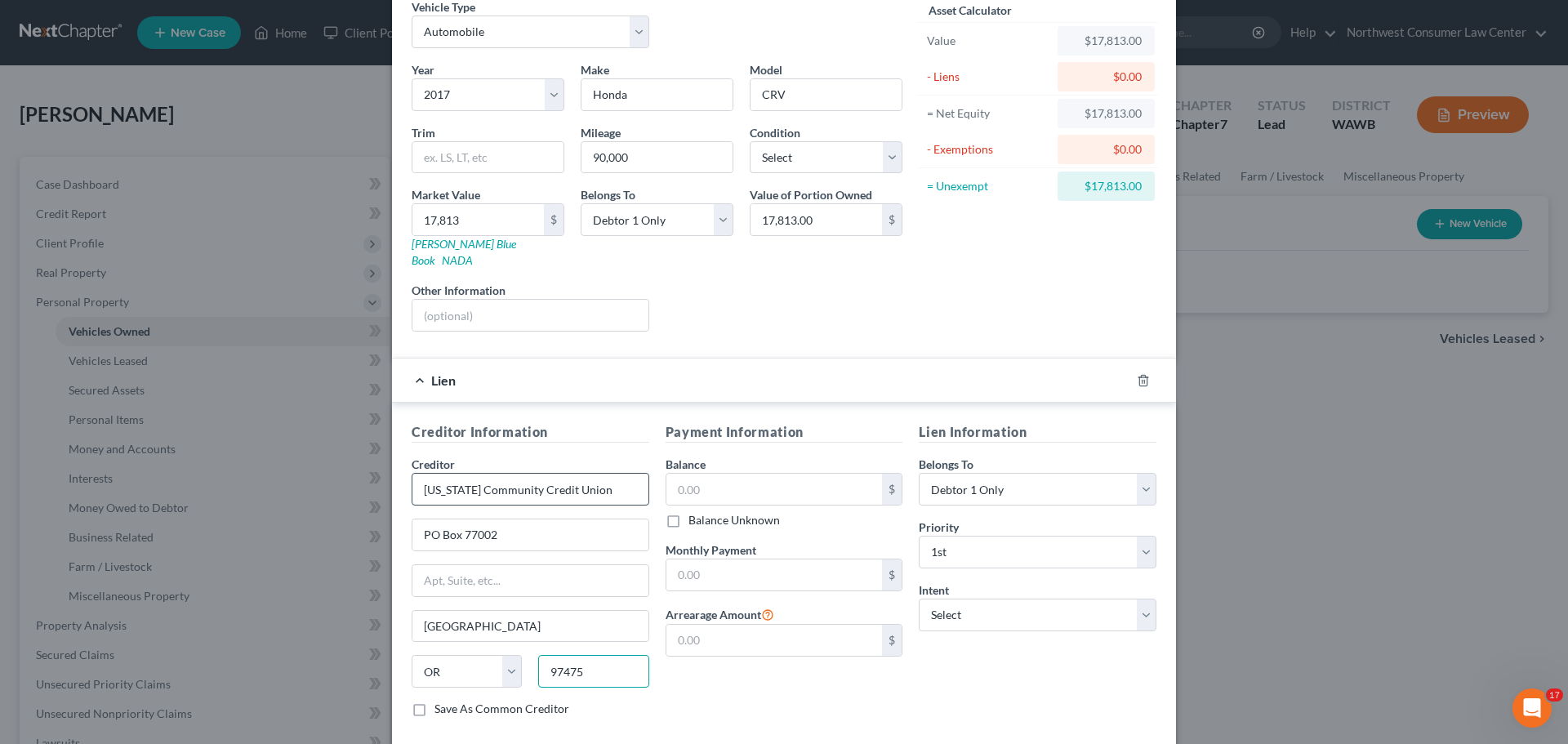 scroll, scrollTop: 149, scrollLeft: 0, axis: vertical 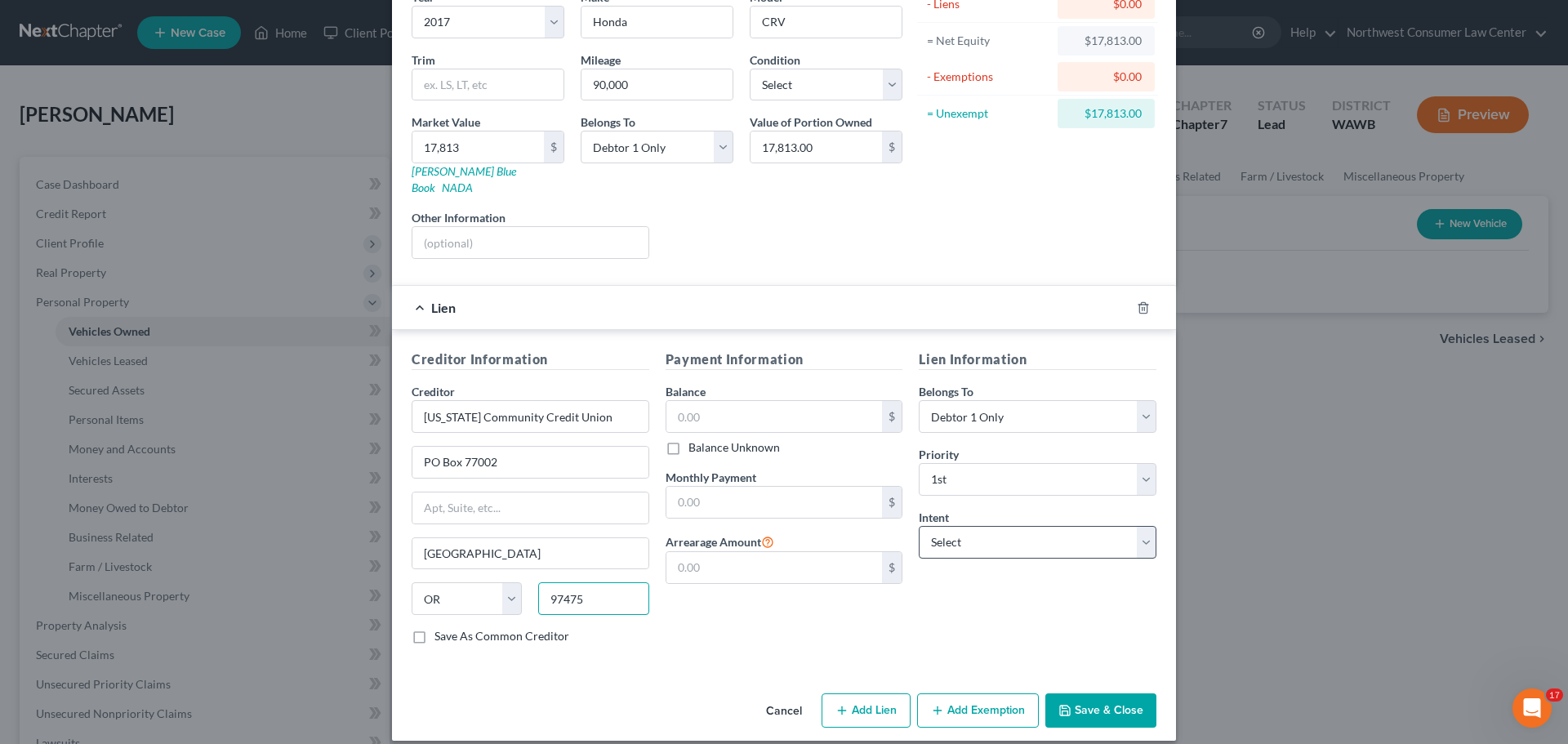 type on "97475" 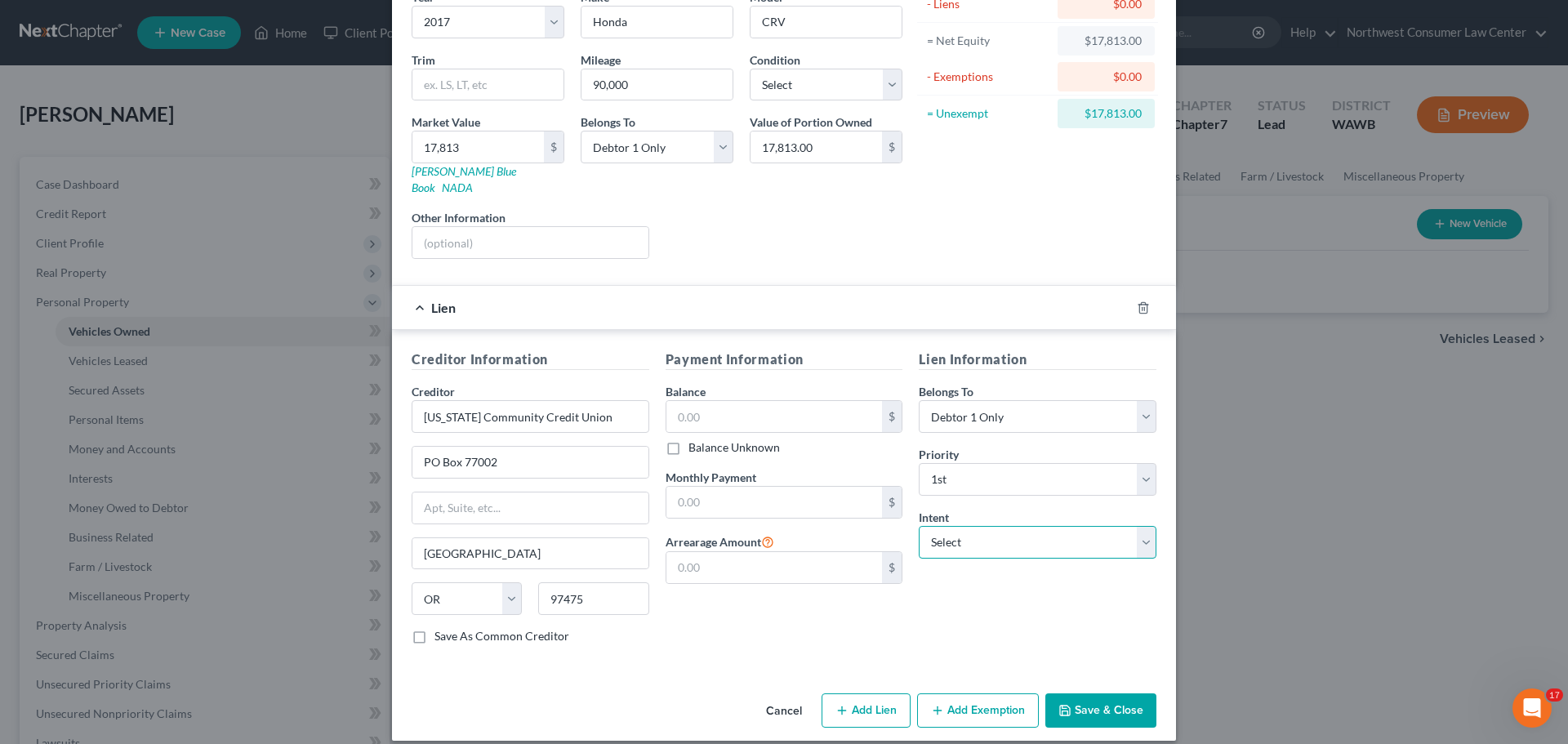 drag, startPoint x: 1093, startPoint y: 528, endPoint x: 1080, endPoint y: 541, distance: 18.384776 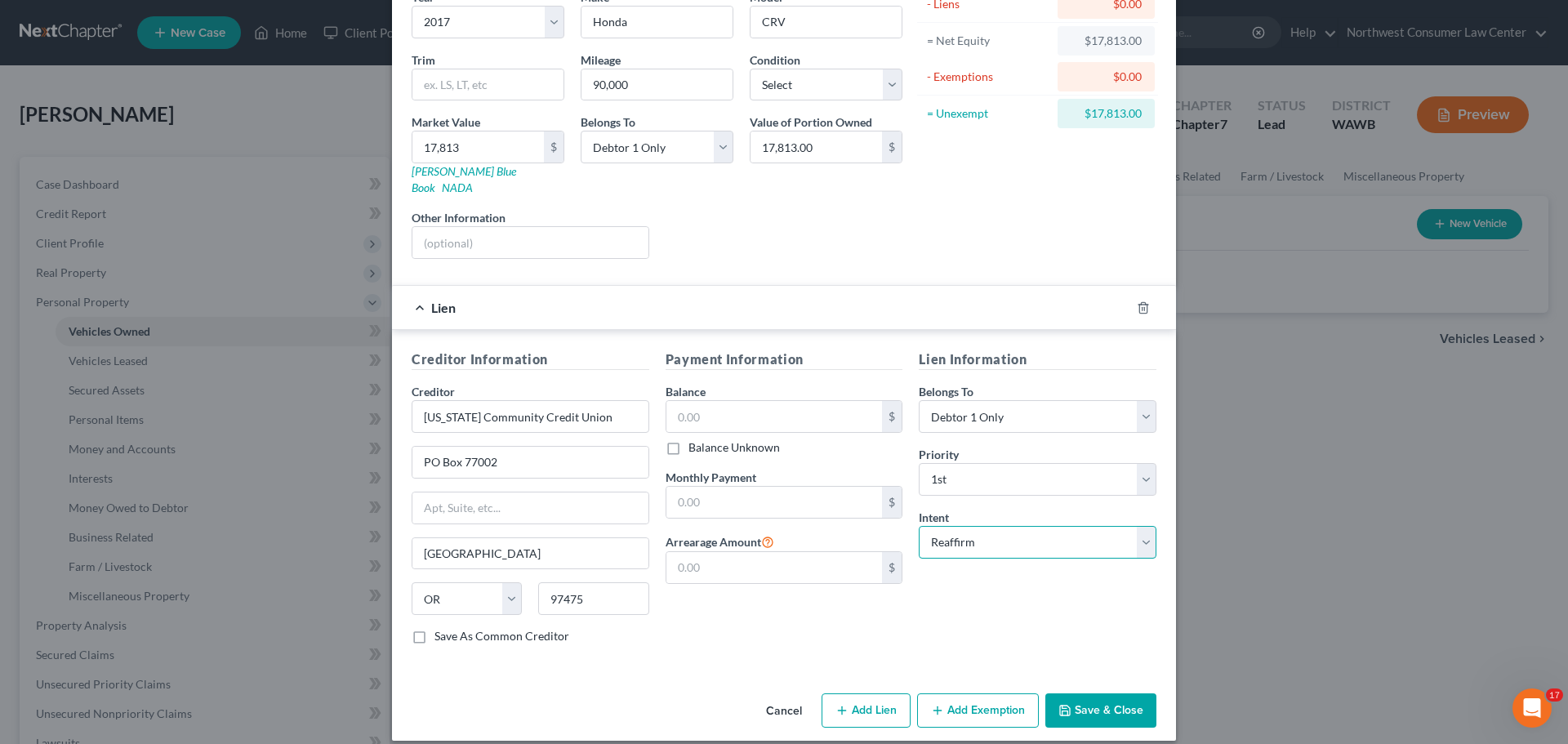 click on "Select Surrender Redeem Reaffirm Avoid Other" at bounding box center (1037, 542) 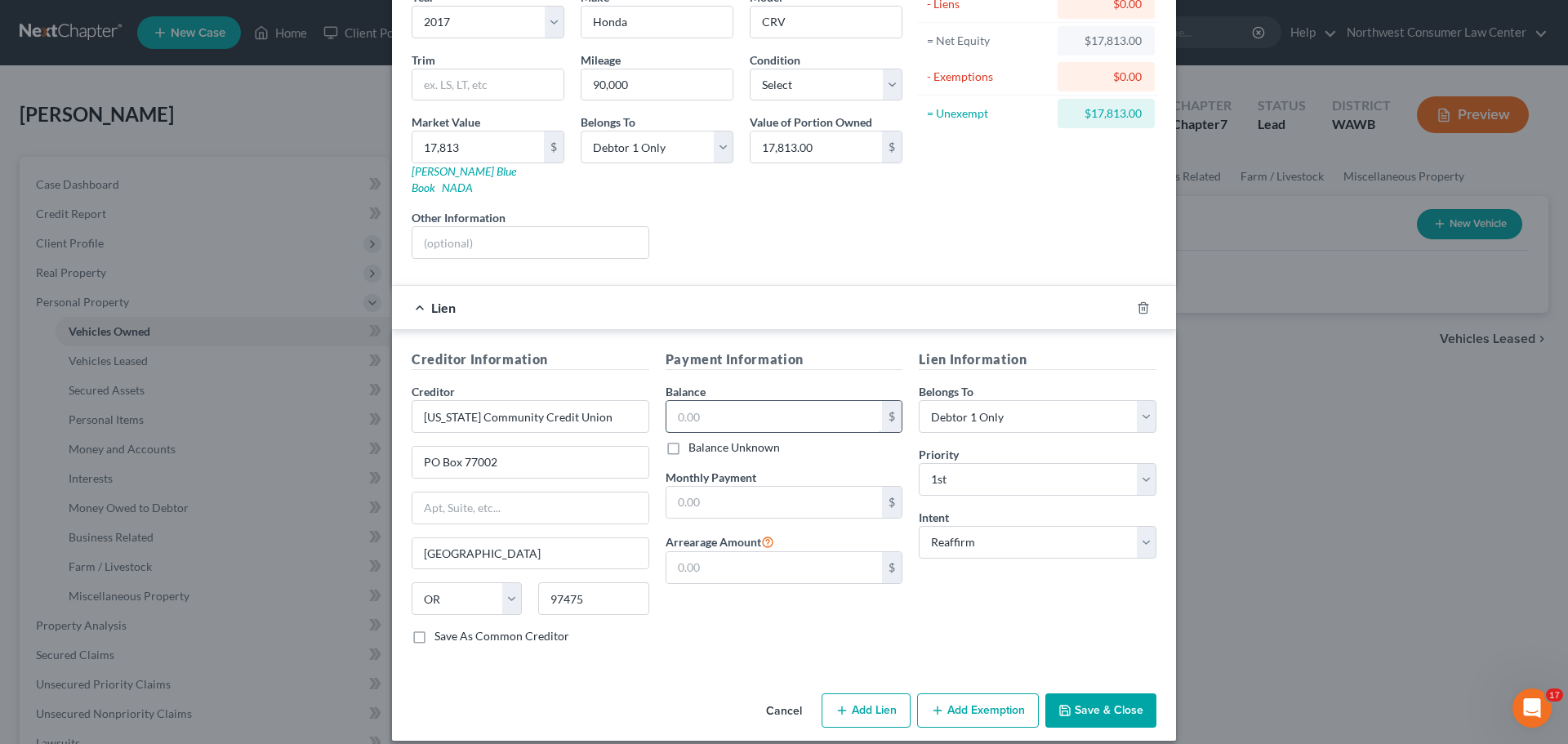 click at bounding box center [774, 417] 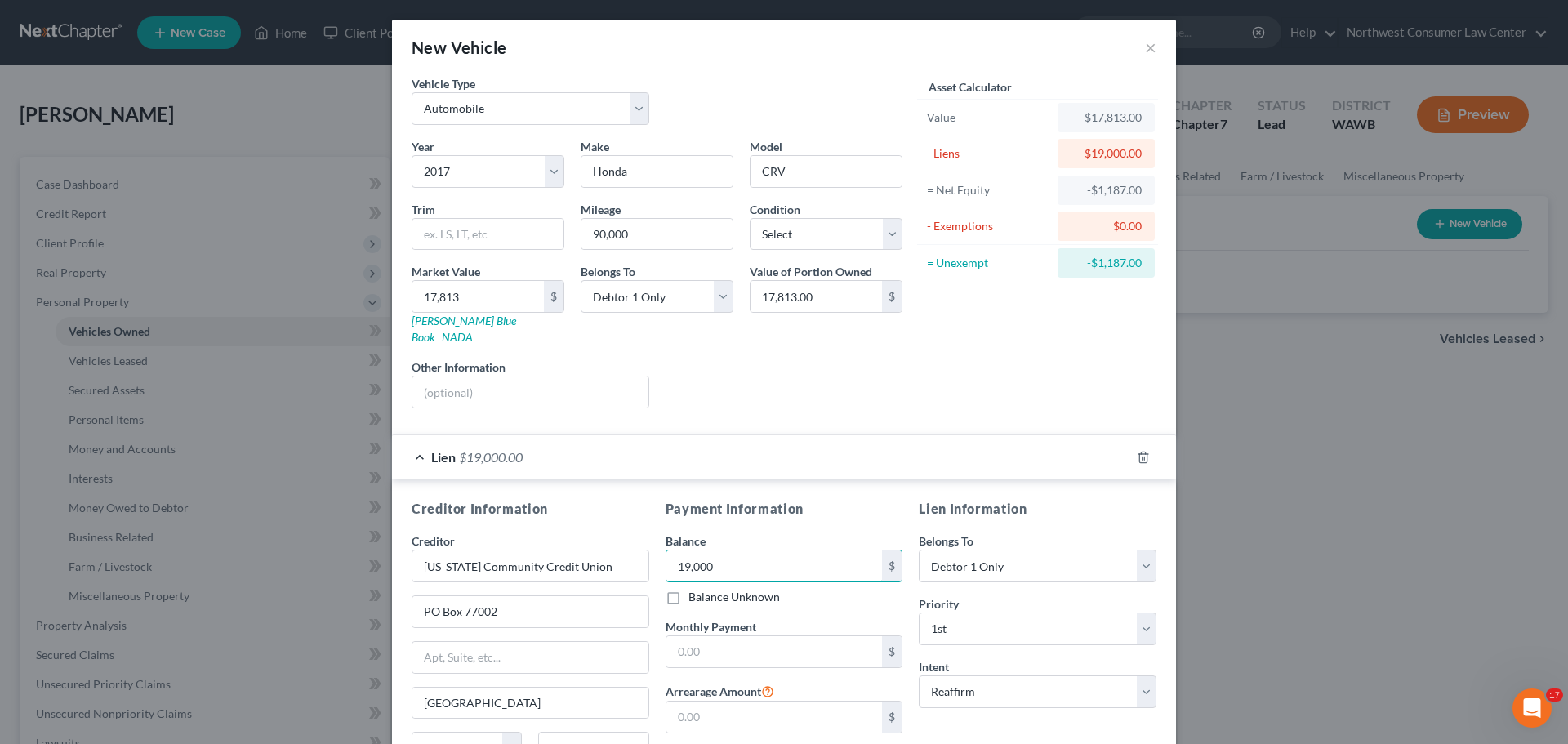scroll, scrollTop: 149, scrollLeft: 0, axis: vertical 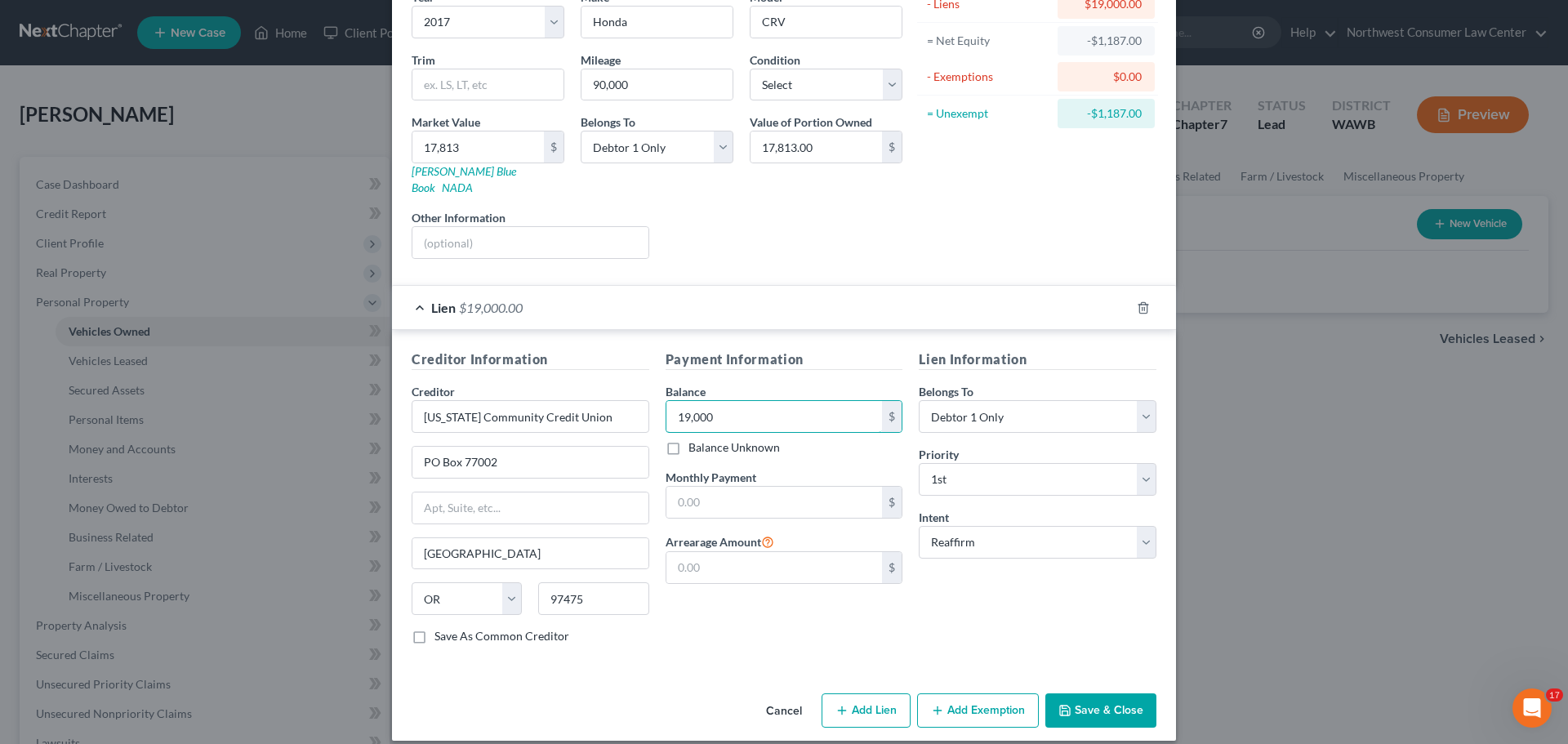 type on "19,000" 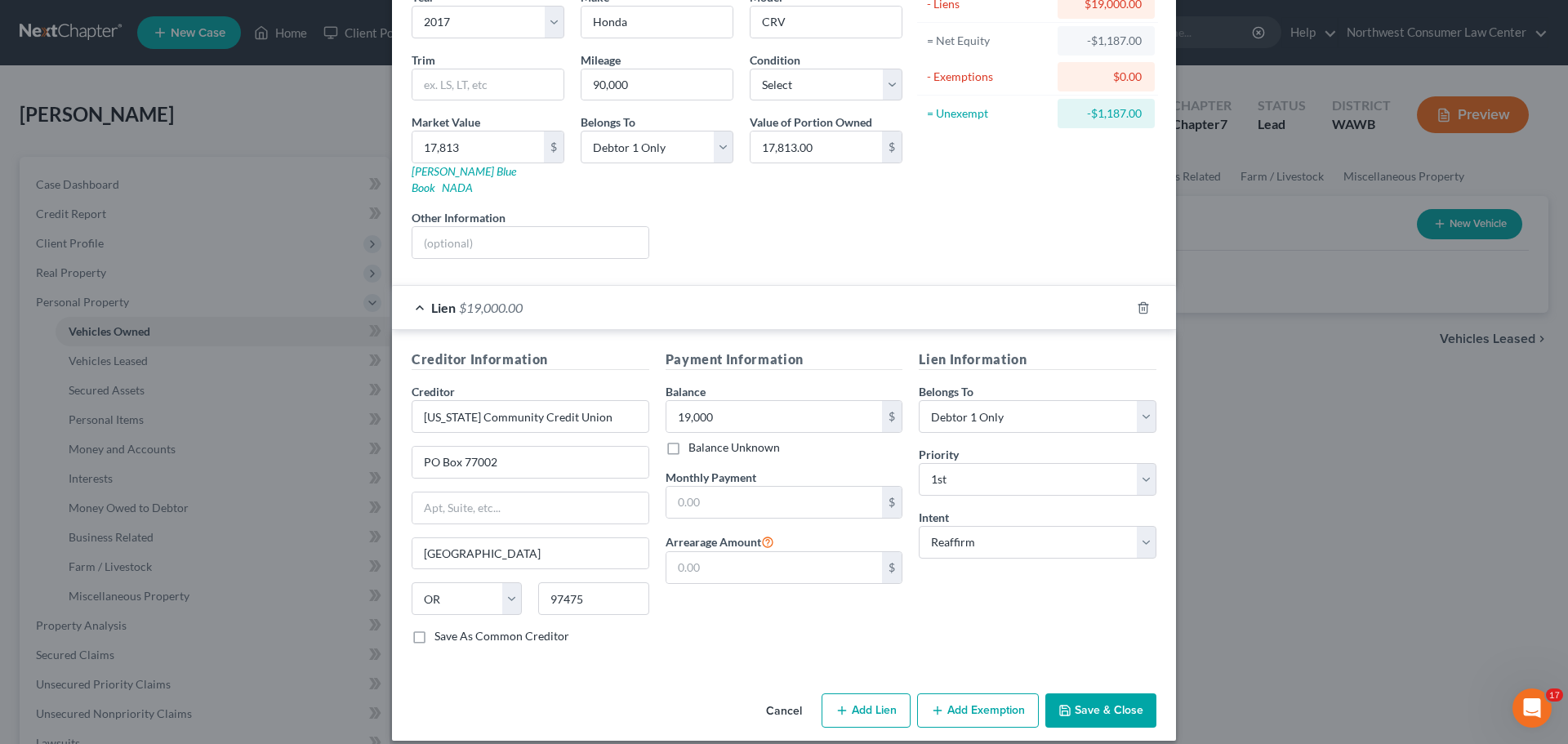 click on "Save & Close" at bounding box center (1101, 711) 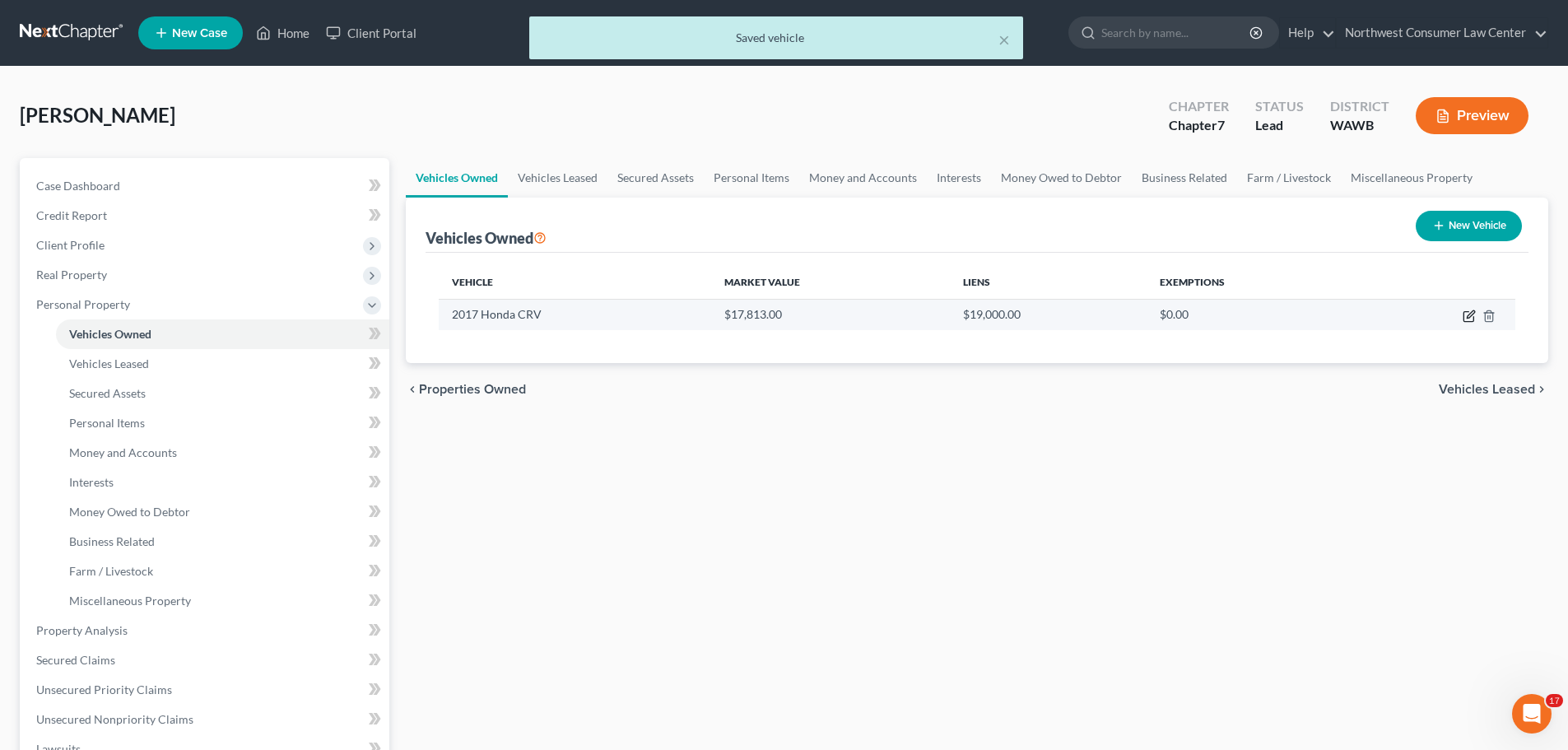 drag, startPoint x: 1468, startPoint y: 310, endPoint x: 1416, endPoint y: 330, distance: 55.71355 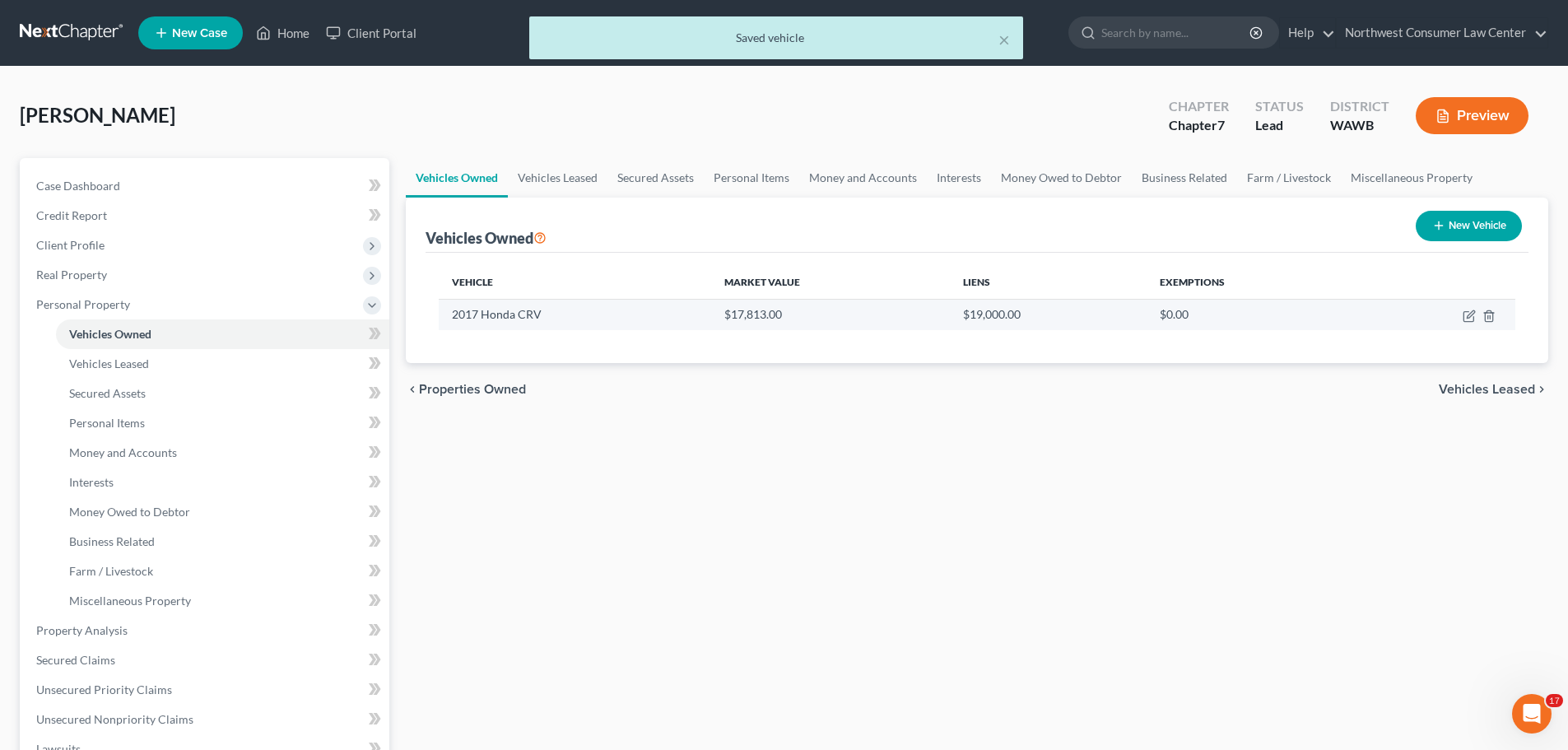select on "0" 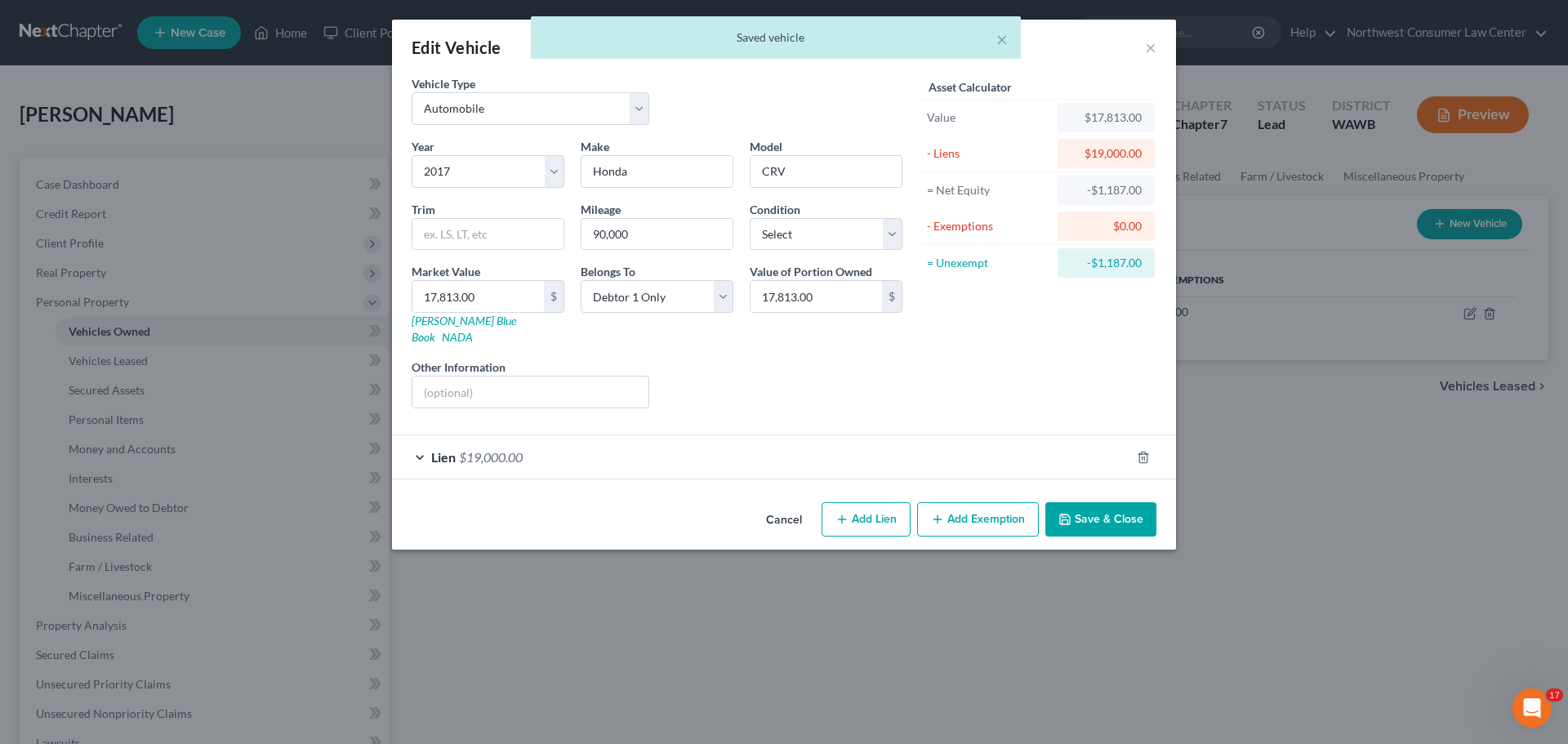 click on "Add Exemption" at bounding box center [978, 519] 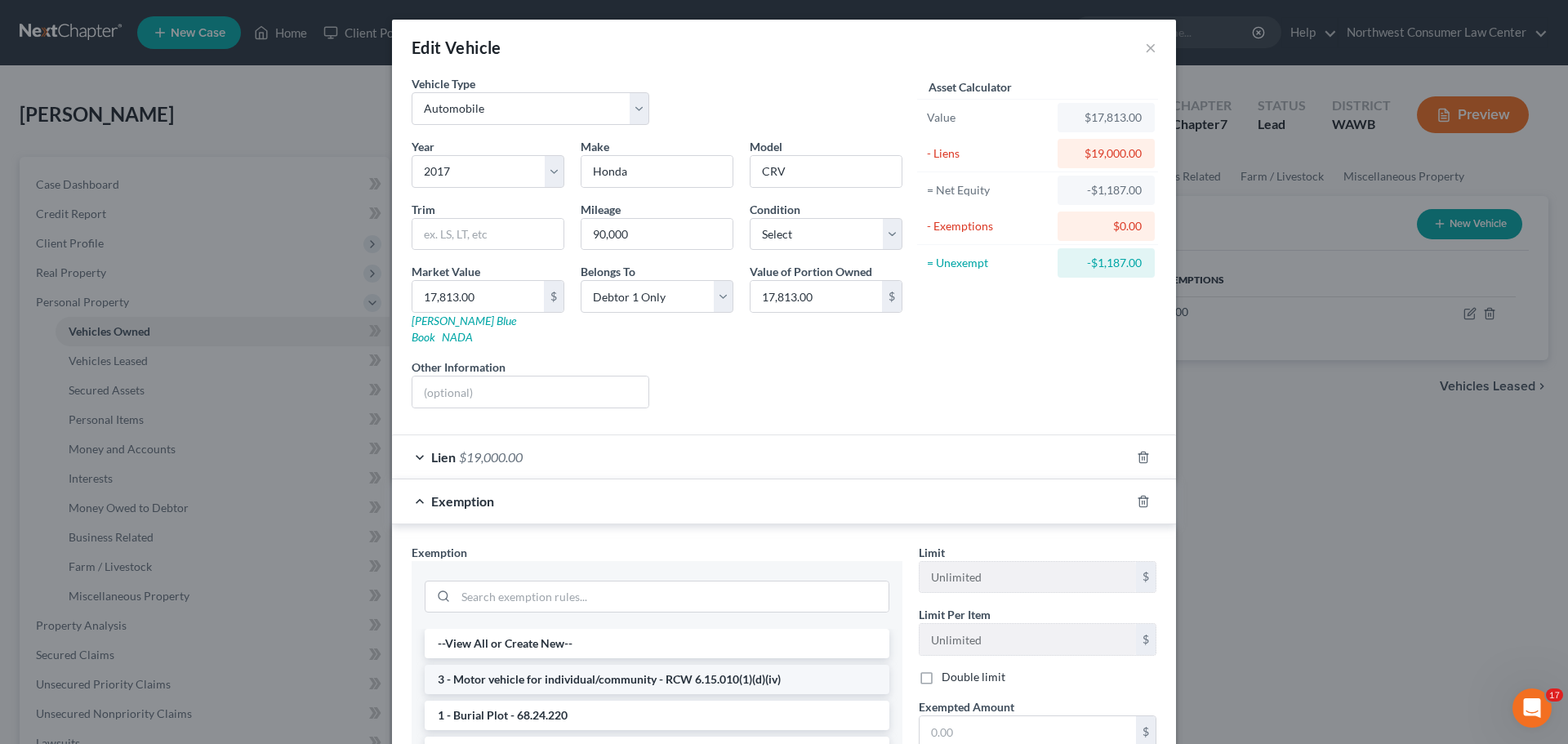 click on "3 - Motor vehicle for individual/community - RCW 6.15.010(1)(d)(iv)" at bounding box center [657, 679] 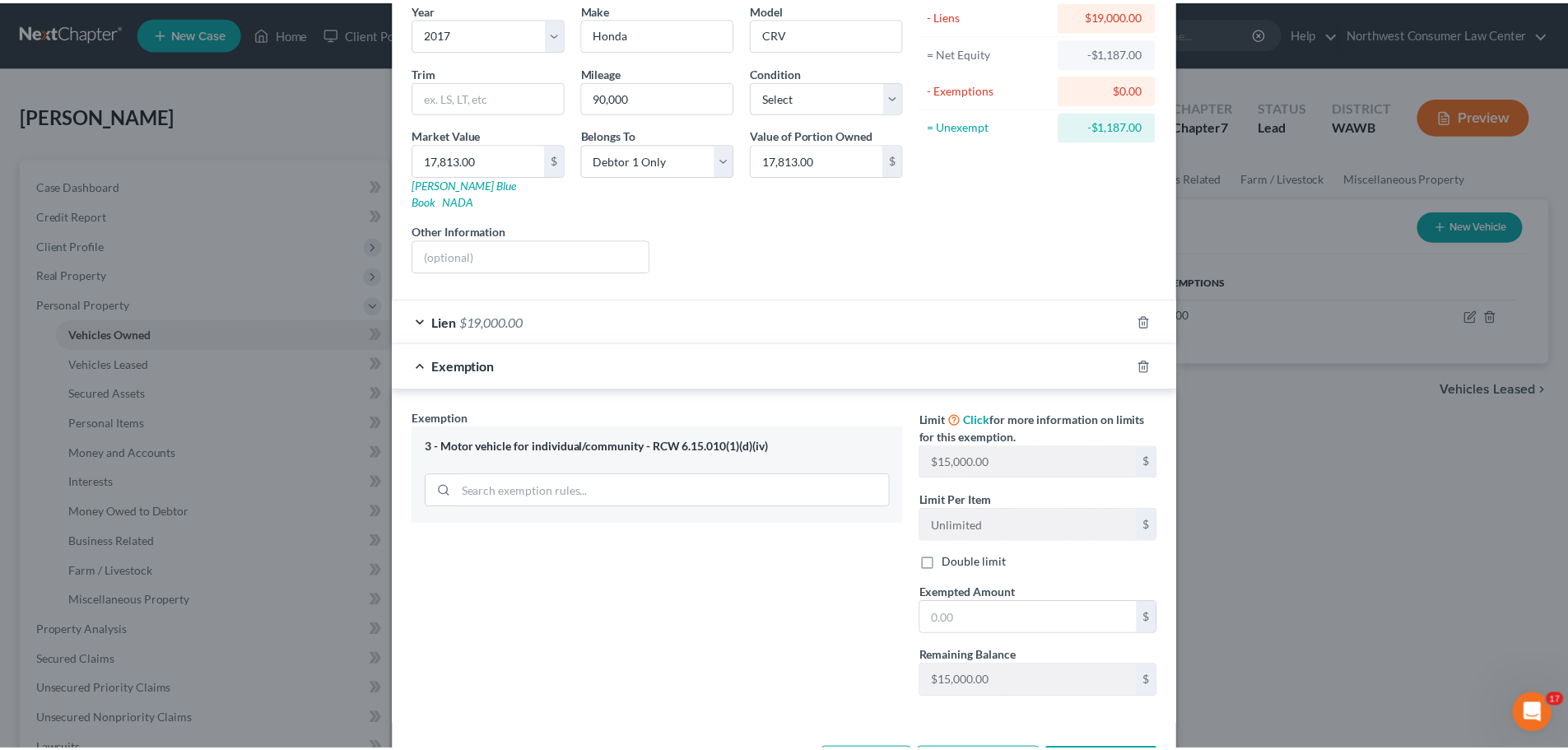 scroll, scrollTop: 165, scrollLeft: 0, axis: vertical 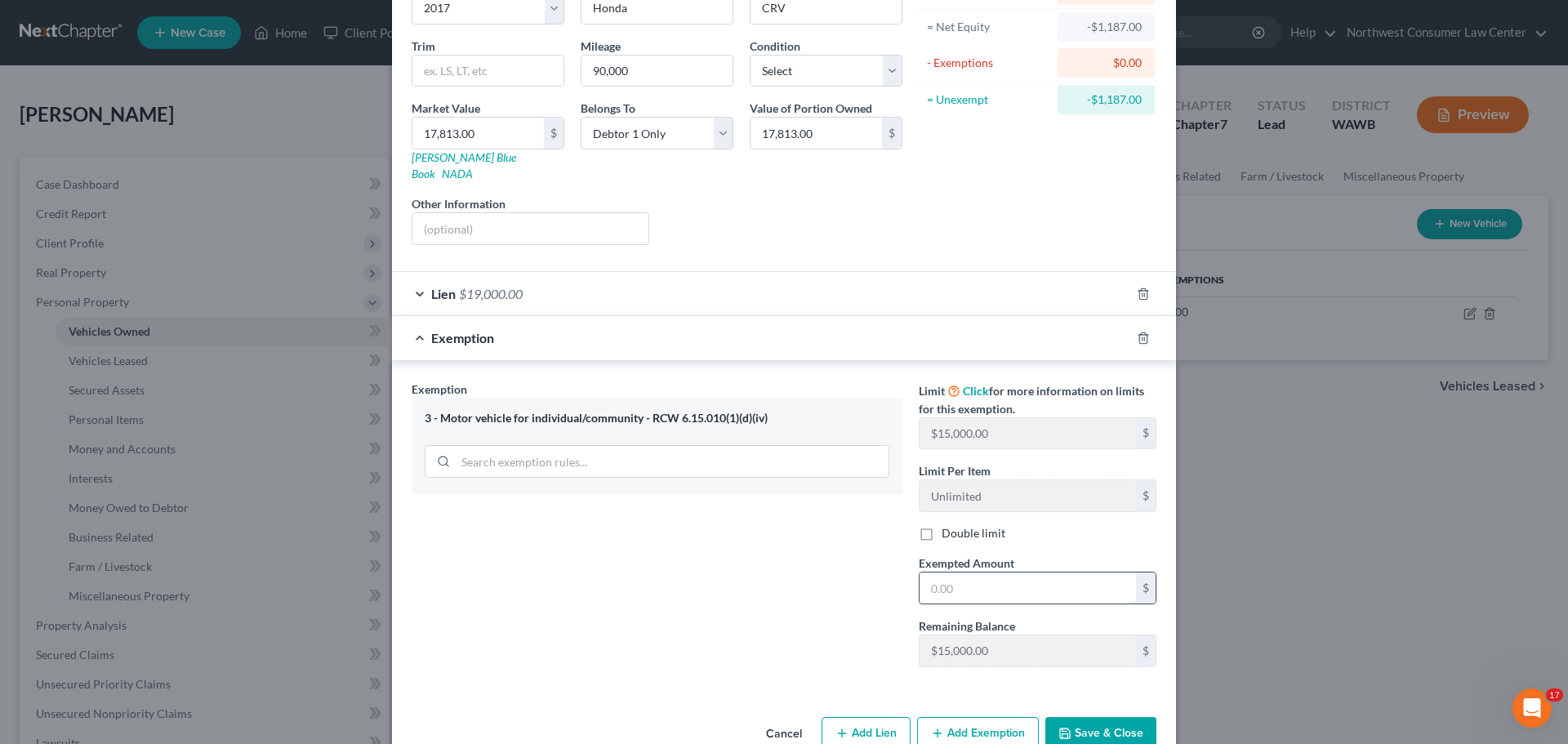 click at bounding box center [1027, 588] 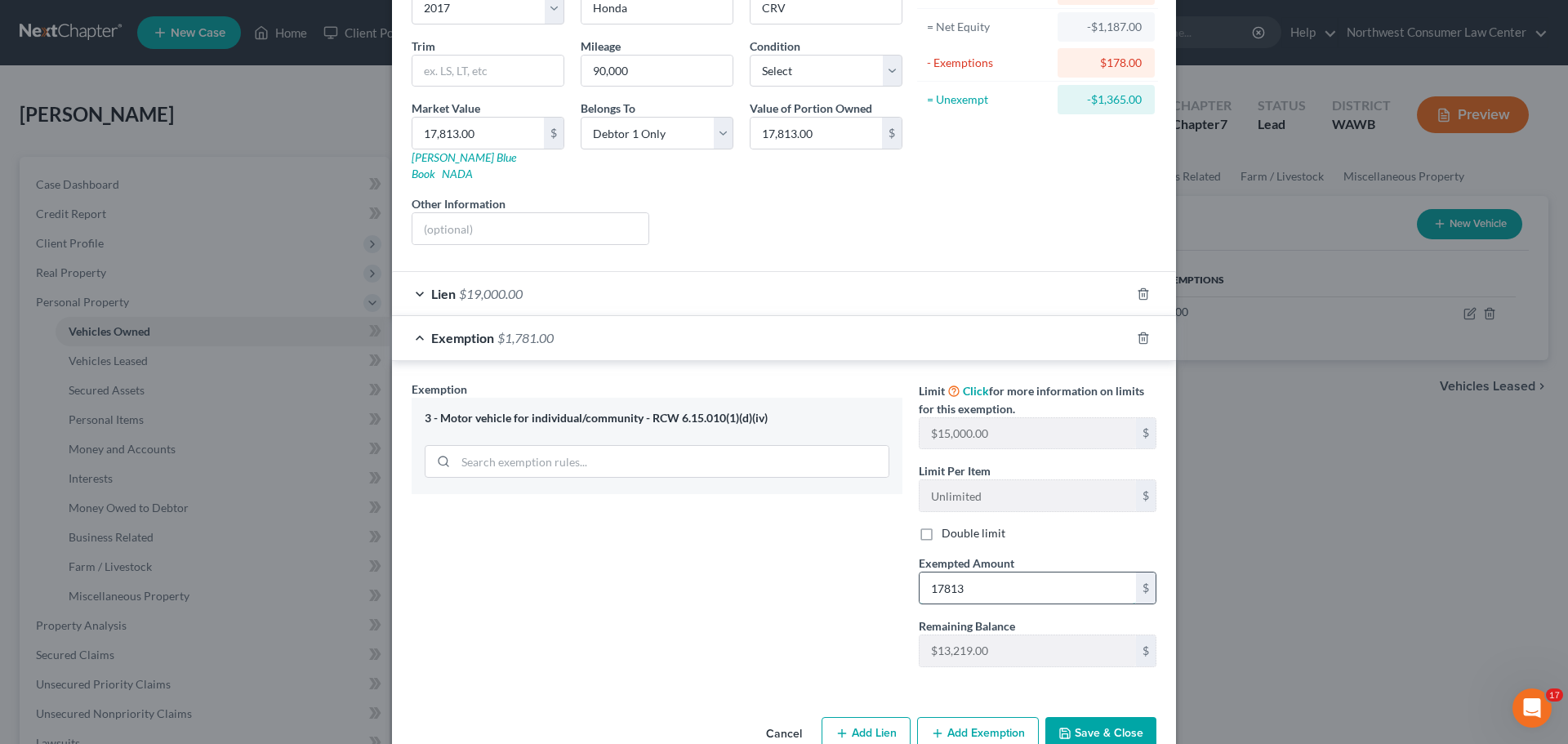 type on "17,813" 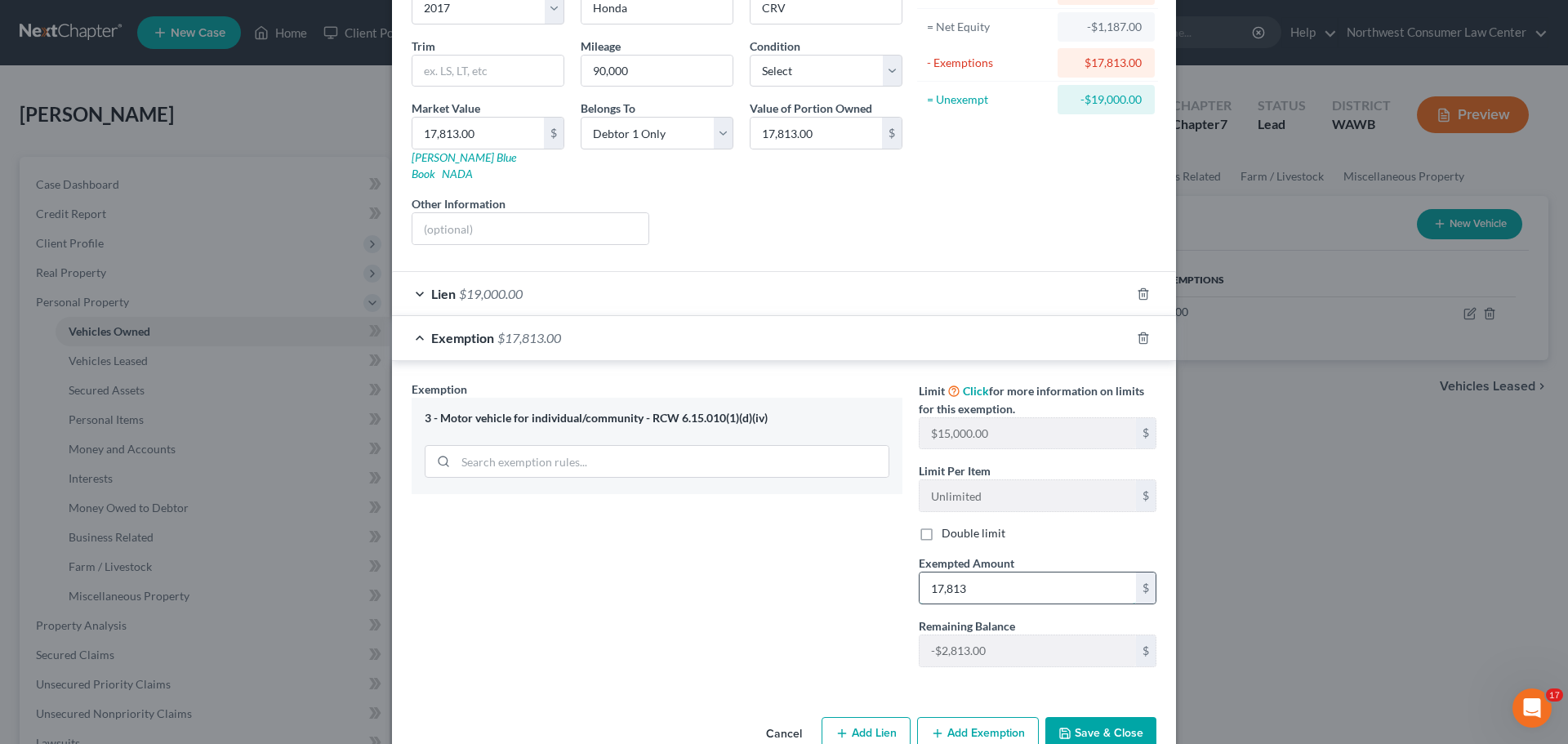 click on "17,813" at bounding box center [1027, 588] 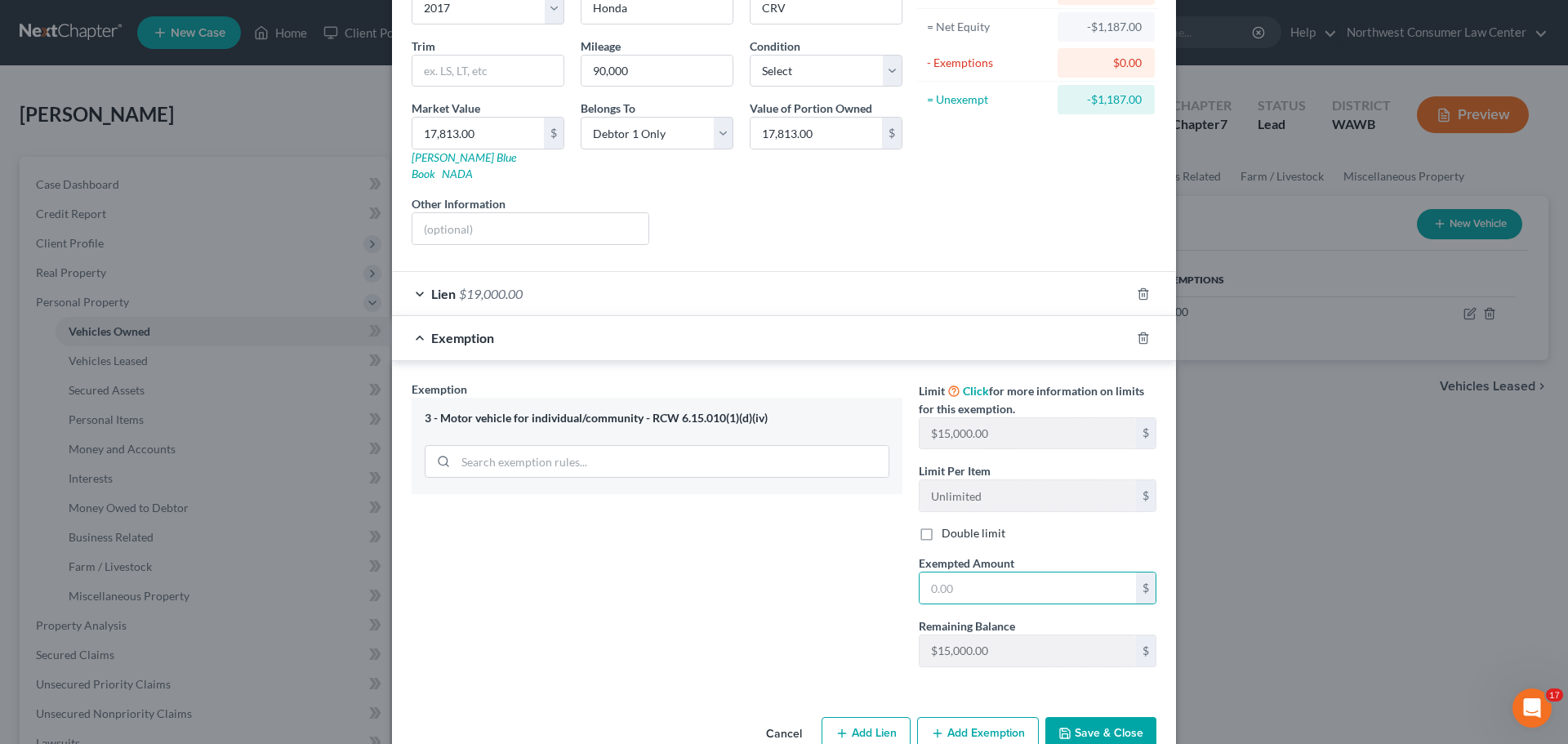 click on "Cancel" at bounding box center (784, 735) 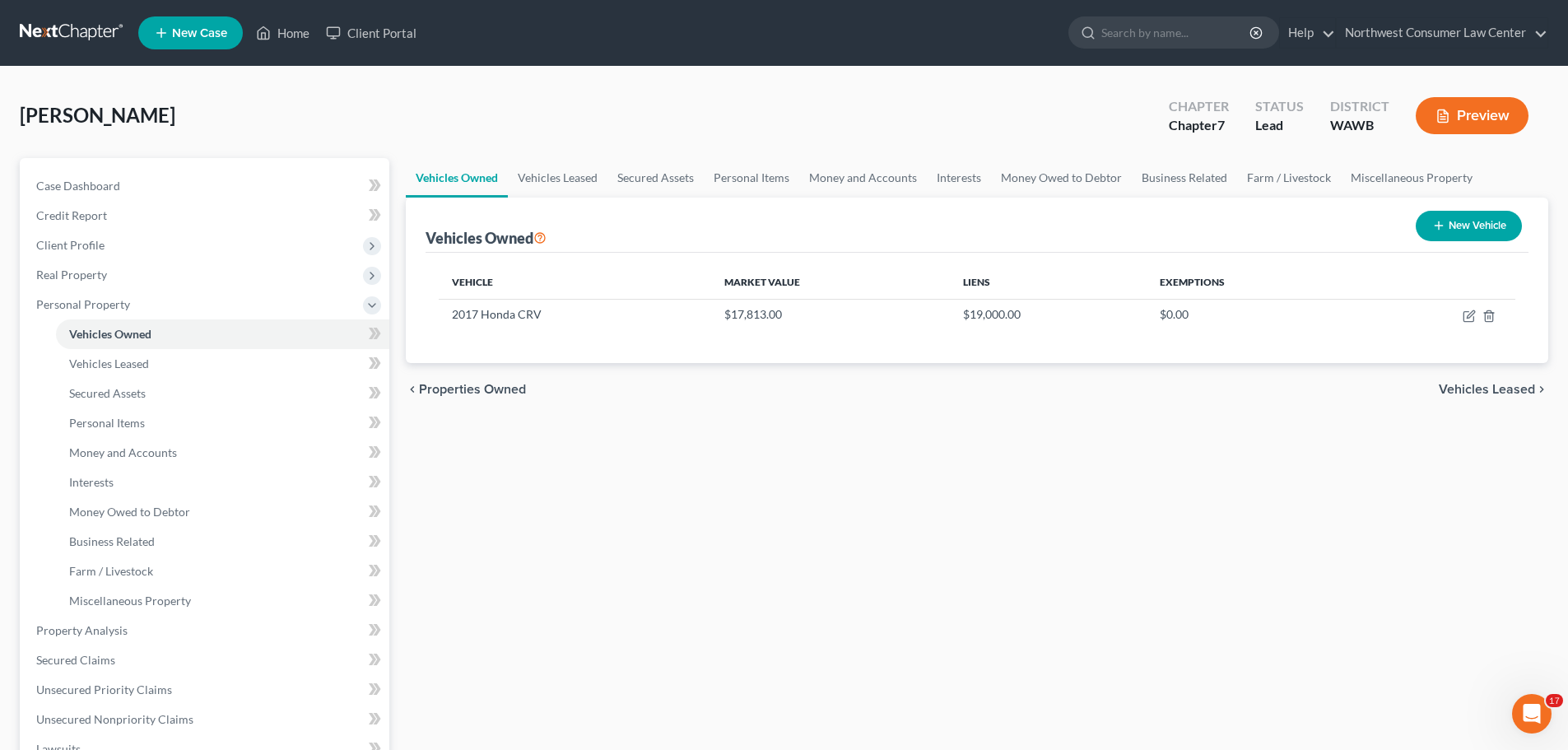 click on "Vehicles Leased" at bounding box center (1487, 389) 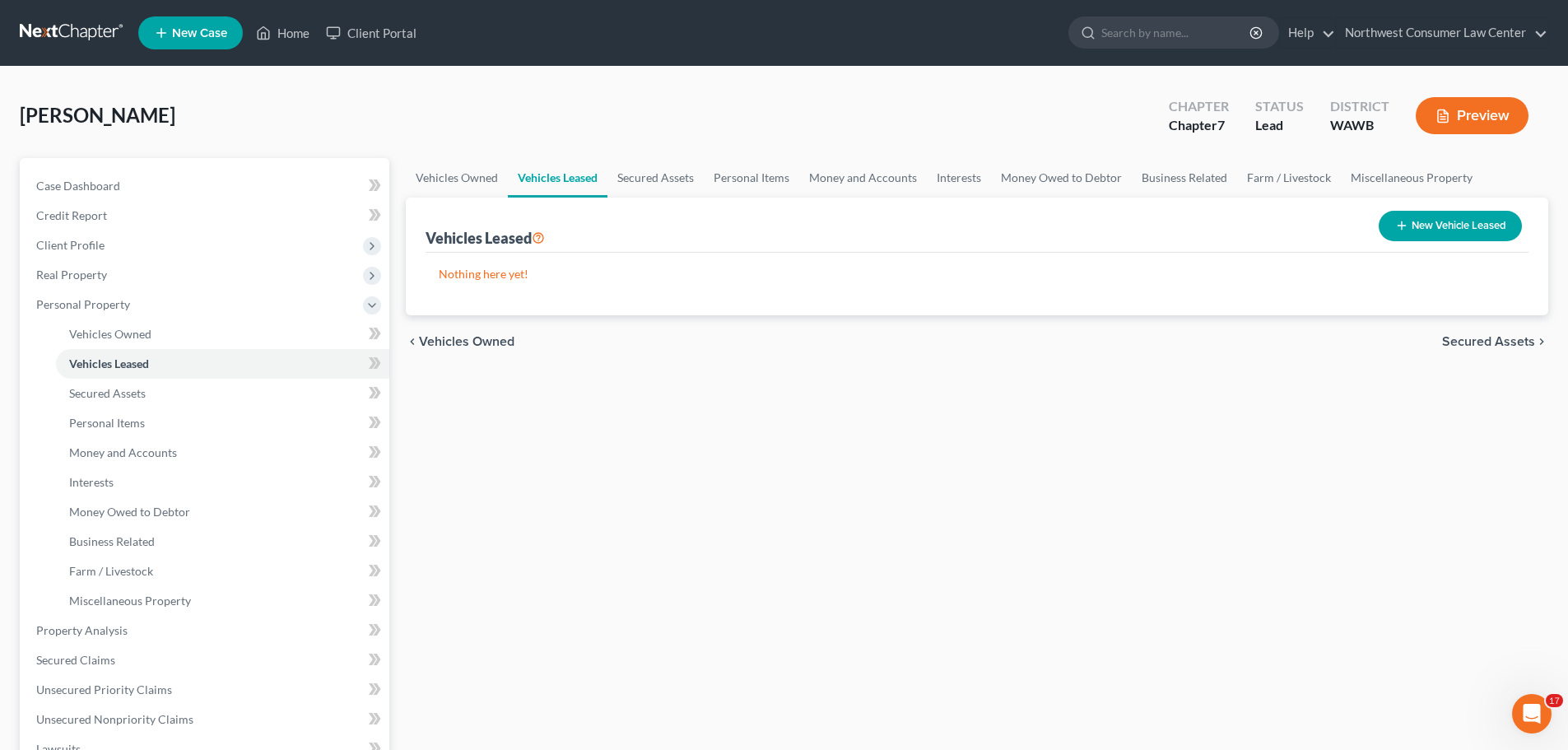 click on "Secured Assets" at bounding box center (1488, 342) 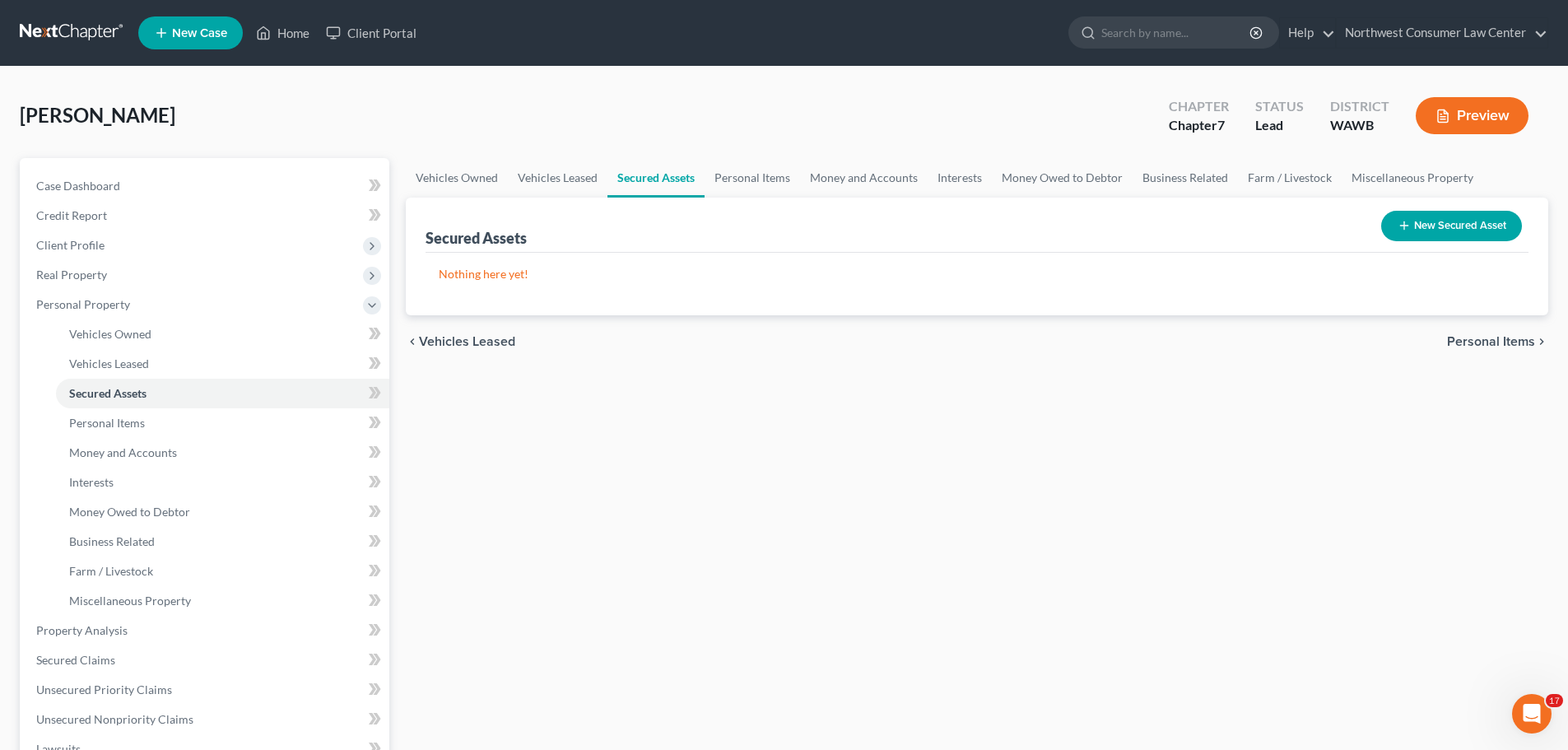 click on "Personal Items" at bounding box center [1491, 342] 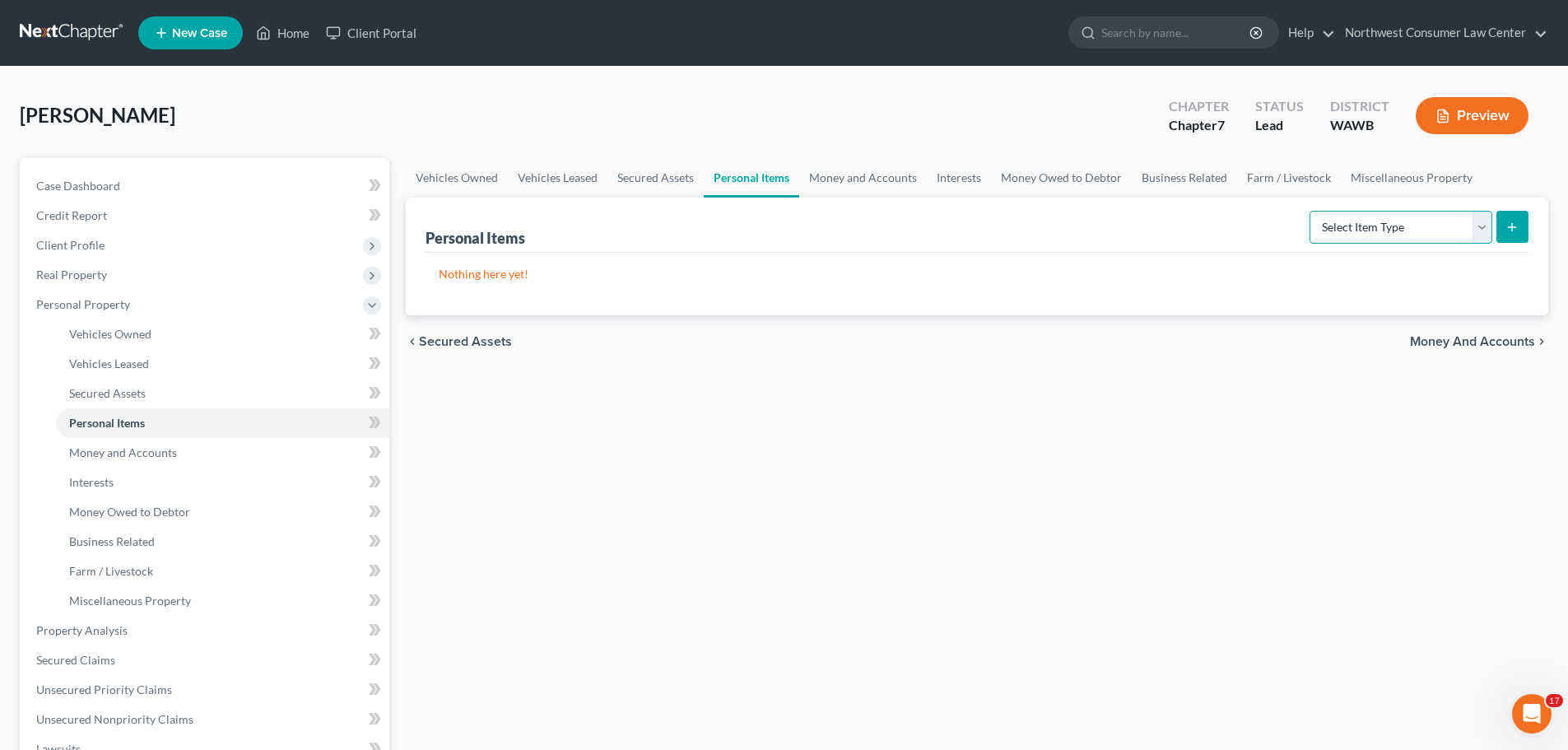 click on "Select Item Type Clothing Collectibles Of Value Electronics Firearms Household Goods Jewelry Other Pet(s) Sports & Hobby Equipment" at bounding box center [1401, 227] 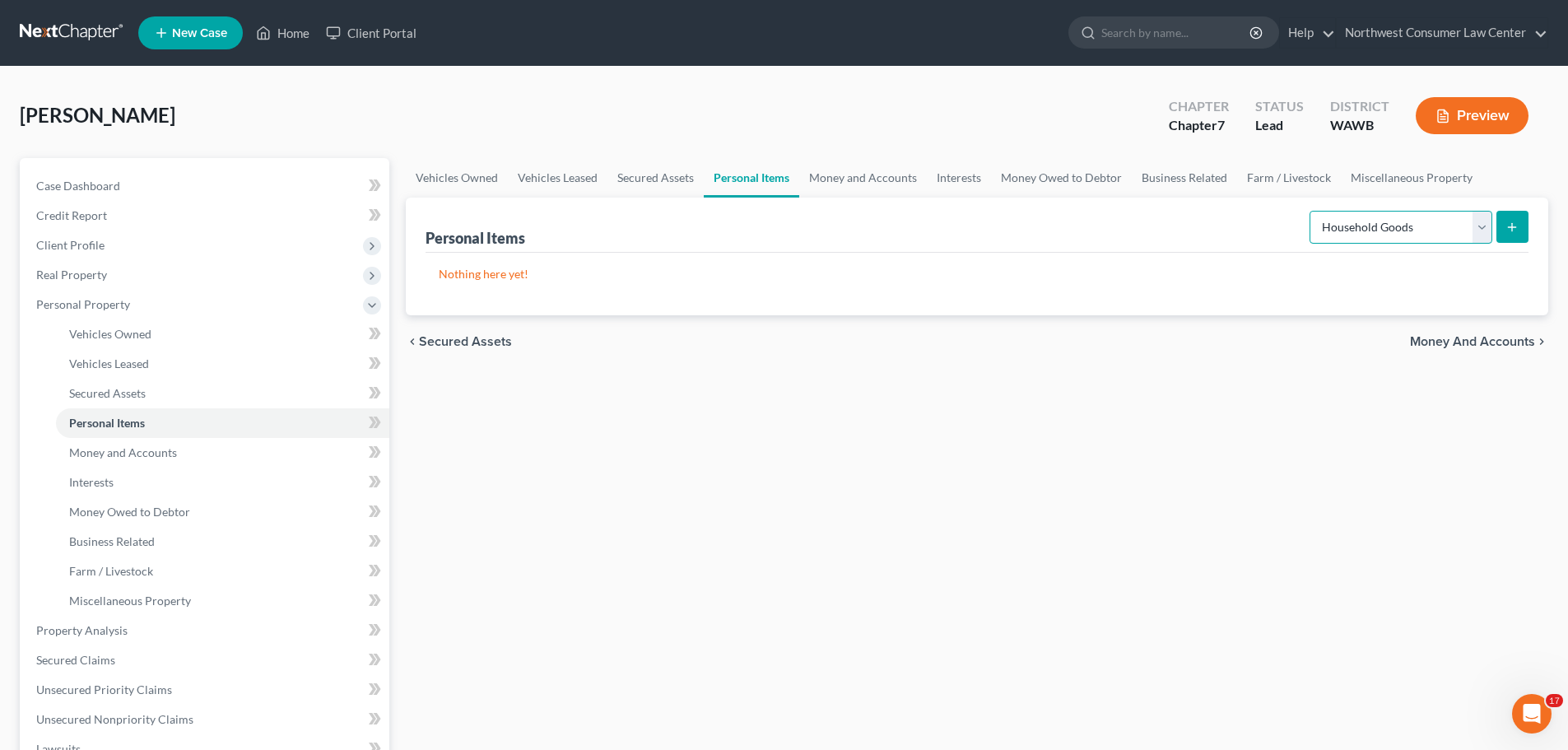 click on "Select Item Type Clothing Collectibles Of Value Electronics Firearms Household Goods Jewelry Other Pet(s) Sports & Hobby Equipment" at bounding box center (1401, 227) 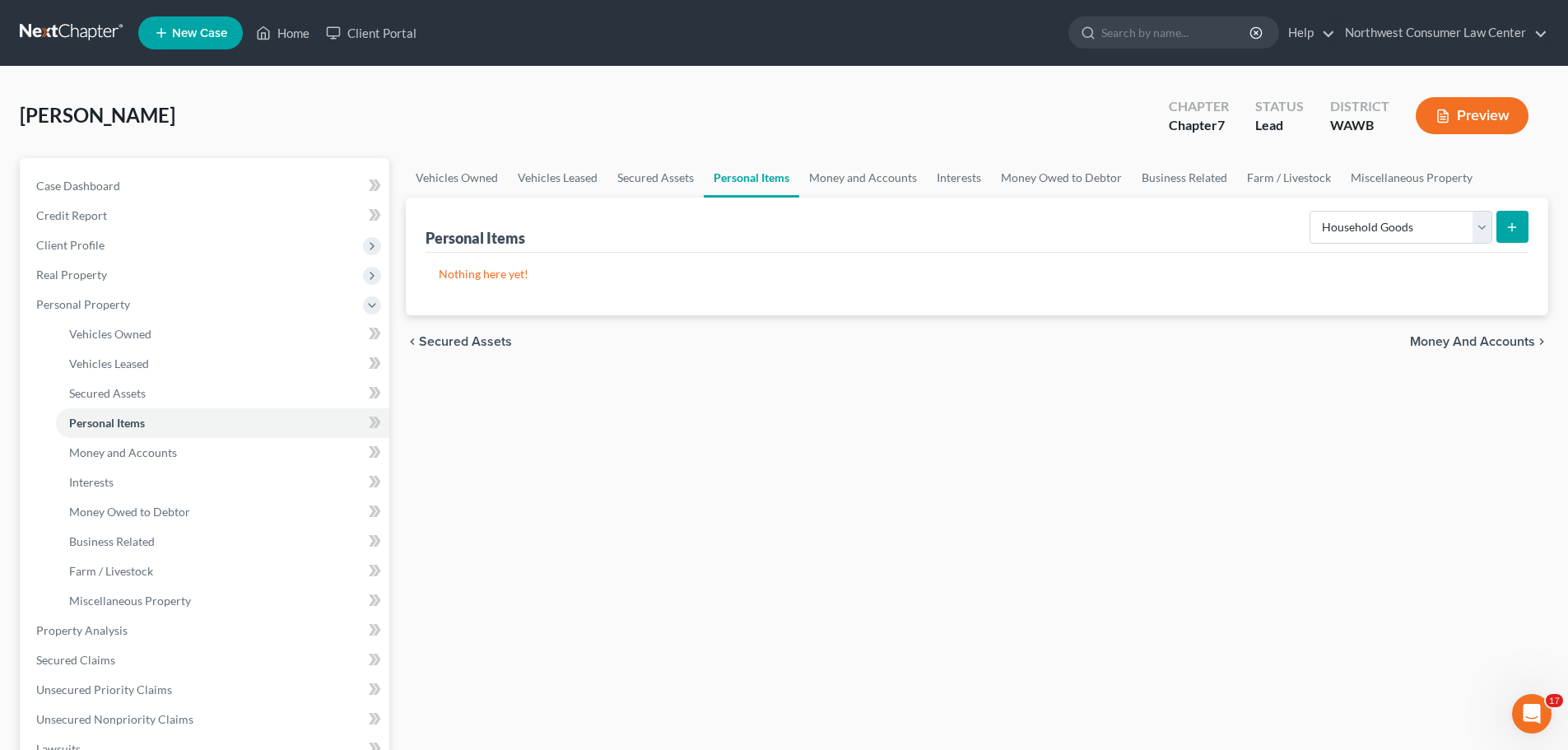click 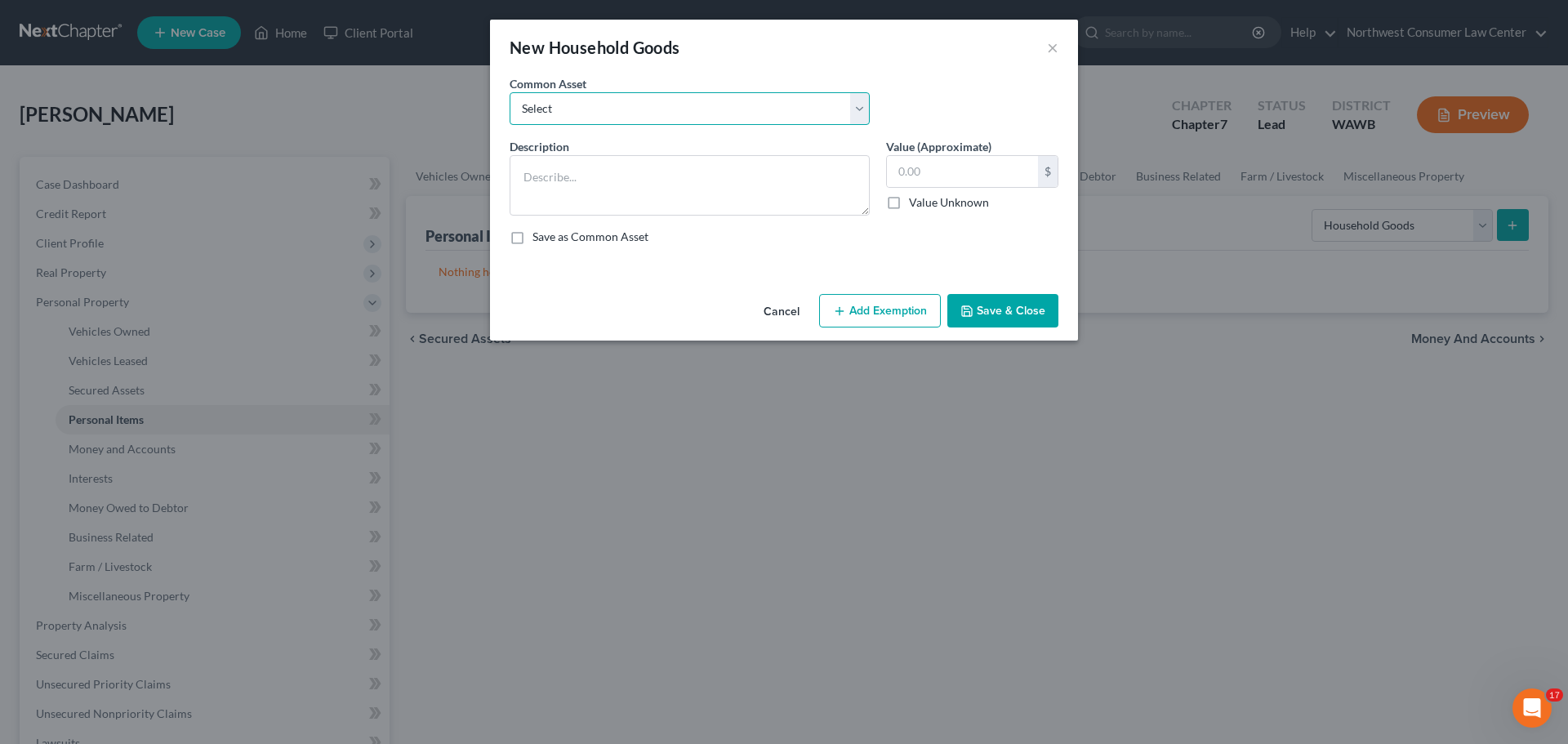 click on "Select Household Goods" at bounding box center (689, 109) 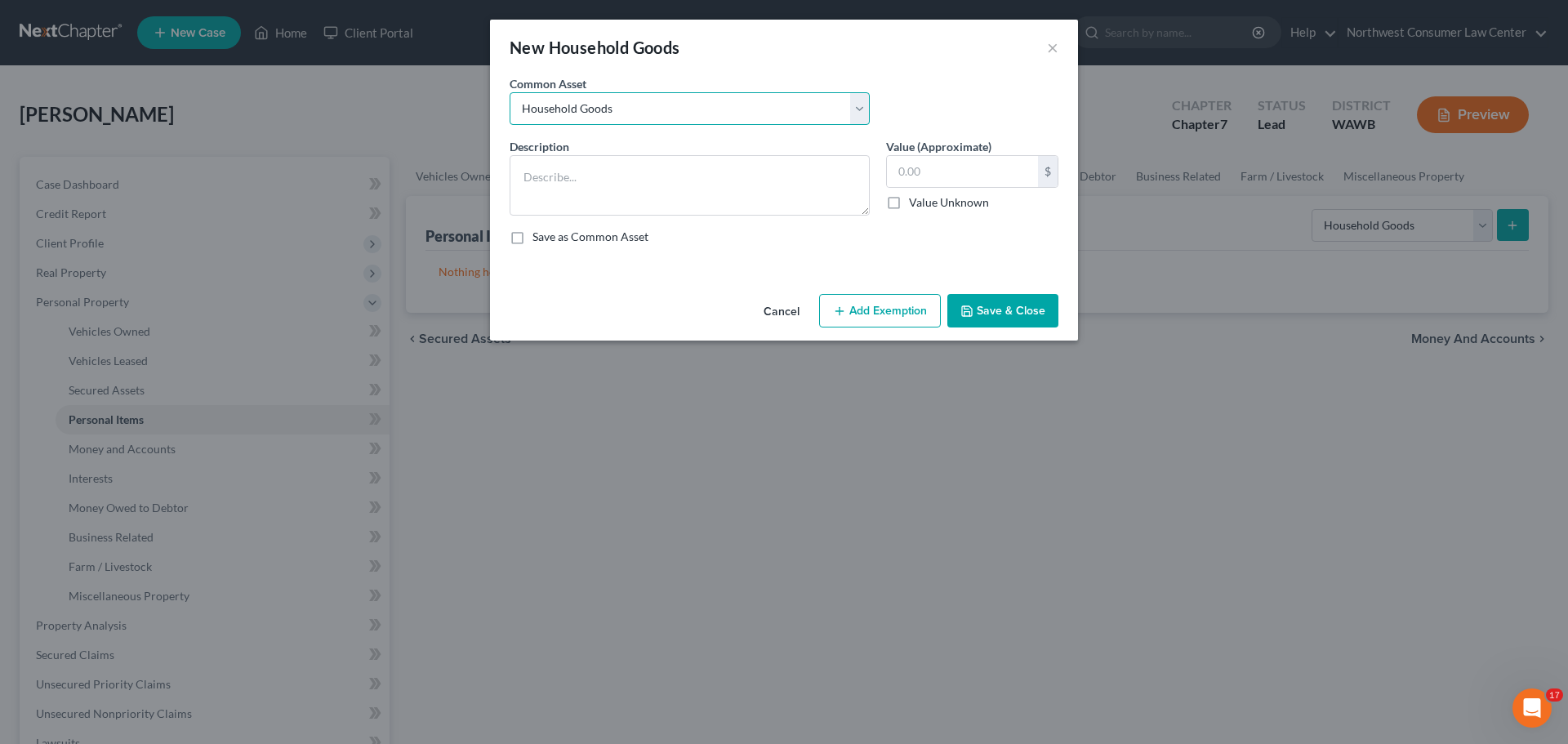 click on "Select Household Goods" at bounding box center (689, 109) 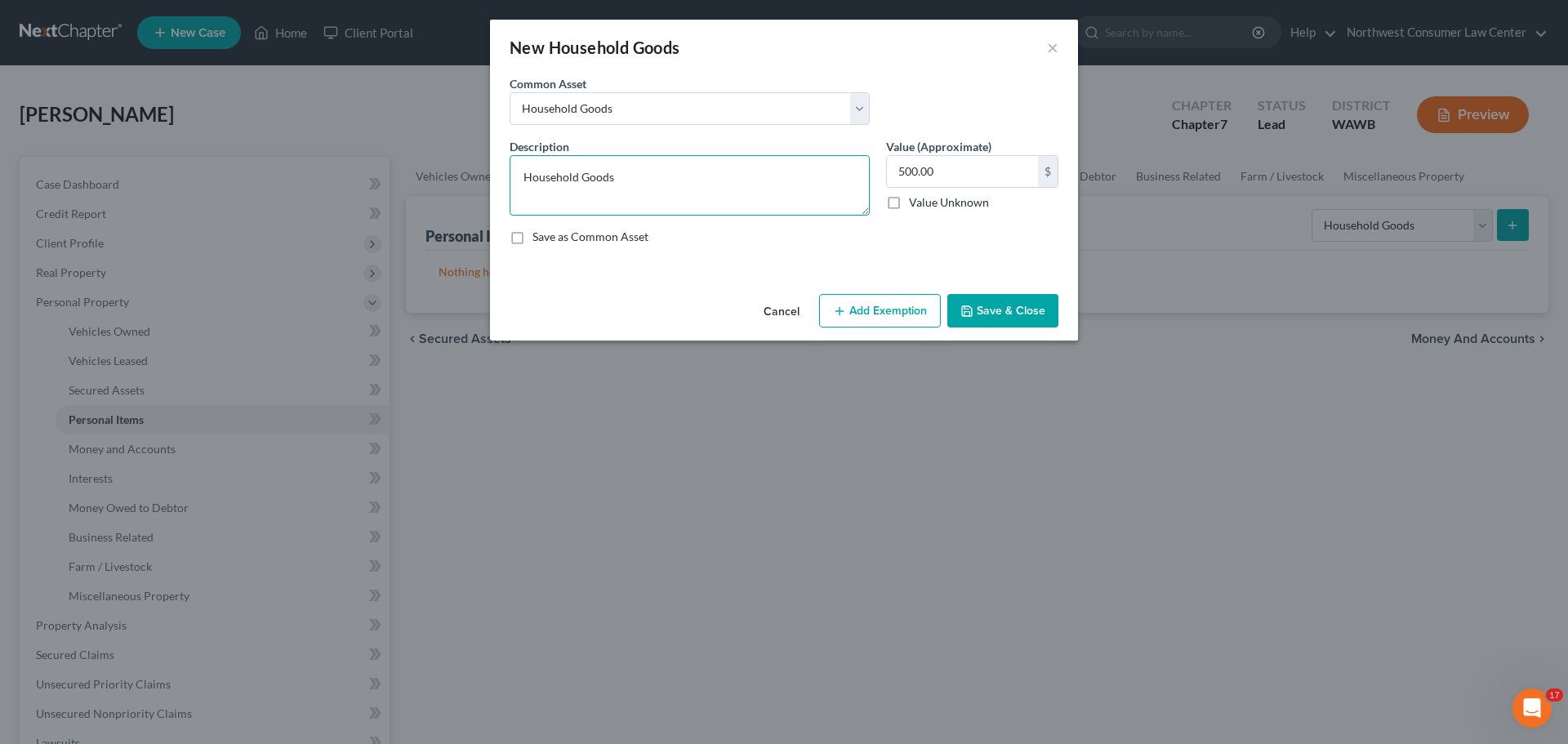click on "Household Goods" at bounding box center (689, 185) 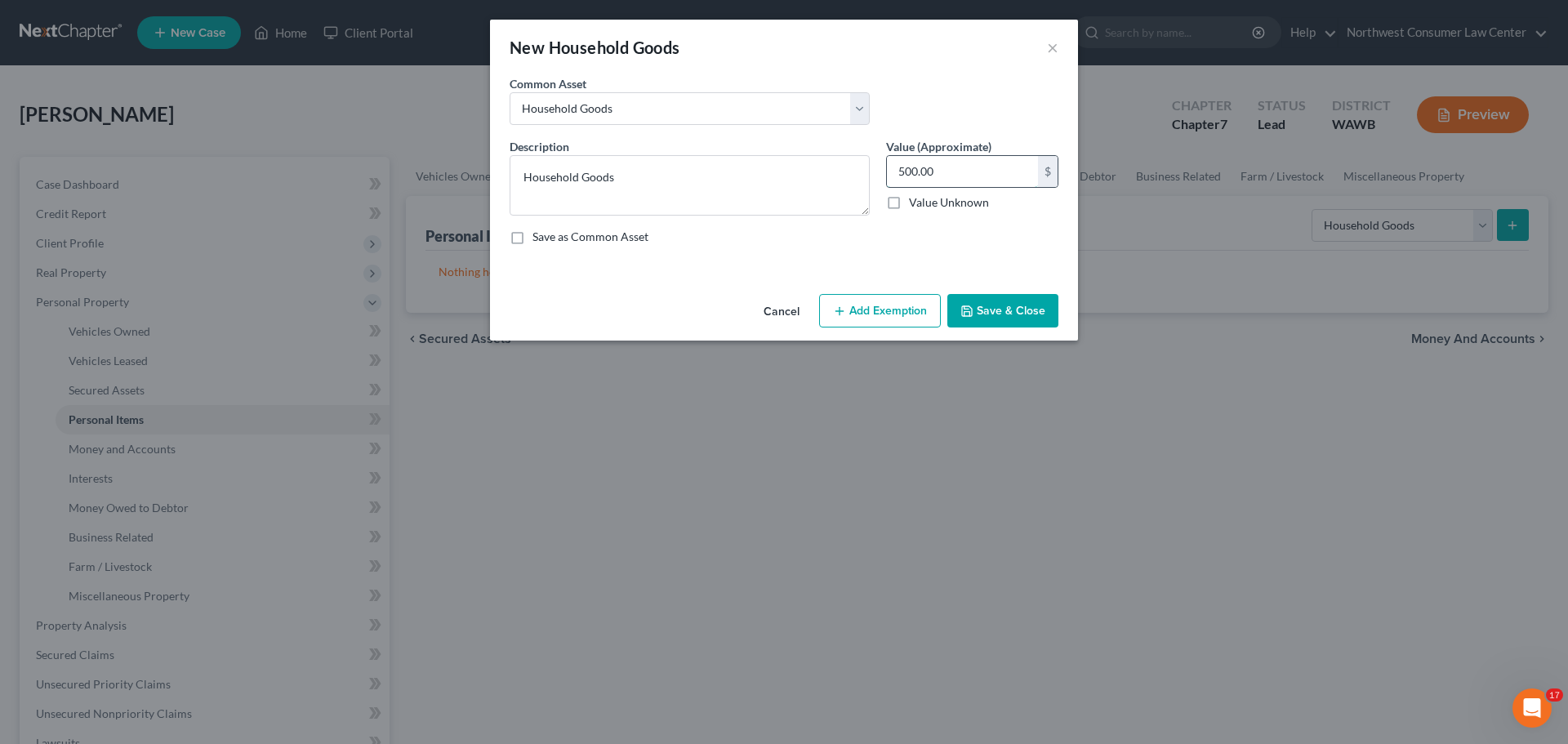 click on "500.00" at bounding box center (962, 172) 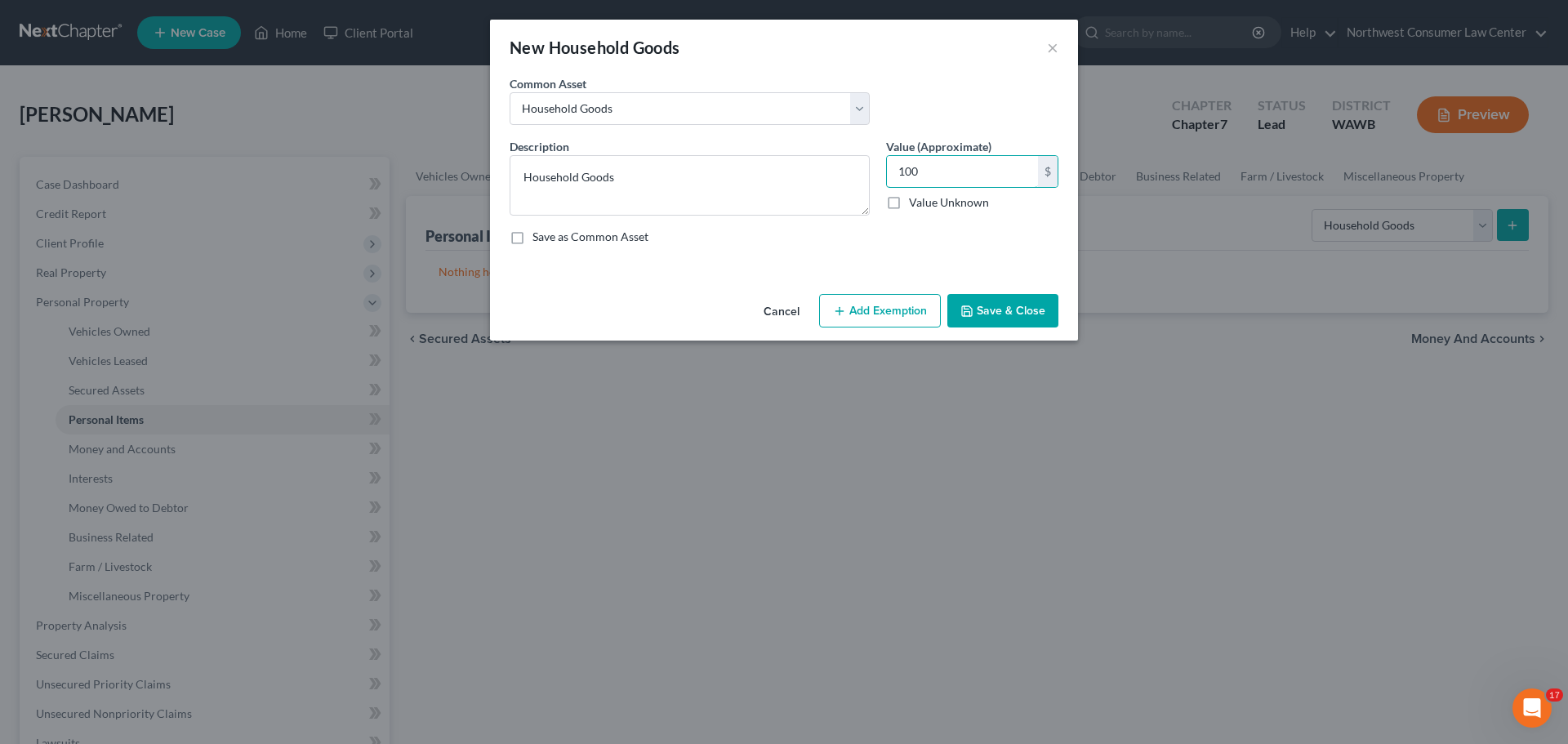 type on "100" 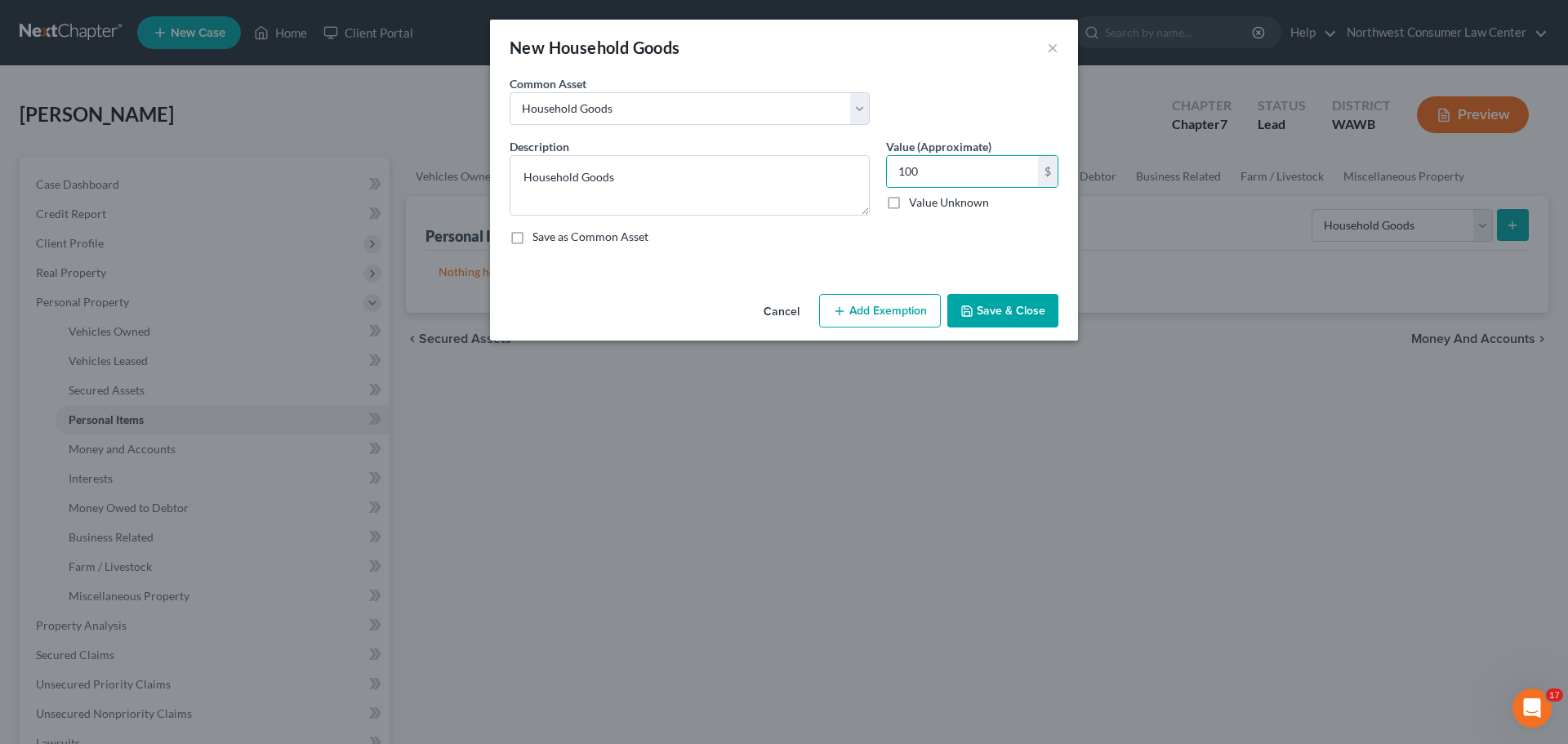 click on "Add Exemption" at bounding box center (880, 311) 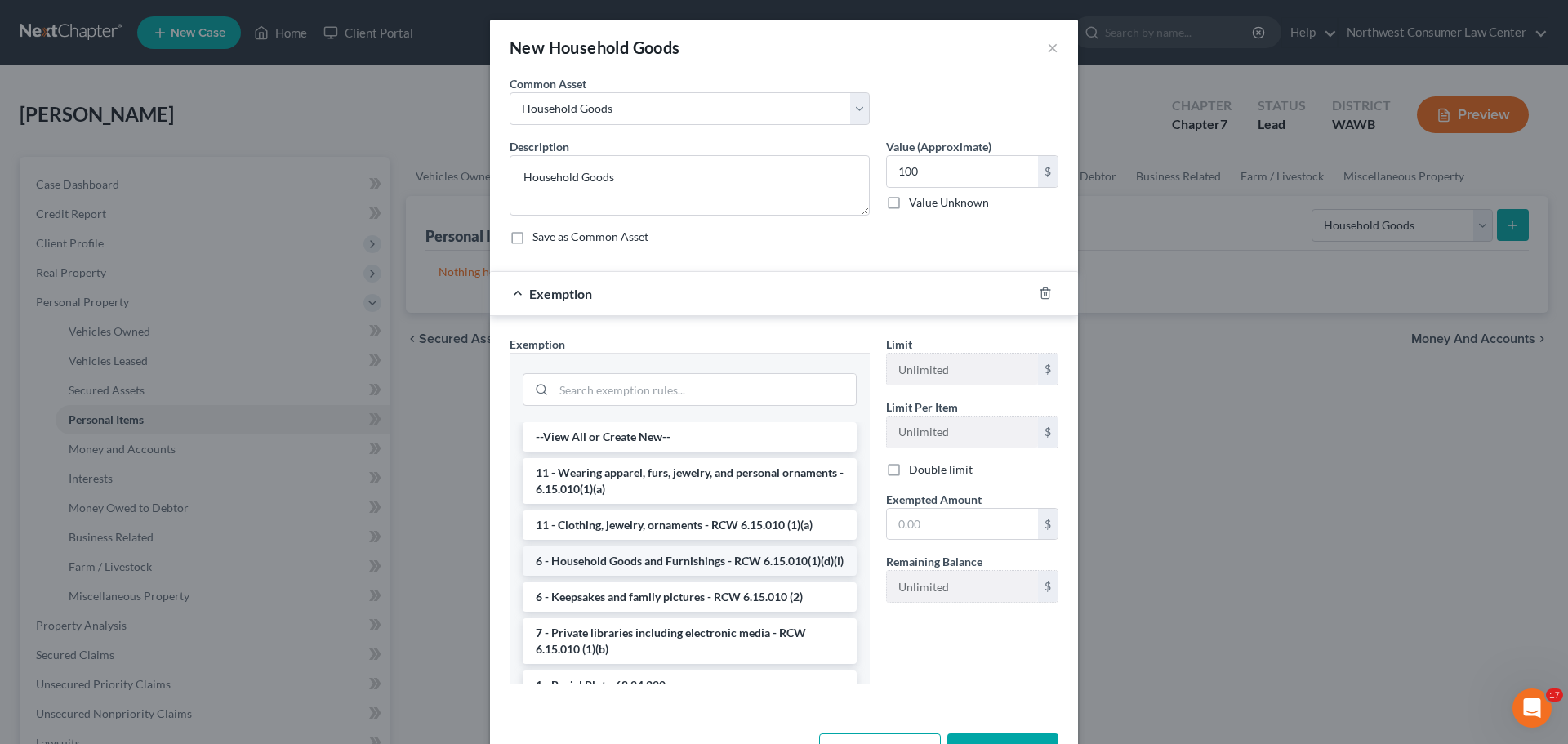 click on "6 - Household Goods and Furnishings - RCW 6.15.010(1)(d)(i)" at bounding box center [689, 561] 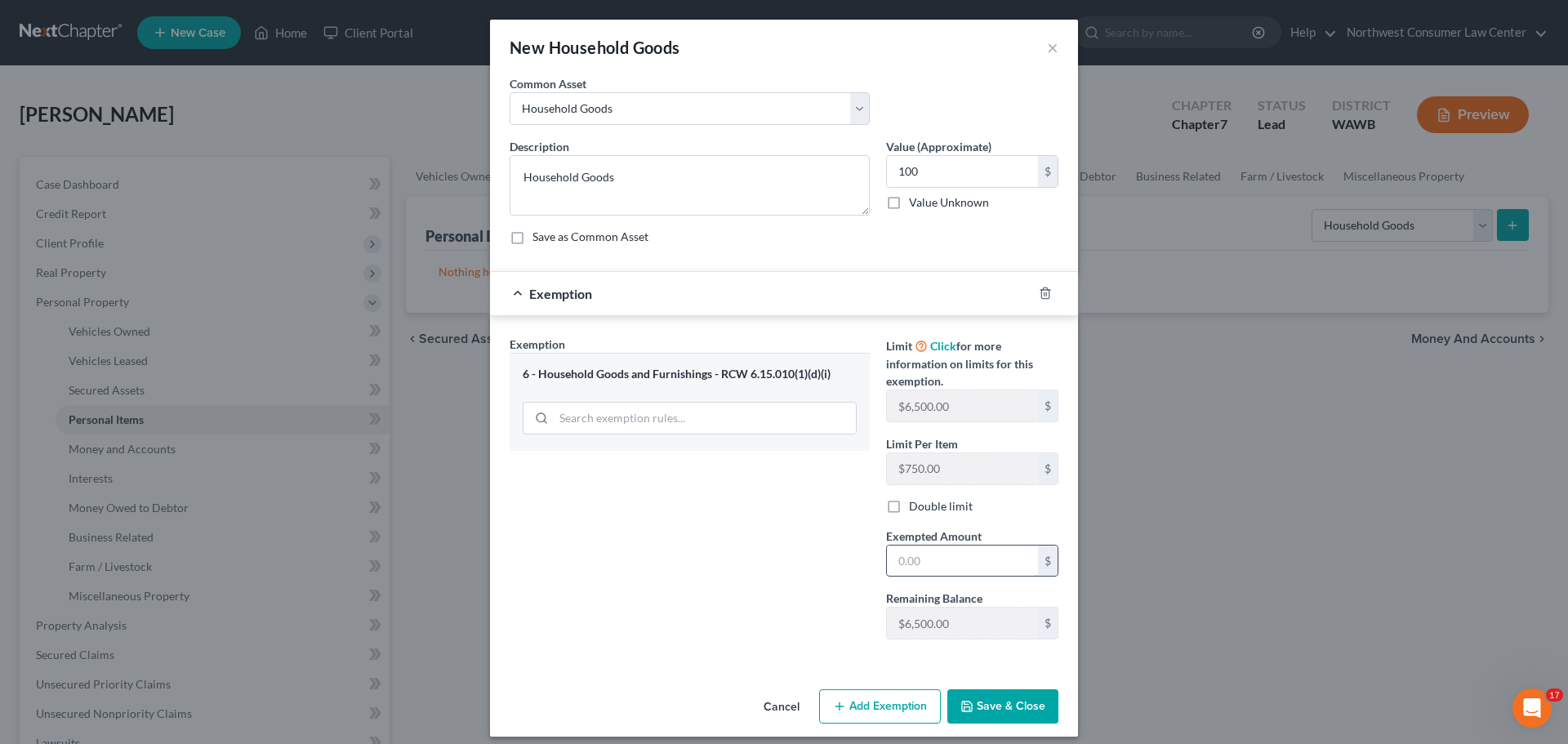 click at bounding box center (962, 561) 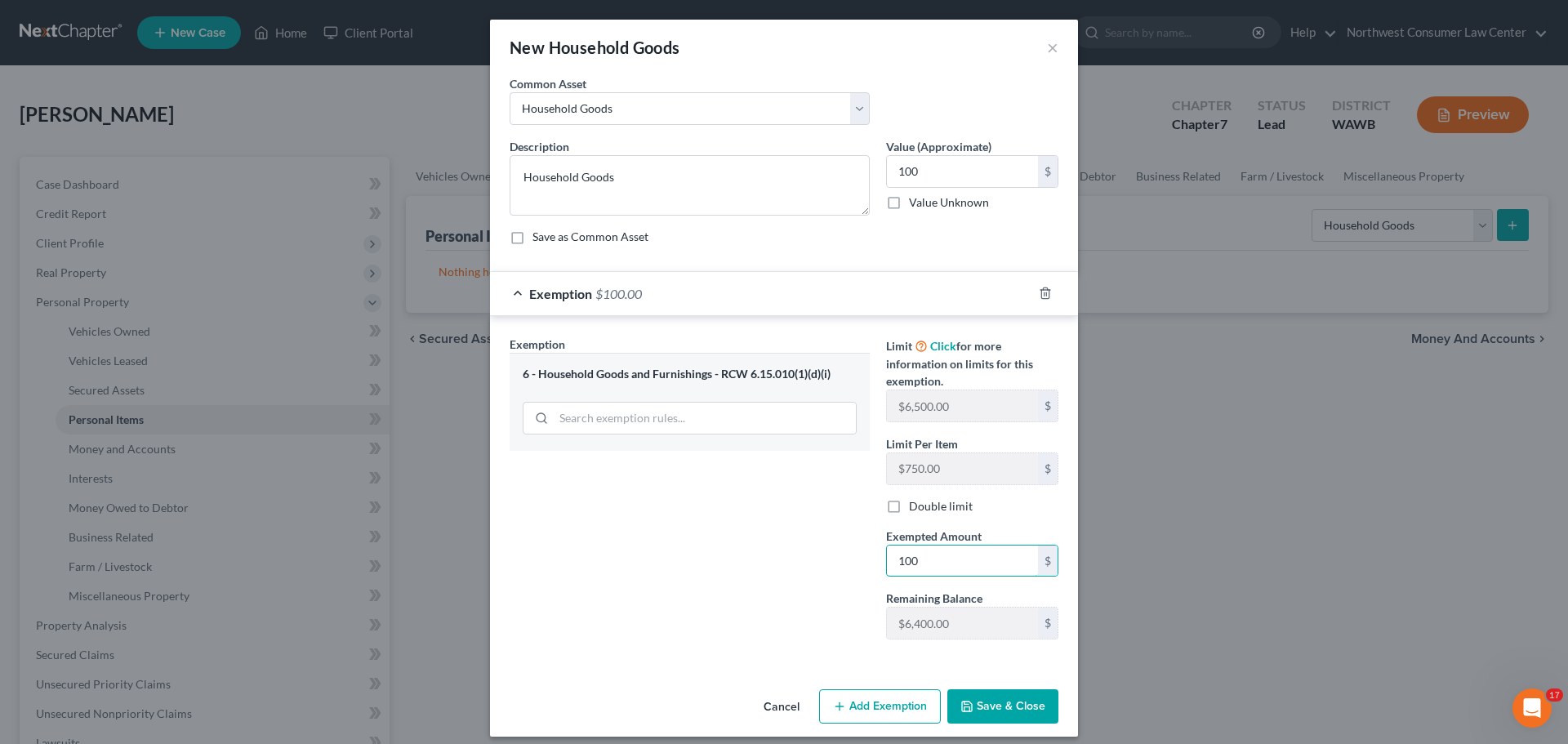 type on "100" 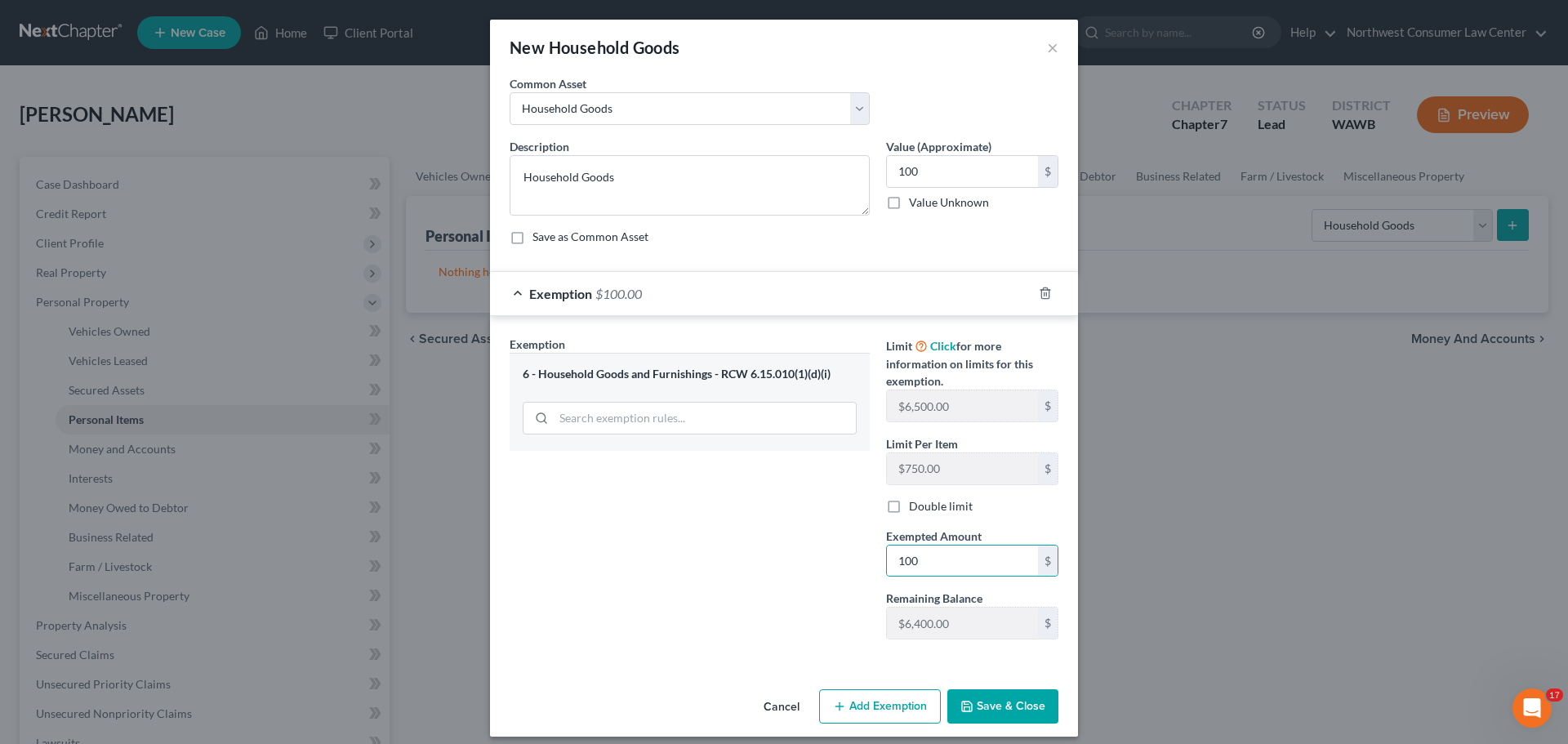 click on "Save & Close" at bounding box center (1003, 706) 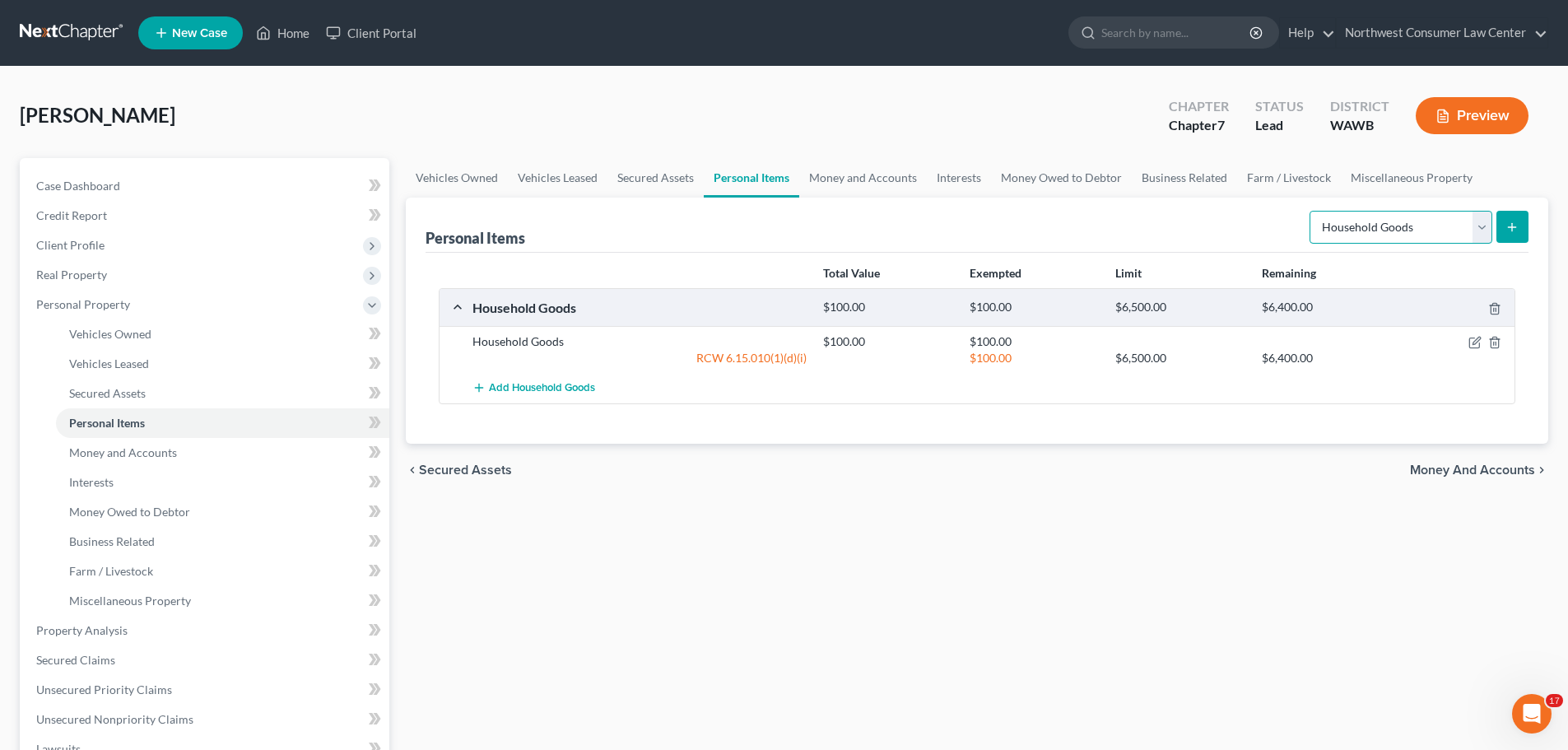click on "Select Item Type Clothing Collectibles Of Value Electronics Firearms Household Goods Jewelry Other Pet(s) Sports & Hobby Equipment" at bounding box center (1401, 227) 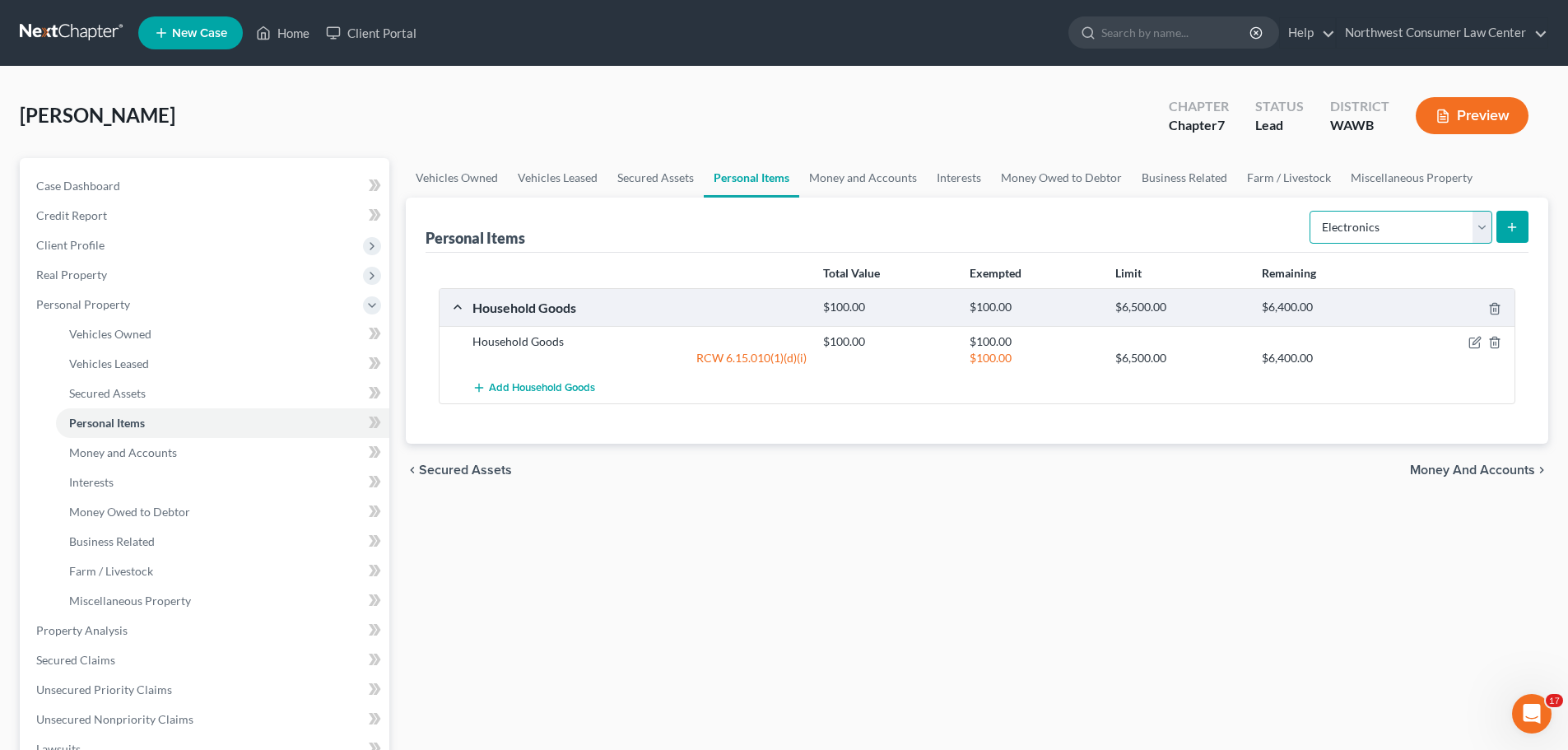click on "Select Item Type Clothing Collectibles Of Value Electronics Firearms Household Goods Jewelry Other Pet(s) Sports & Hobby Equipment" at bounding box center (1401, 227) 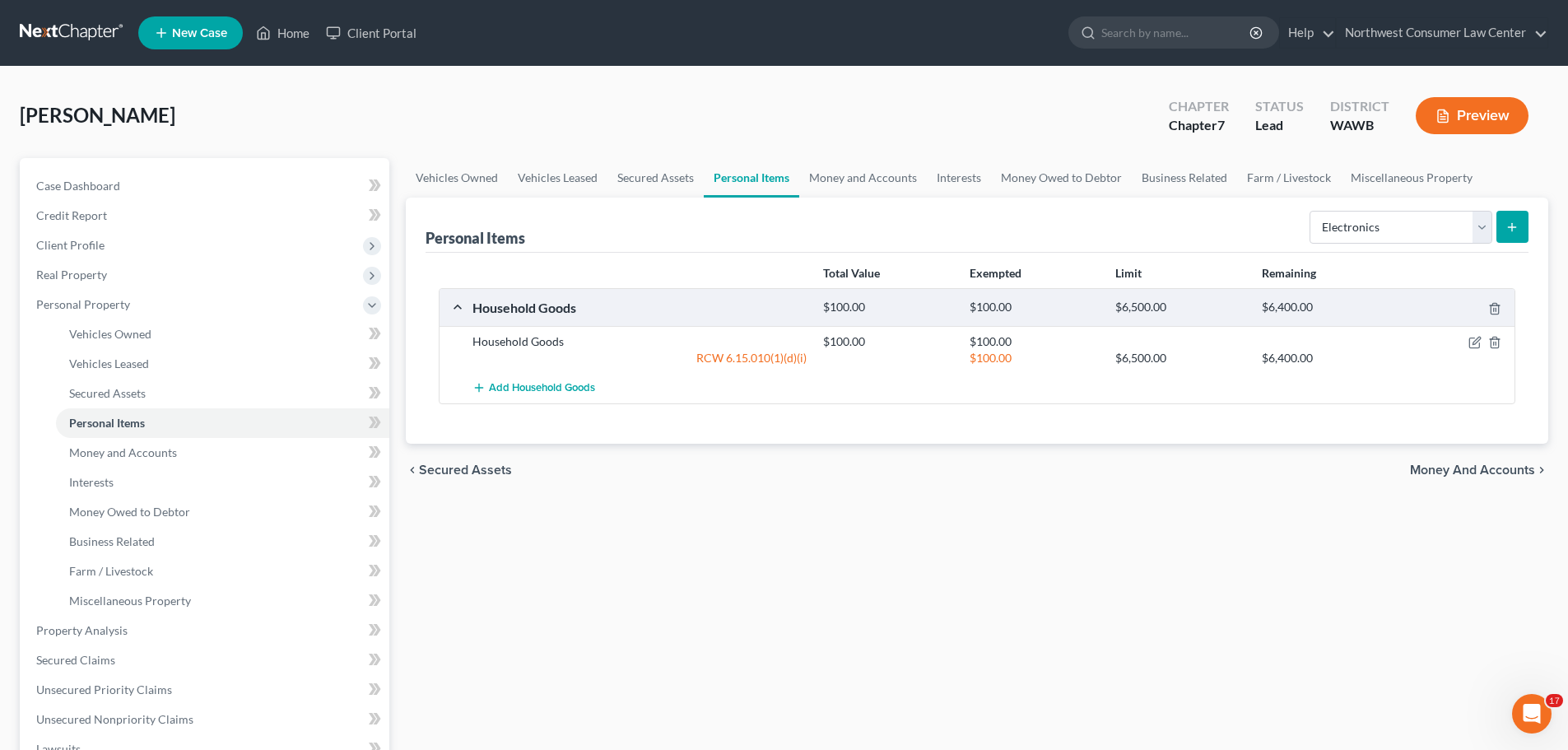 click at bounding box center (1512, 226) 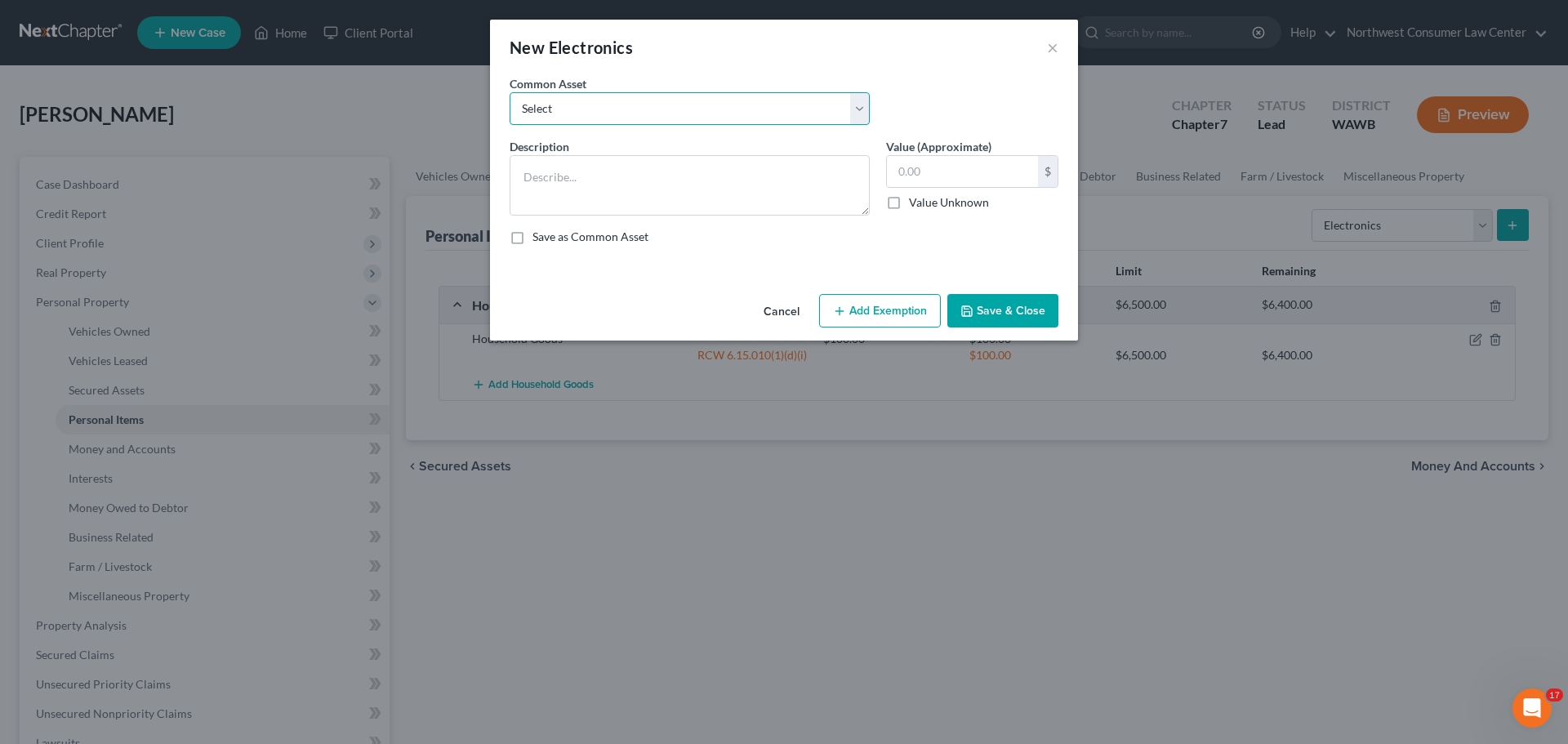 click on "Select Electronics Electronics" at bounding box center [689, 109] 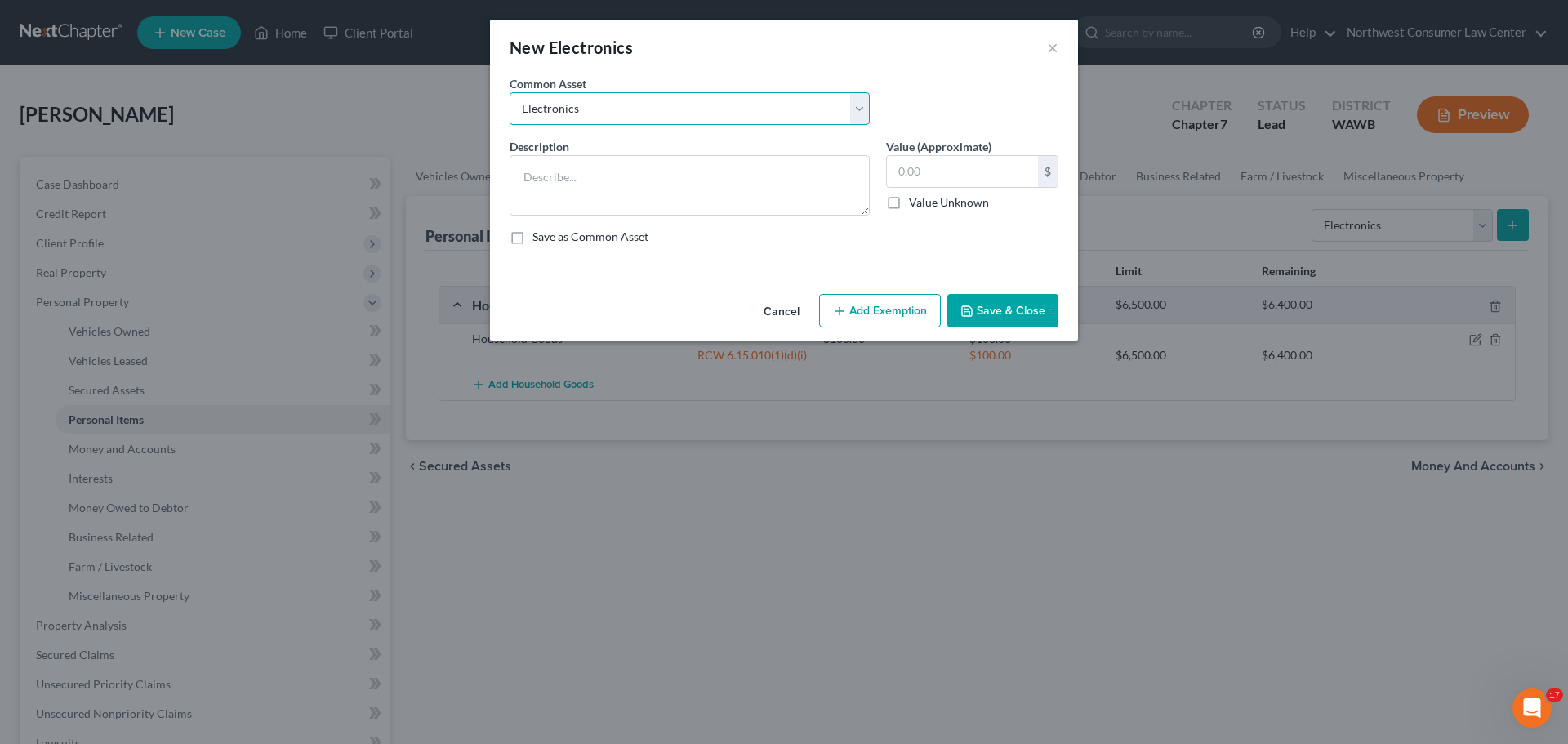 click on "Select Electronics Electronics" at bounding box center (689, 109) 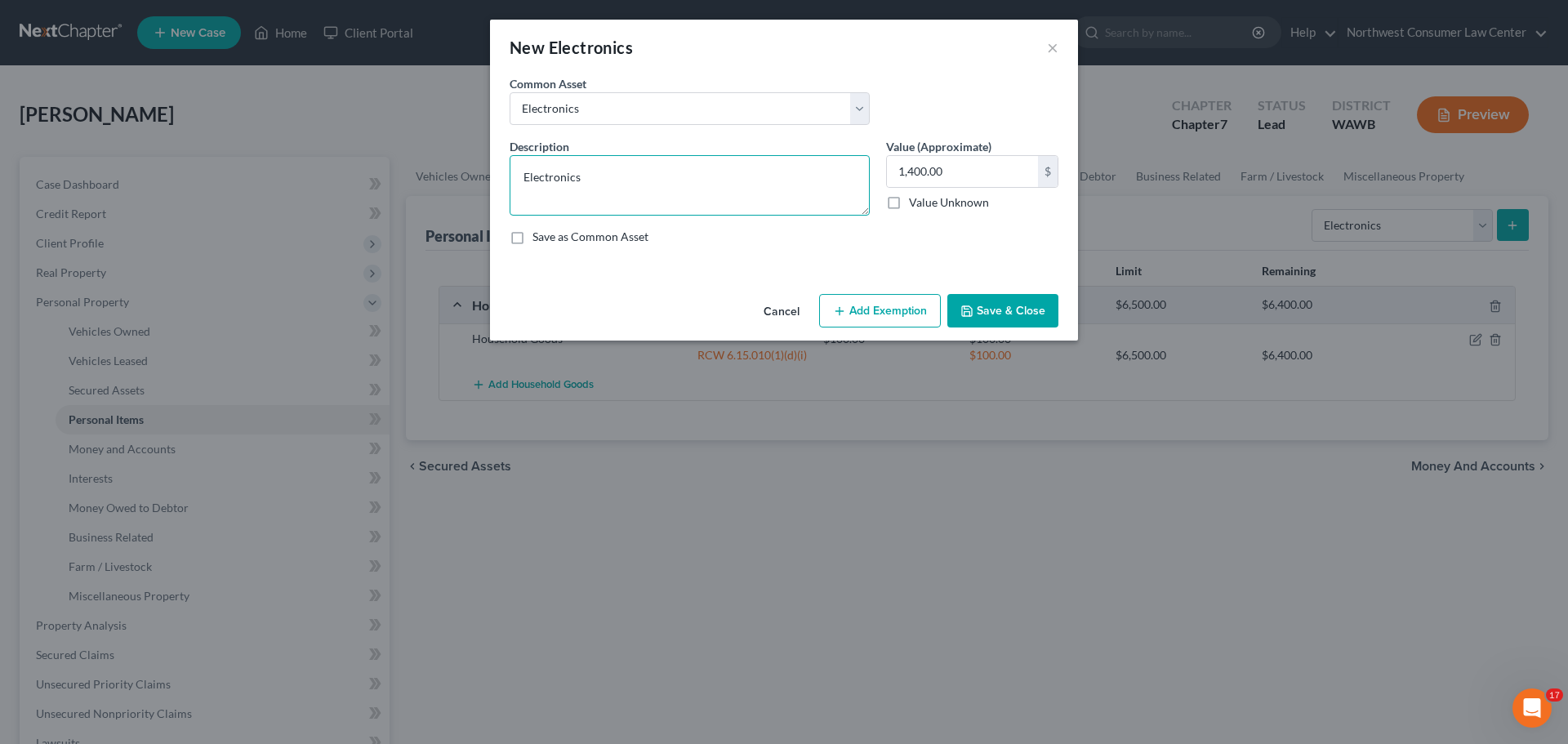 click on "Electronics" at bounding box center (689, 185) 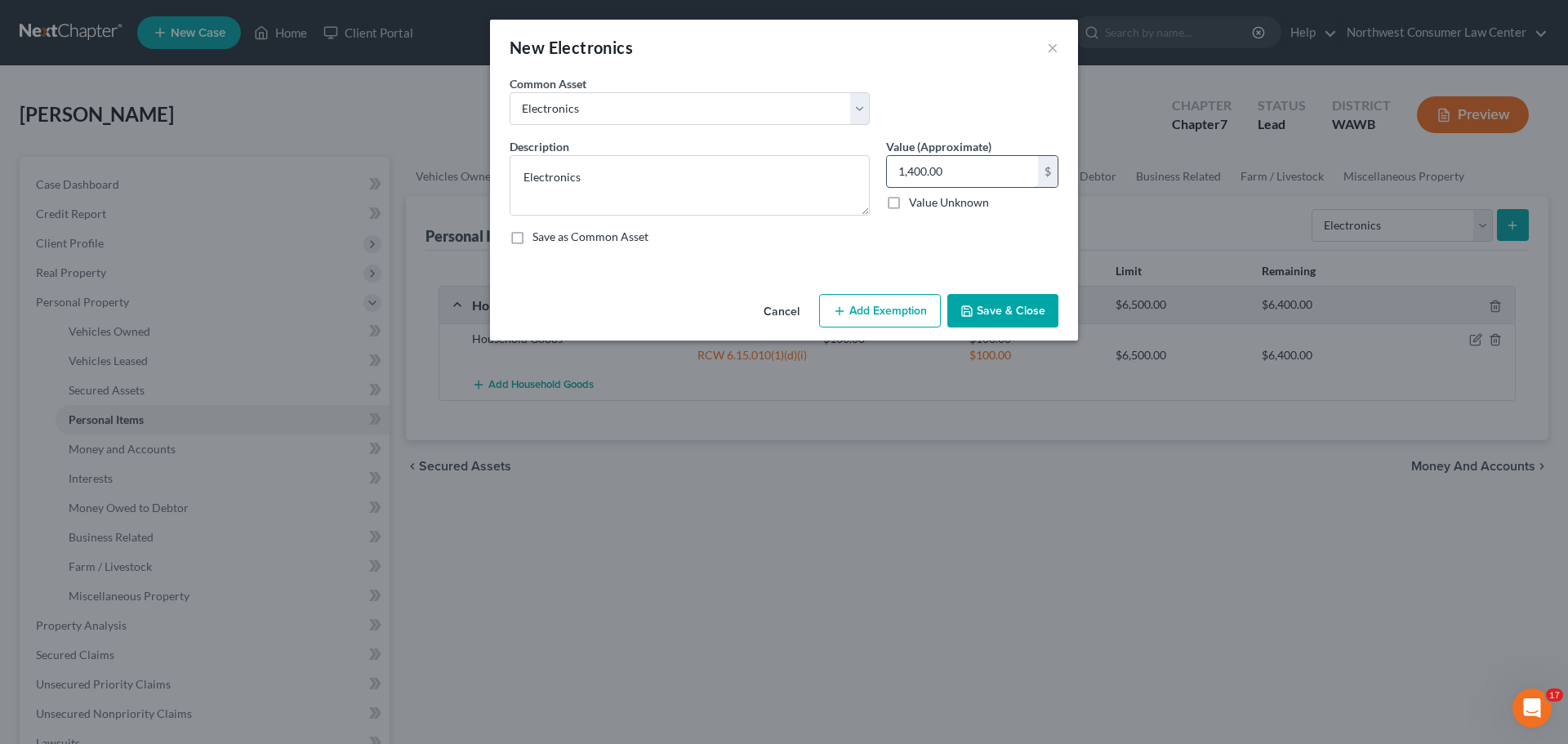 click on "1,400.00" at bounding box center [962, 172] 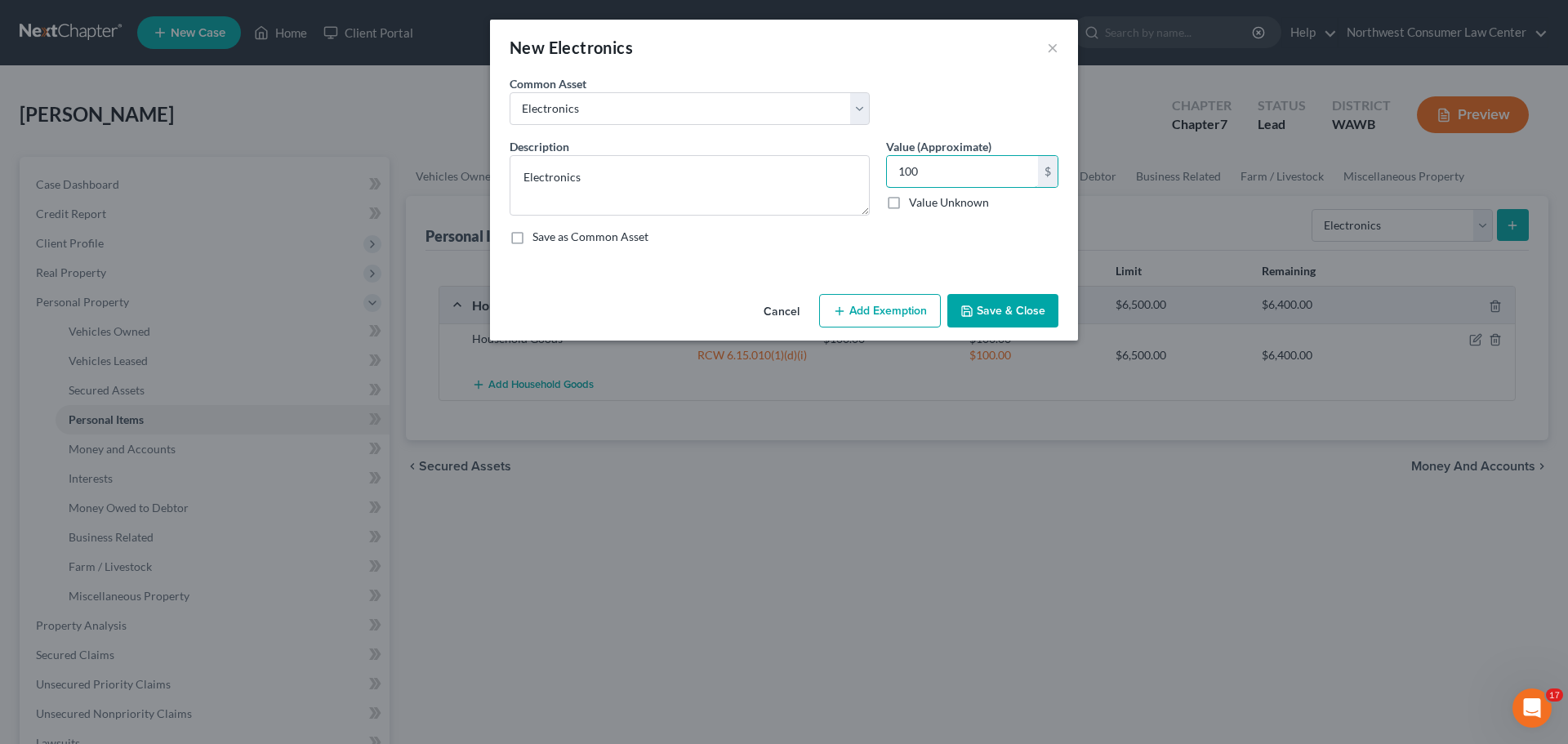 type on "100" 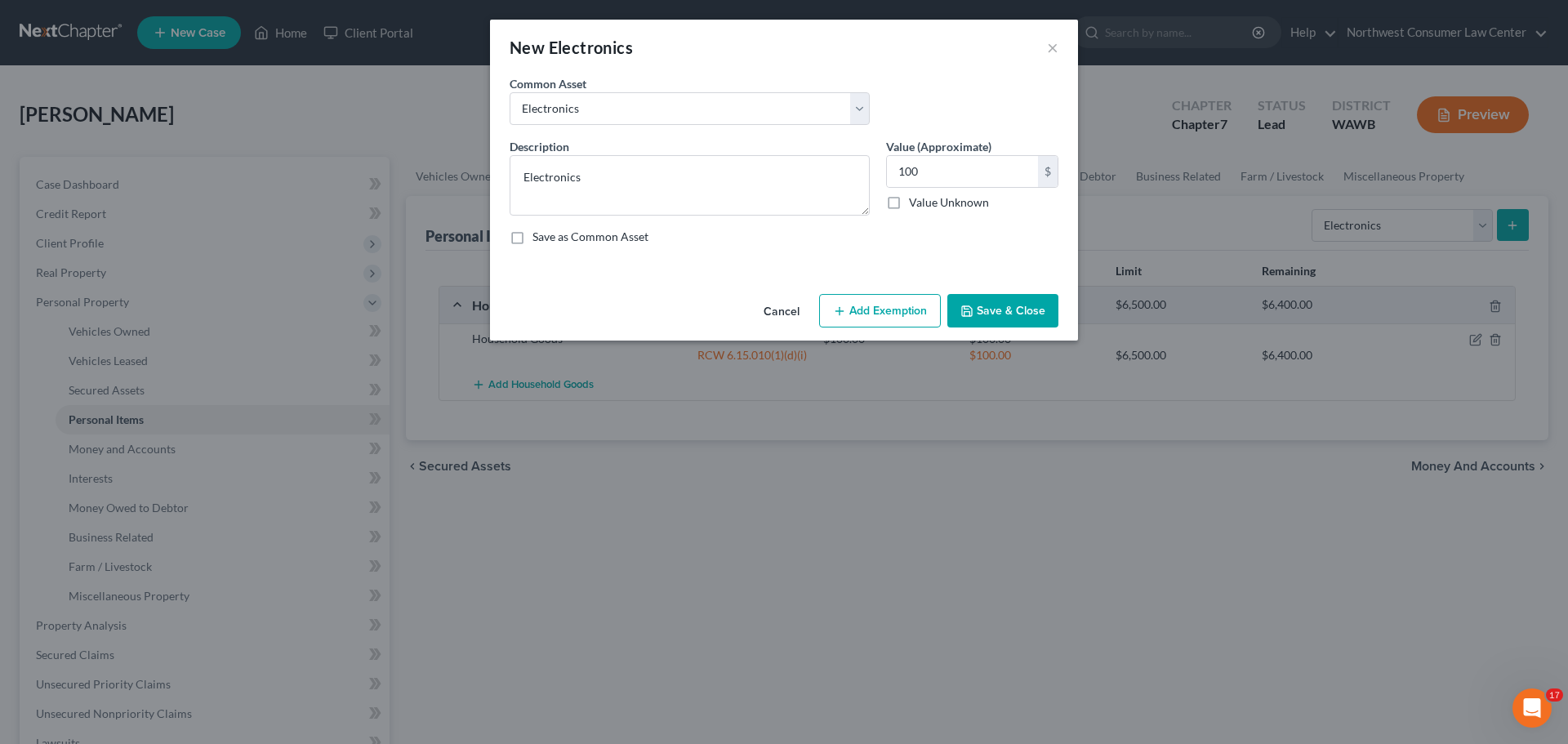 click on "Add Exemption" at bounding box center [880, 311] 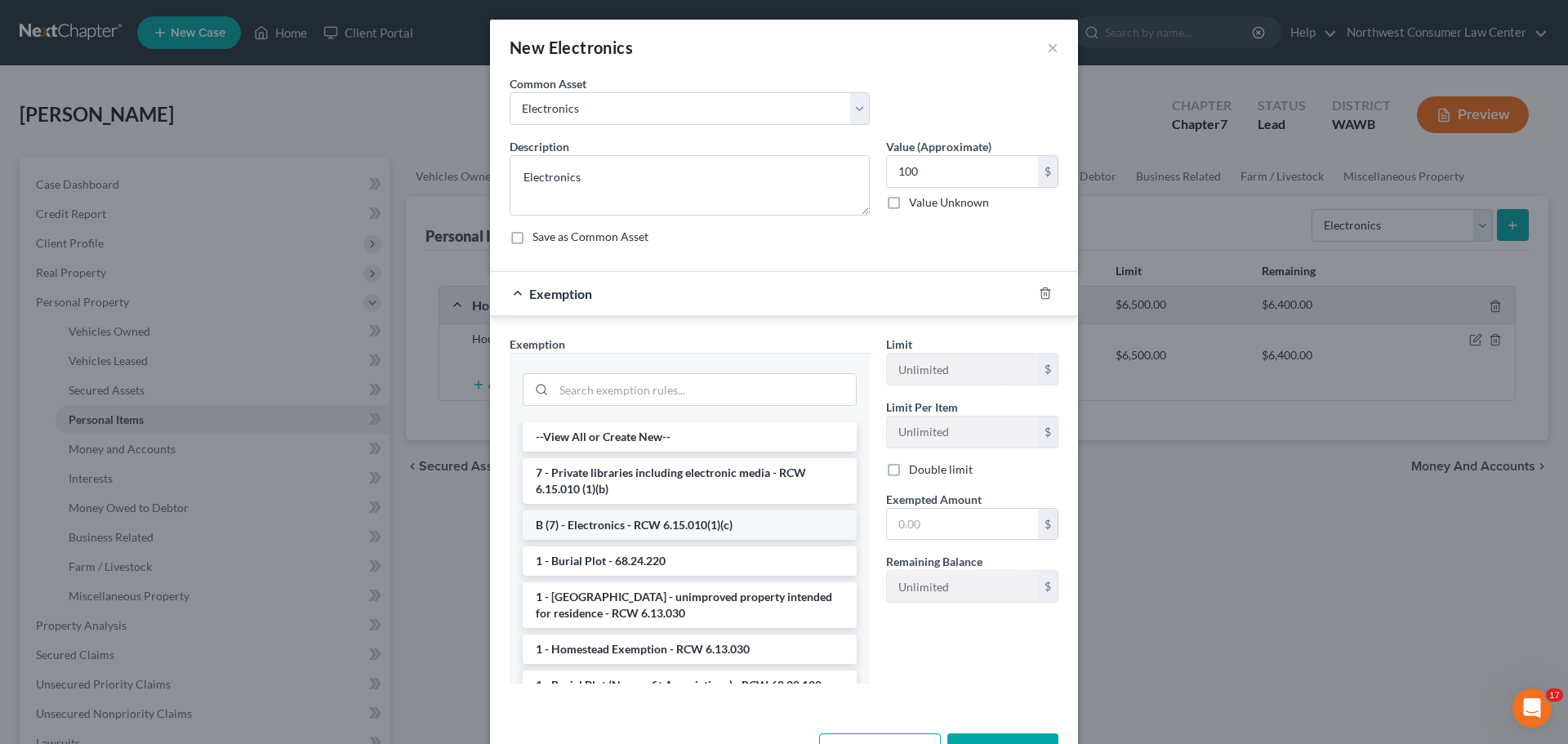 click on "B (7) - Electronics  - RCW 6.15.010(1)(c)" at bounding box center (689, 525) 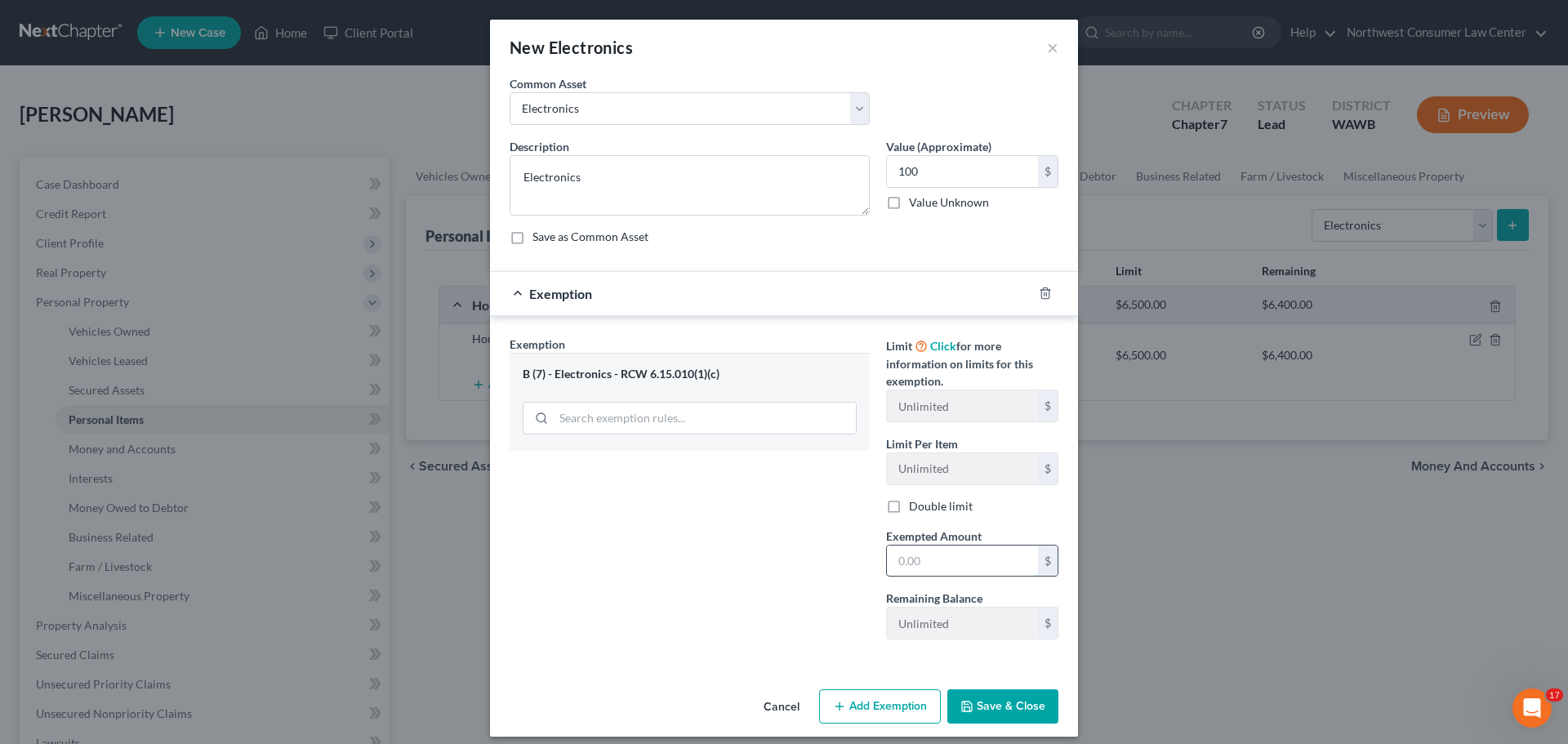 click at bounding box center (962, 561) 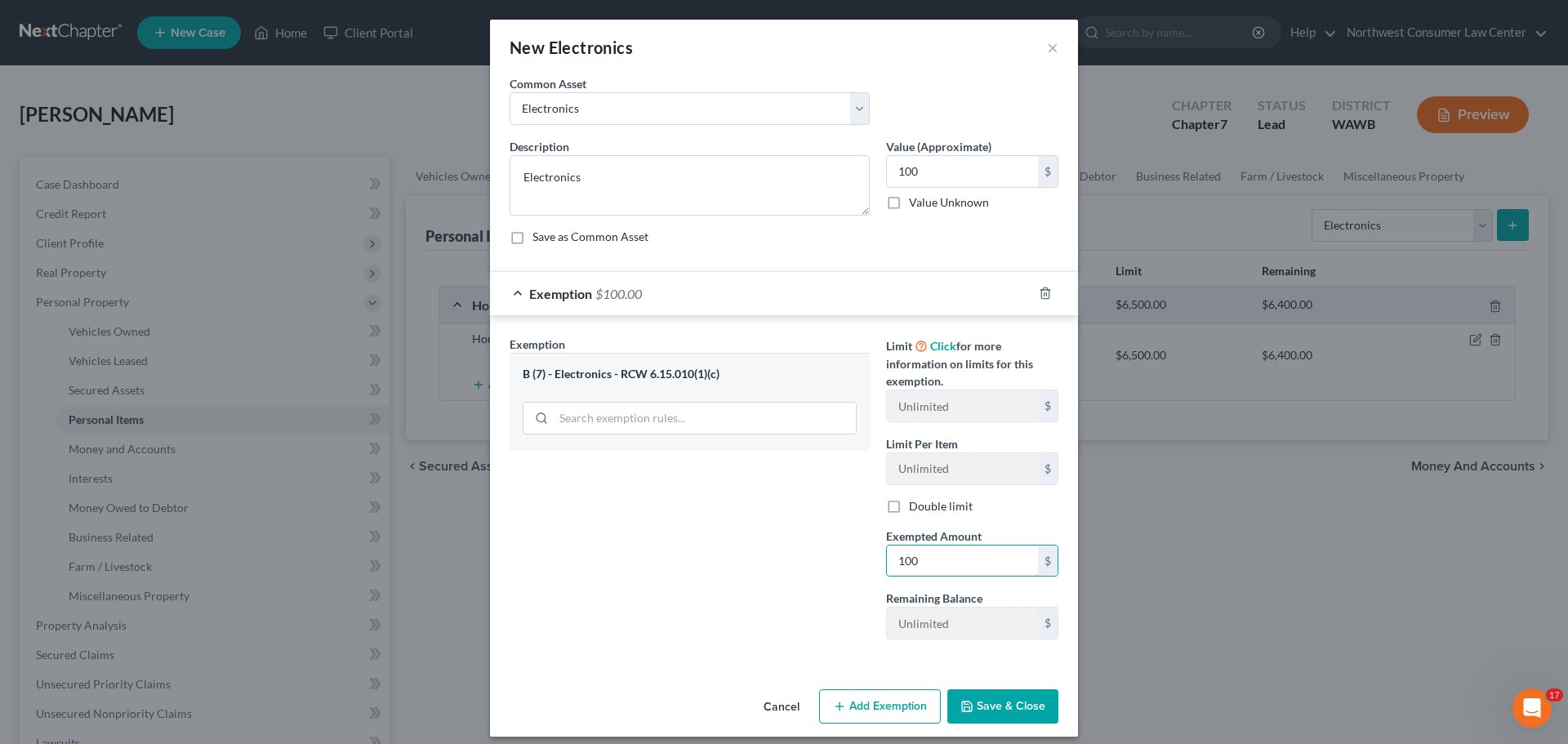 type on "100" 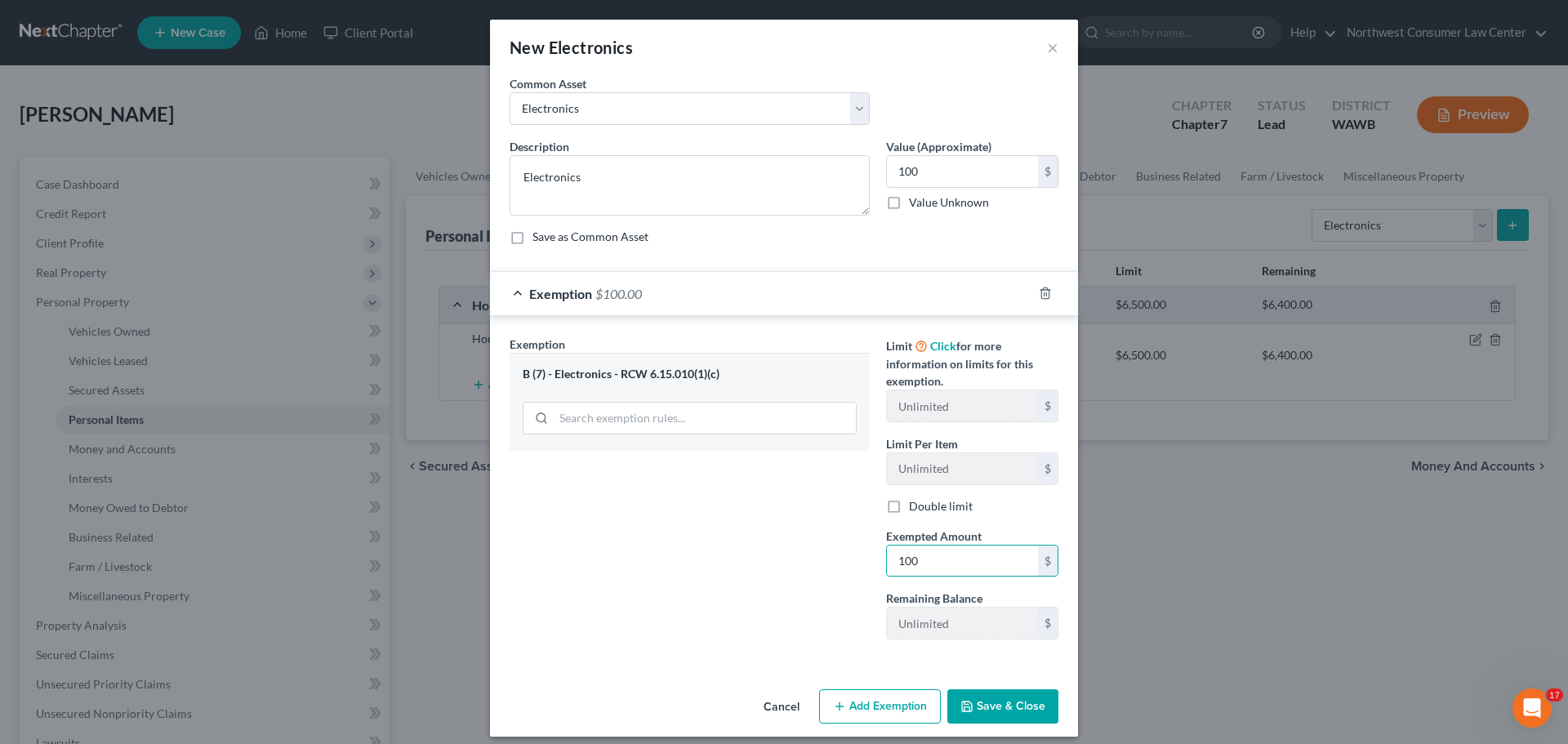 click on "Save & Close" at bounding box center [1003, 706] 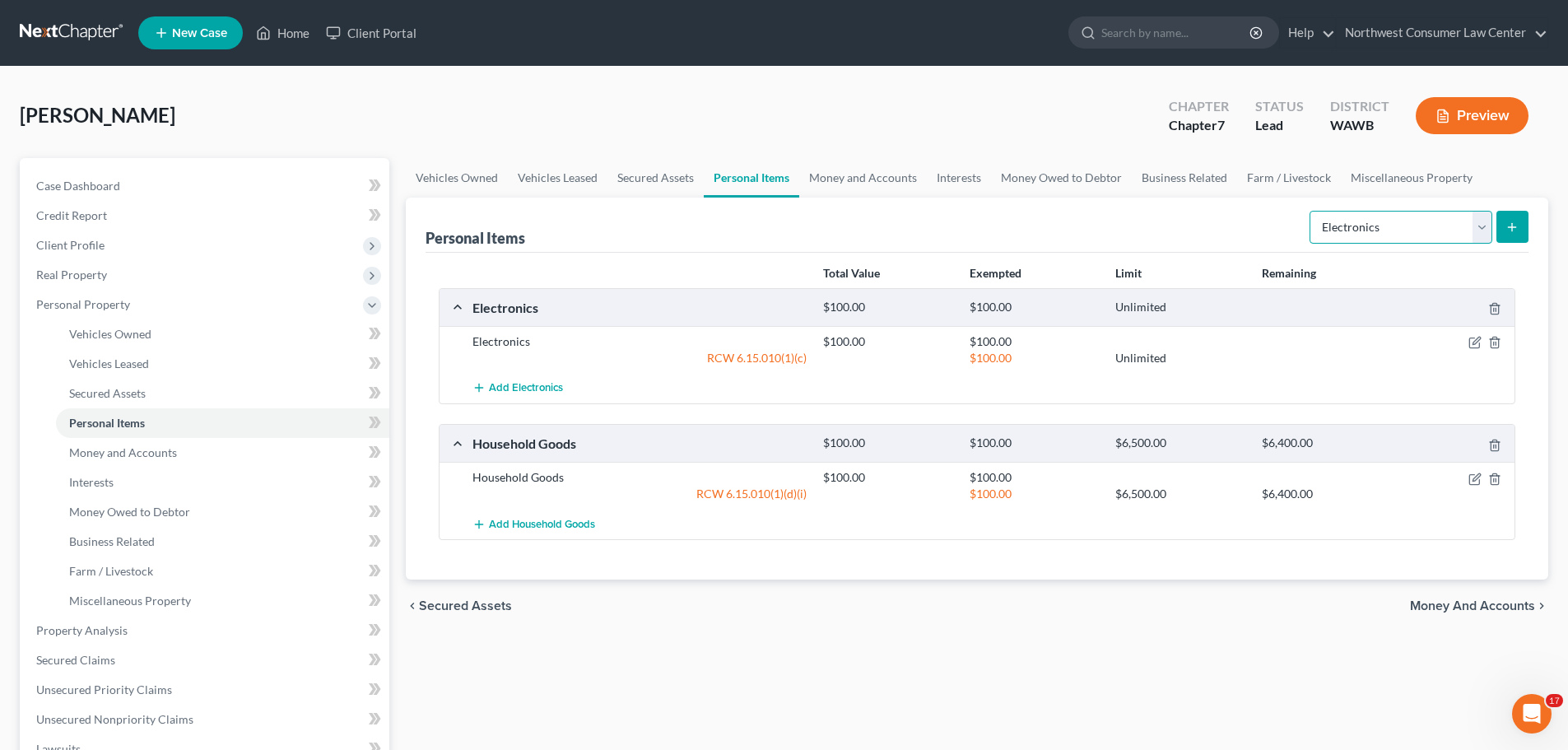 click on "Select Item Type Clothing Collectibles Of Value Electronics Firearms Household Goods Jewelry Other Pet(s) Sports & Hobby Equipment" at bounding box center (1401, 227) 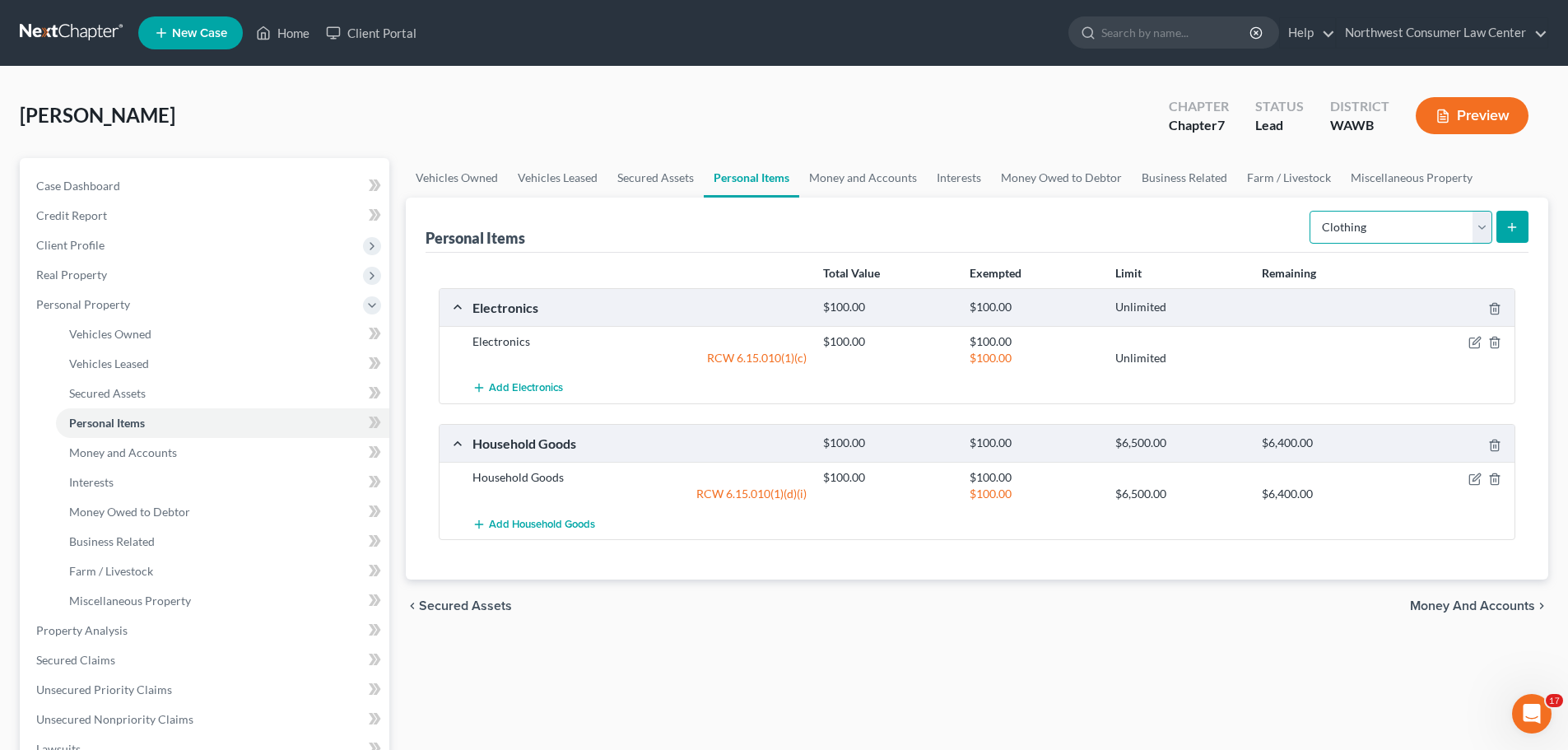 click on "Select Item Type Clothing Collectibles Of Value Electronics Firearms Household Goods Jewelry Other Pet(s) Sports & Hobby Equipment" at bounding box center [1401, 227] 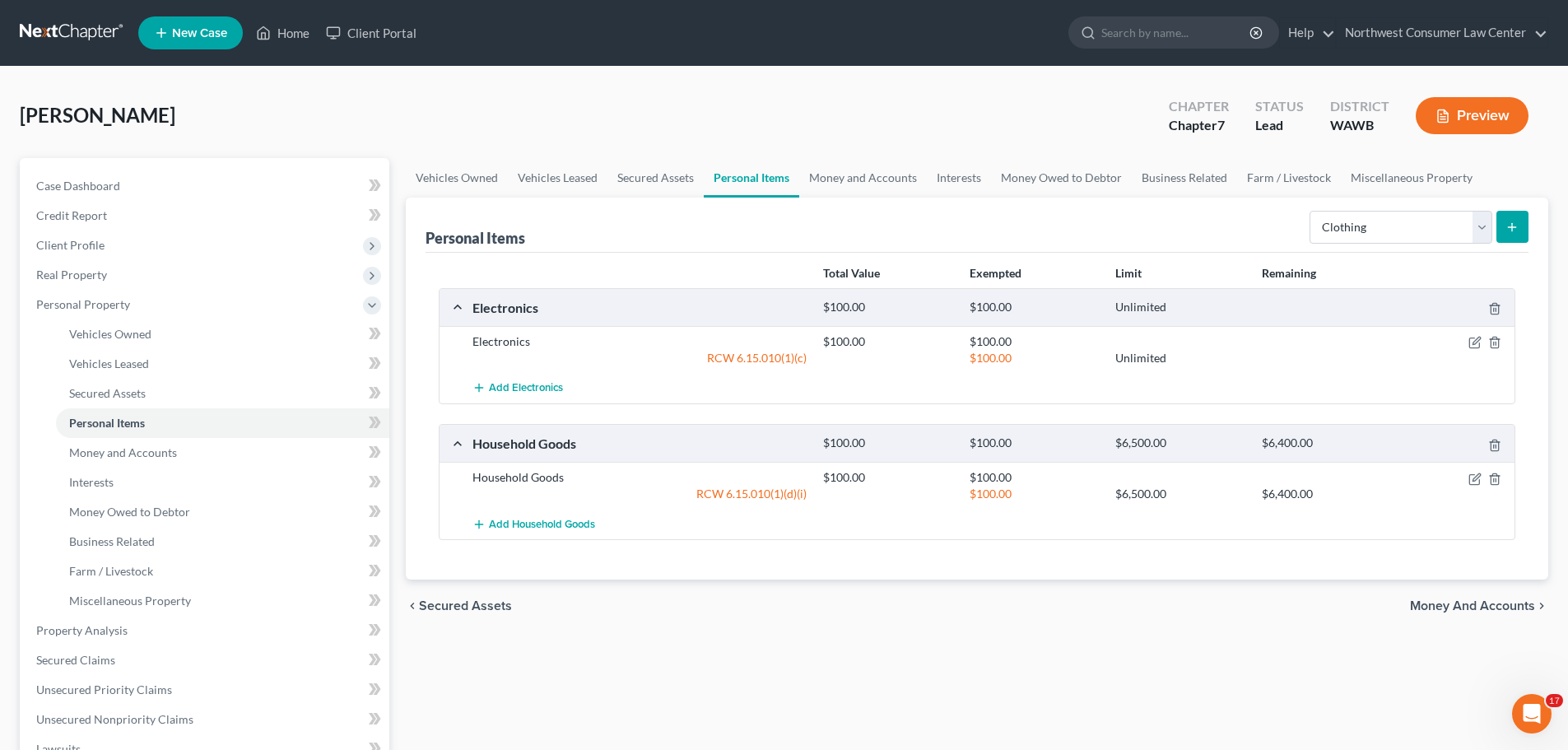 click at bounding box center [1512, 226] 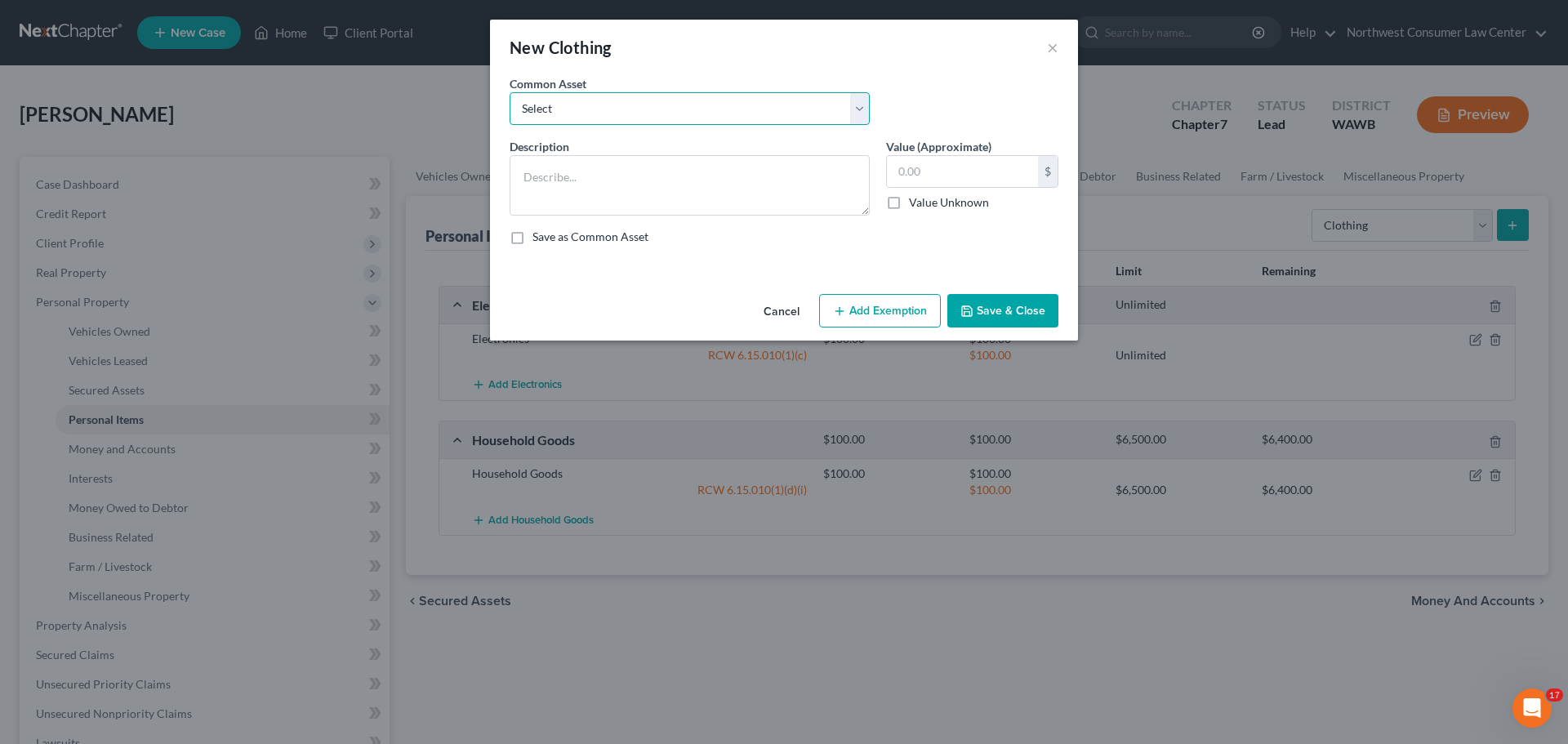 click on "Select Clothing" at bounding box center (689, 109) 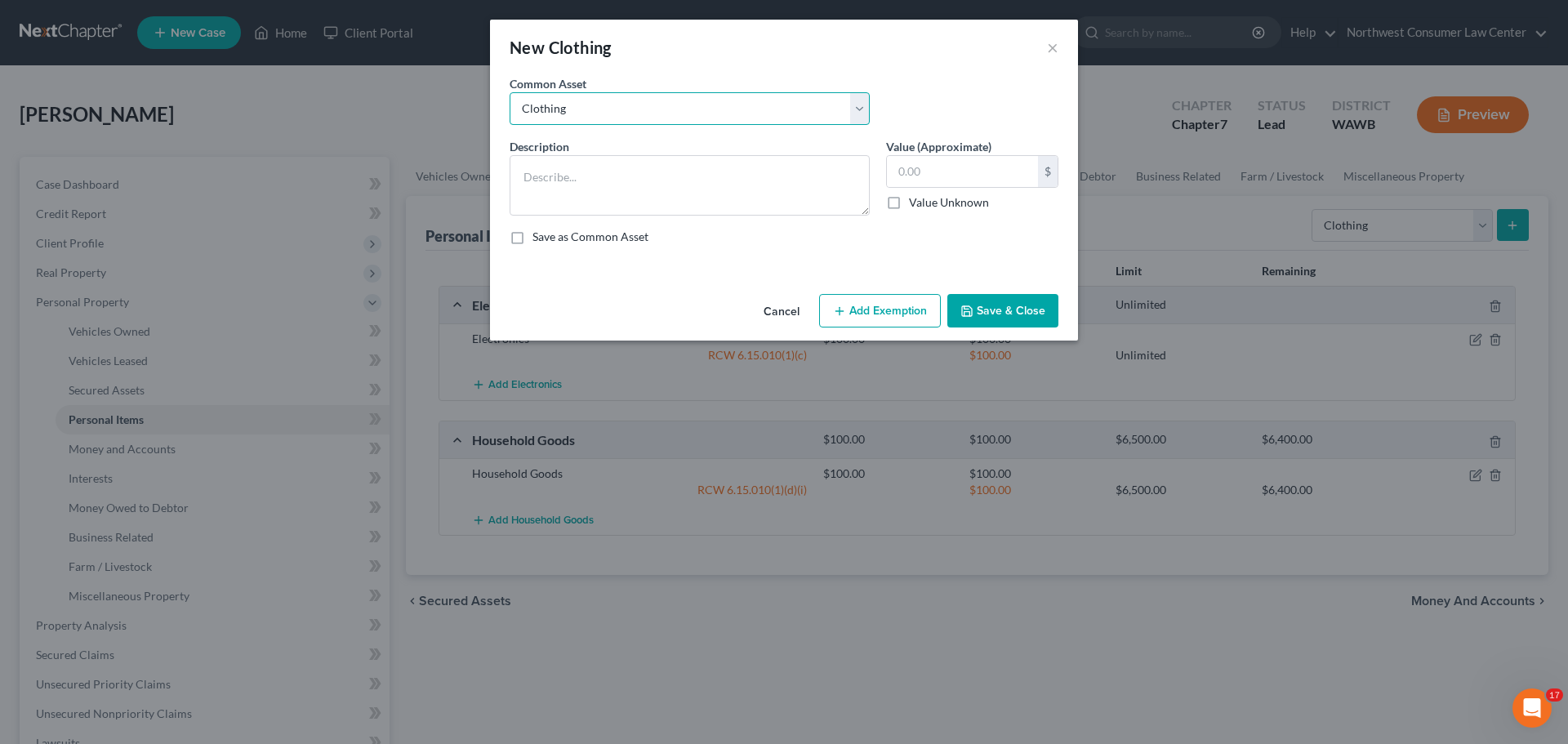 click on "Select Clothing" at bounding box center [689, 109] 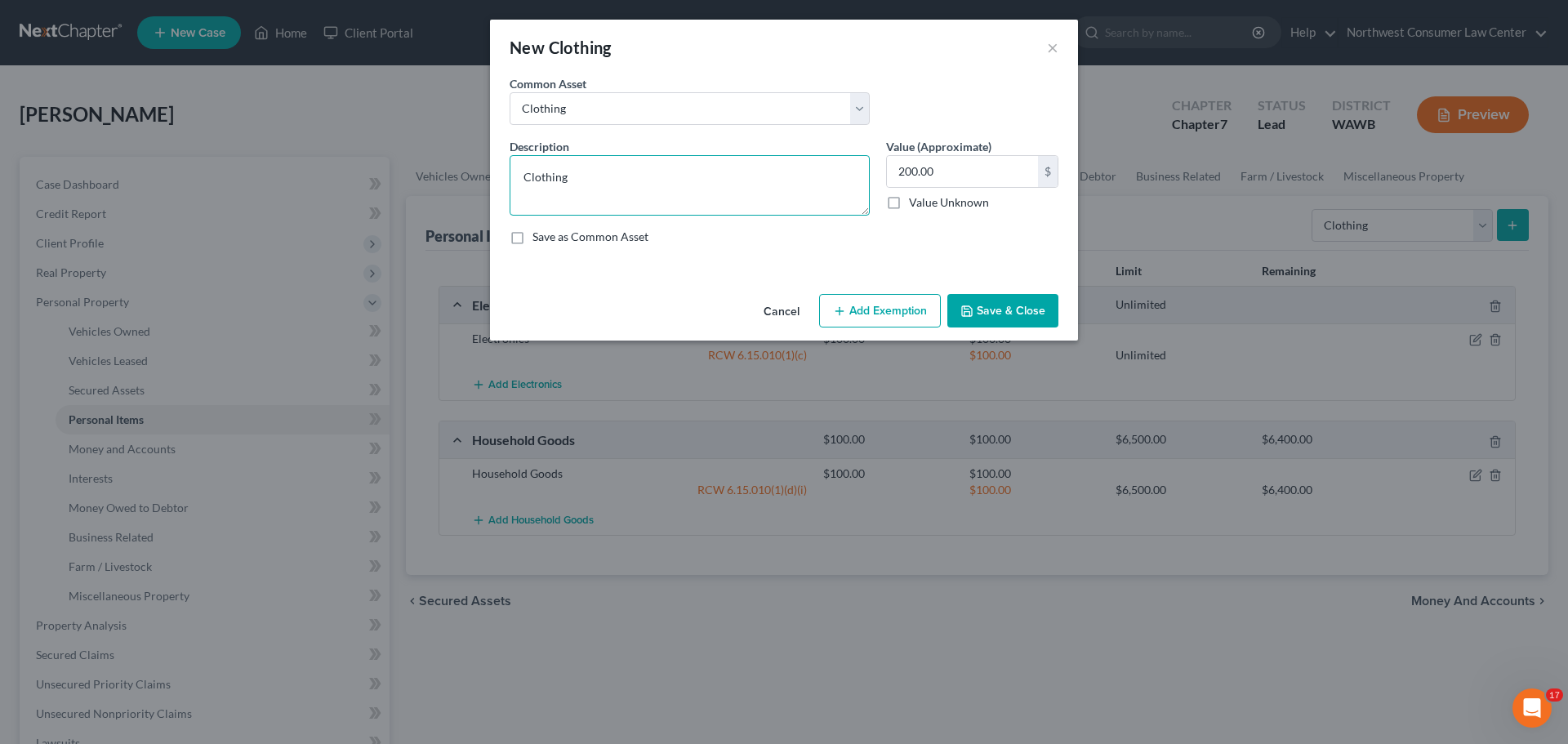 click on "Clothing" at bounding box center [689, 185] 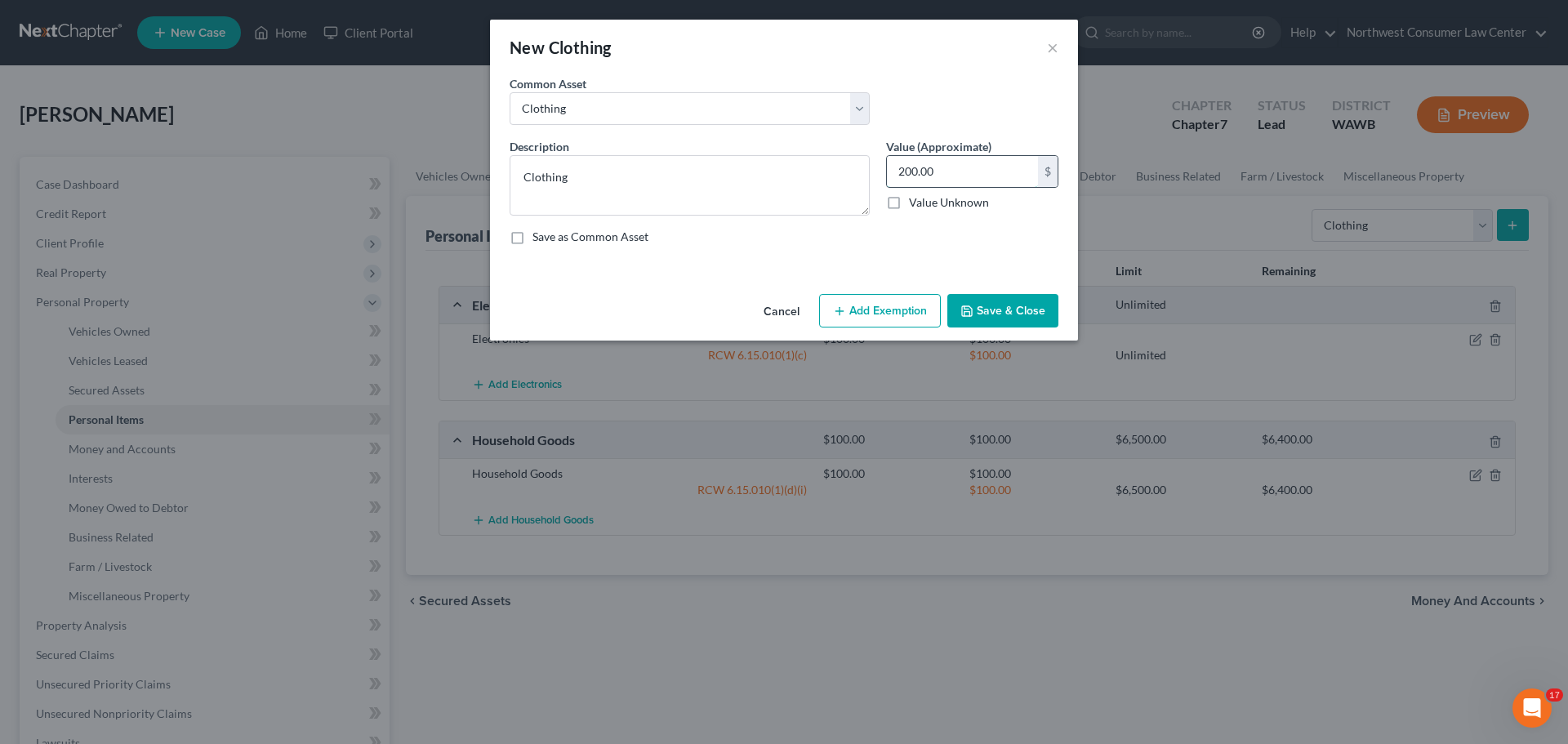 click on "200.00" at bounding box center (962, 172) 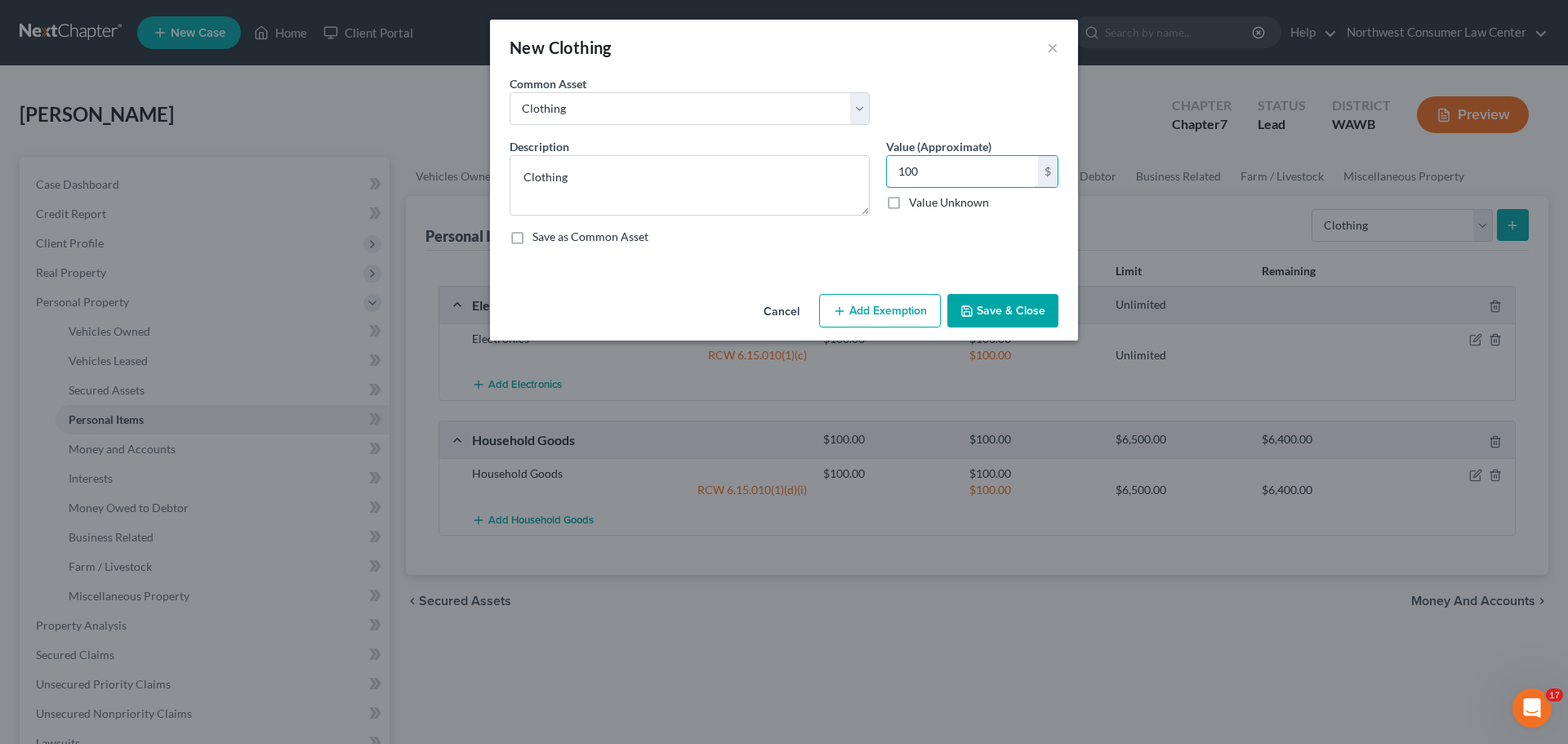 type on "100" 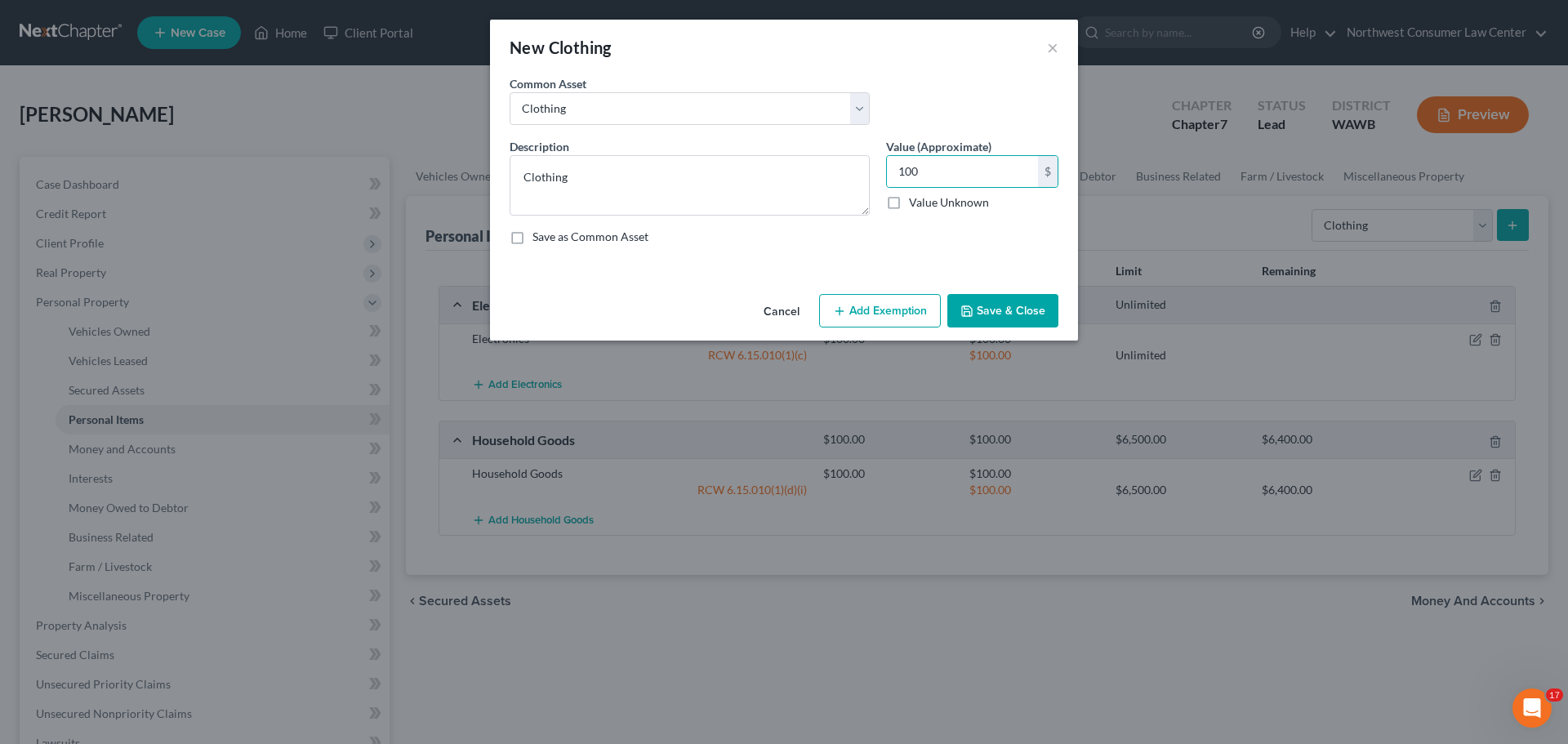 click on "Add Exemption" at bounding box center (880, 311) 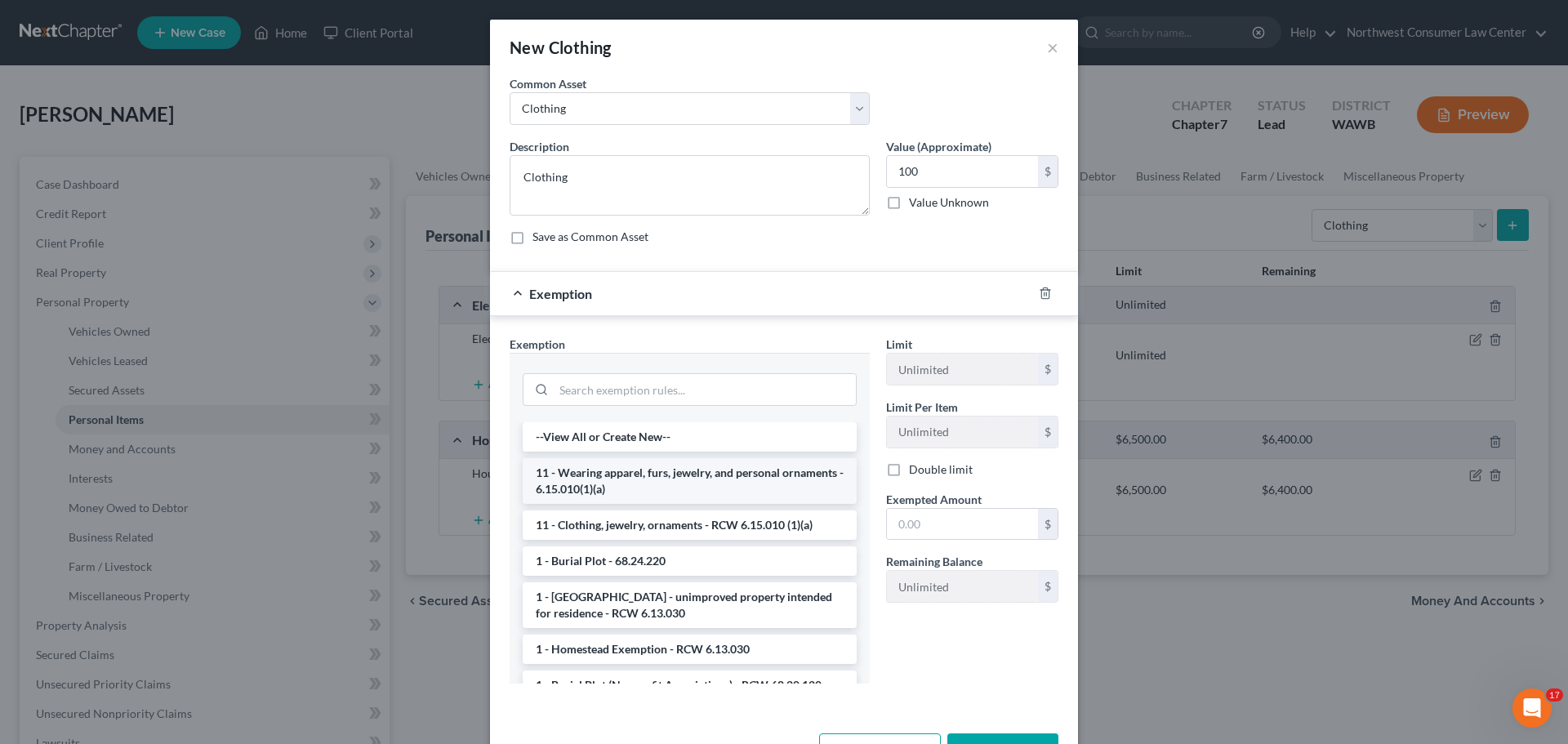 click on "11 - Wearing apparel, furs, jewelry, and personal ornaments - 6.15.010(1)(a)" at bounding box center (689, 481) 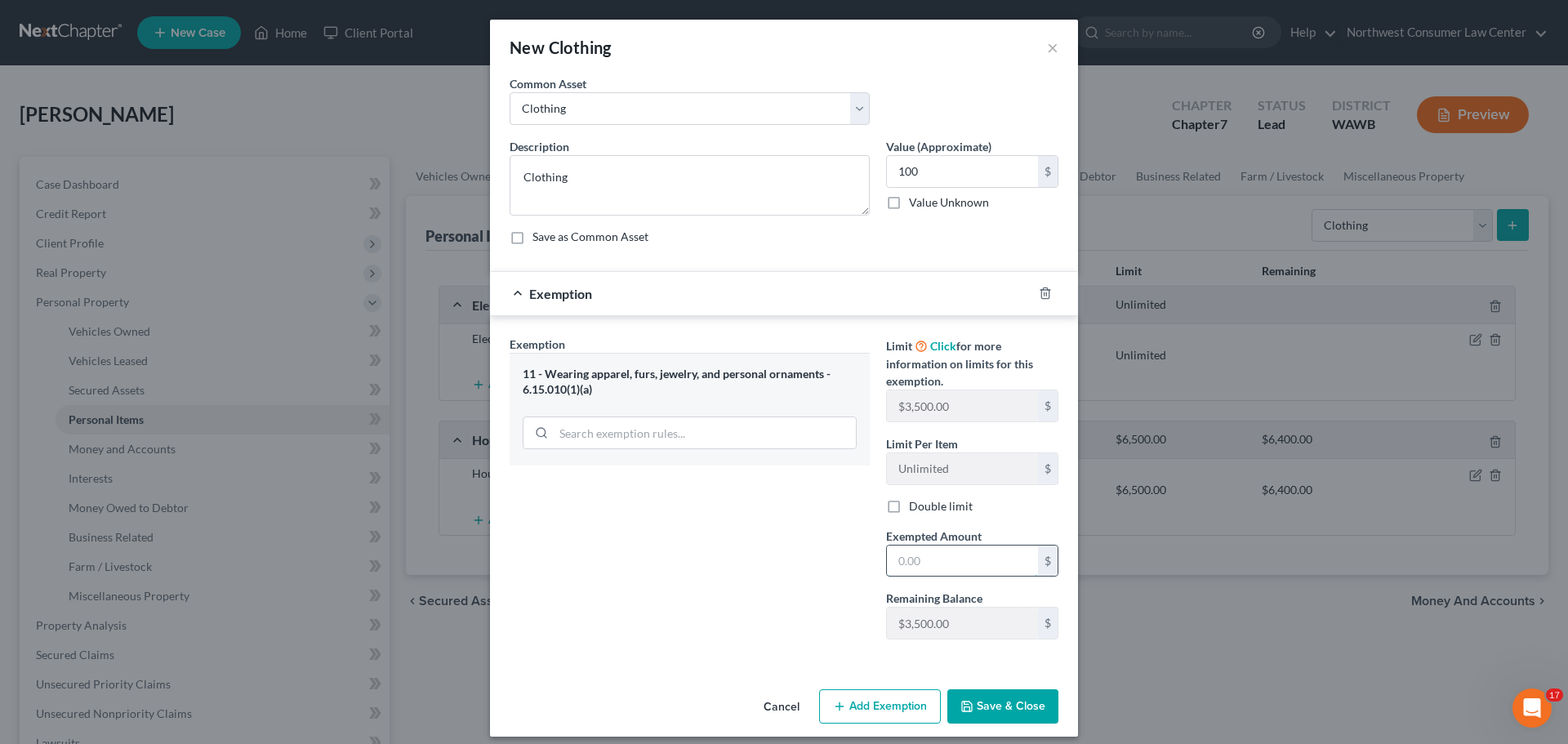 click at bounding box center (962, 561) 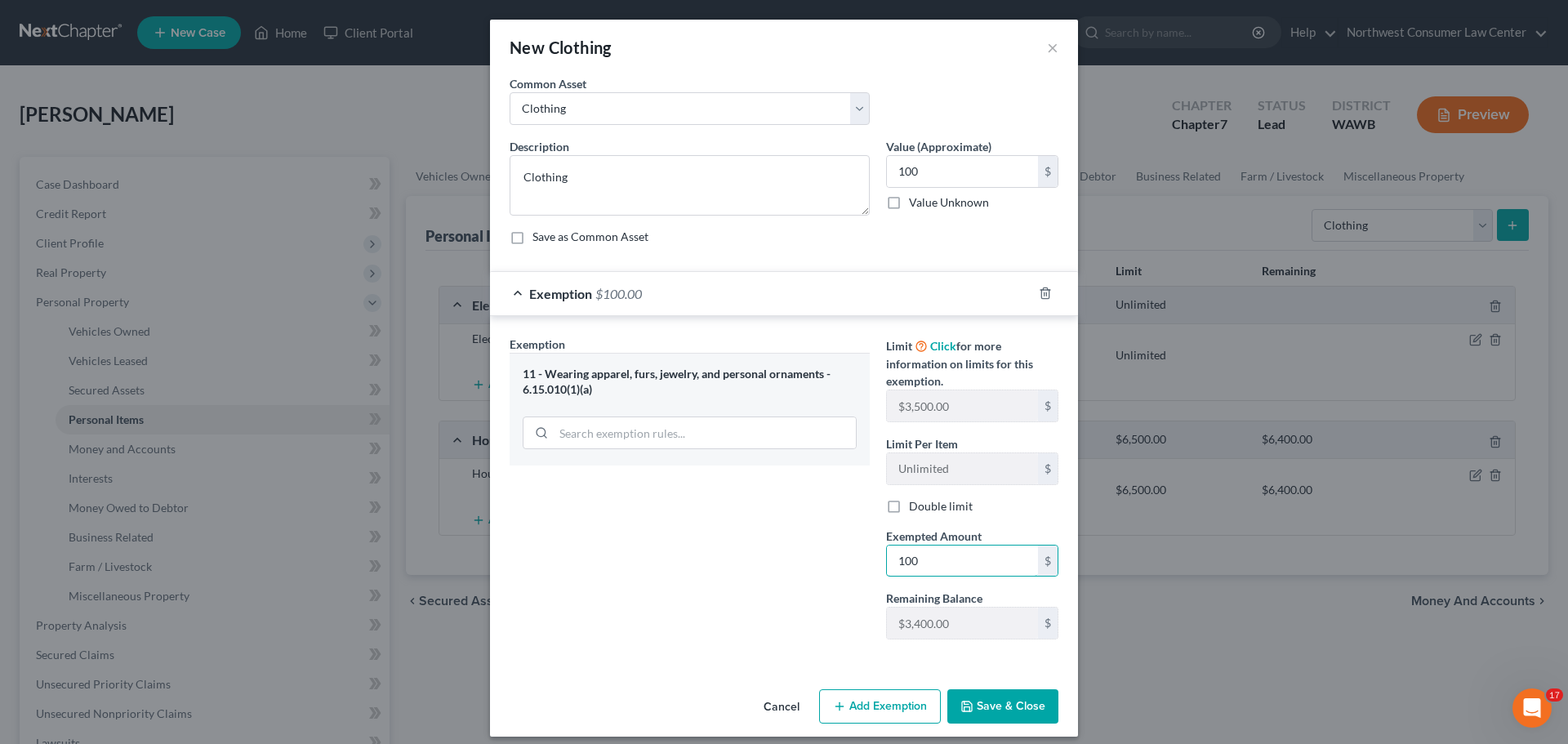 type on "100" 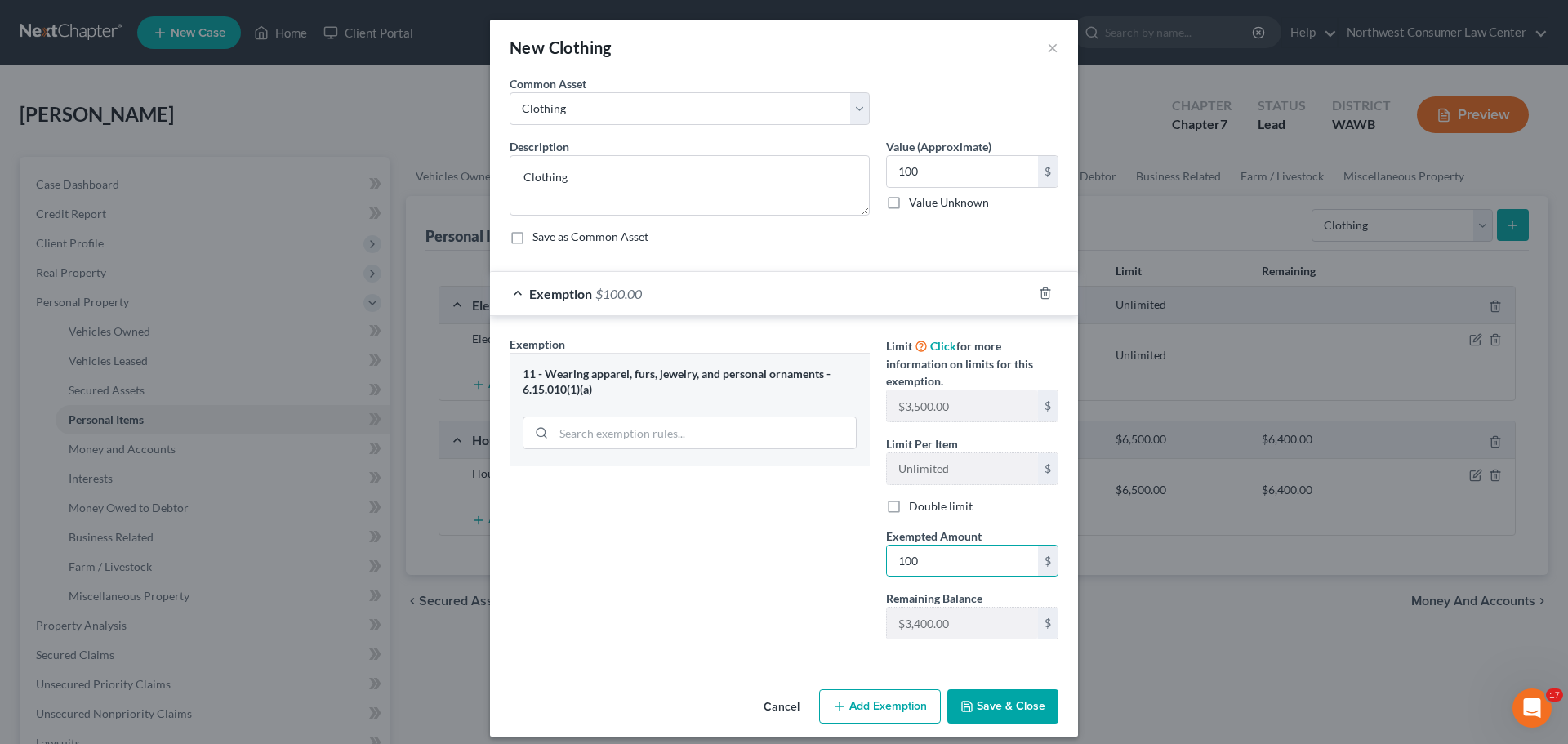 click on "Save & Close" at bounding box center (1003, 706) 